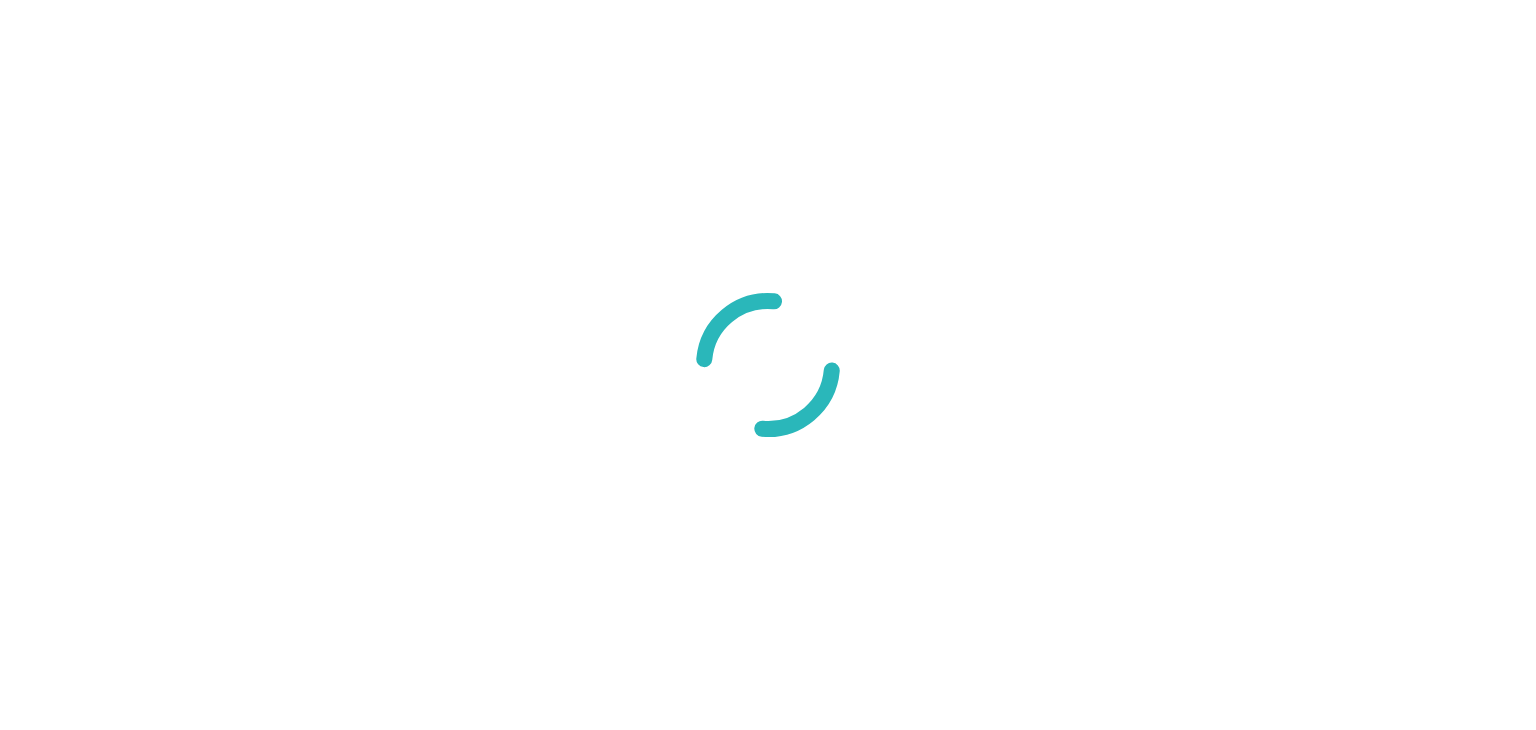 scroll, scrollTop: 0, scrollLeft: 0, axis: both 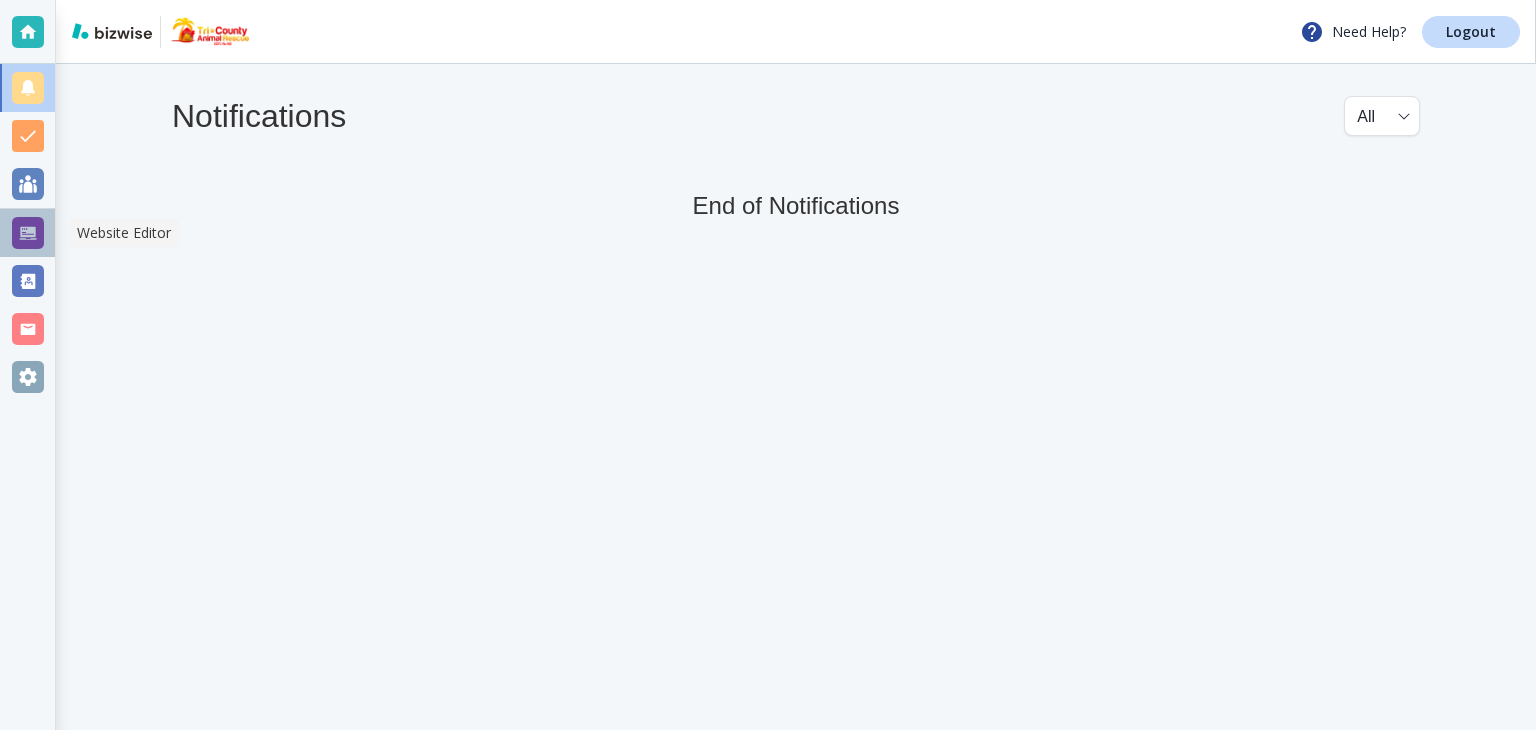 click at bounding box center [28, 233] 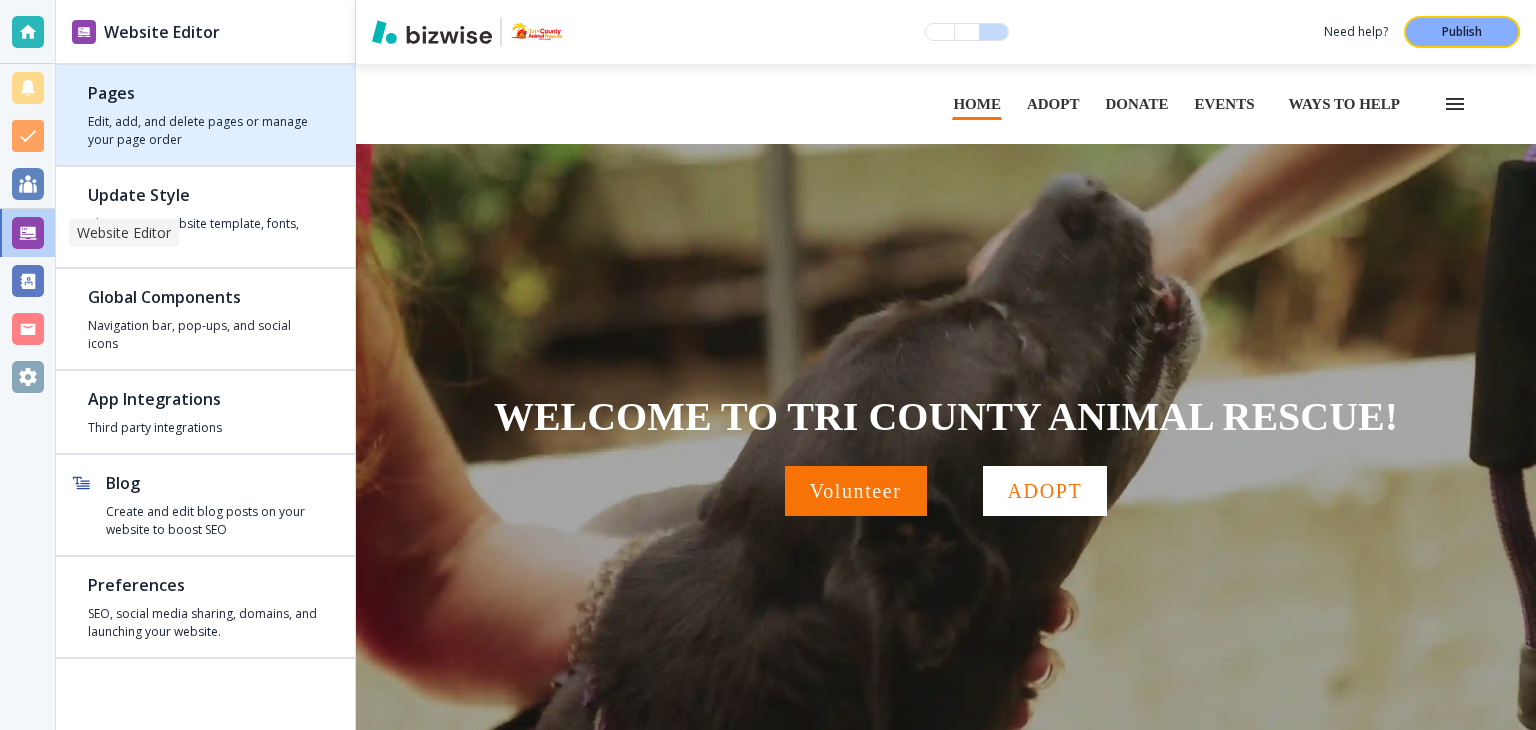 click on "Edit, add, and delete pages or manage your page order" at bounding box center (205, 131) 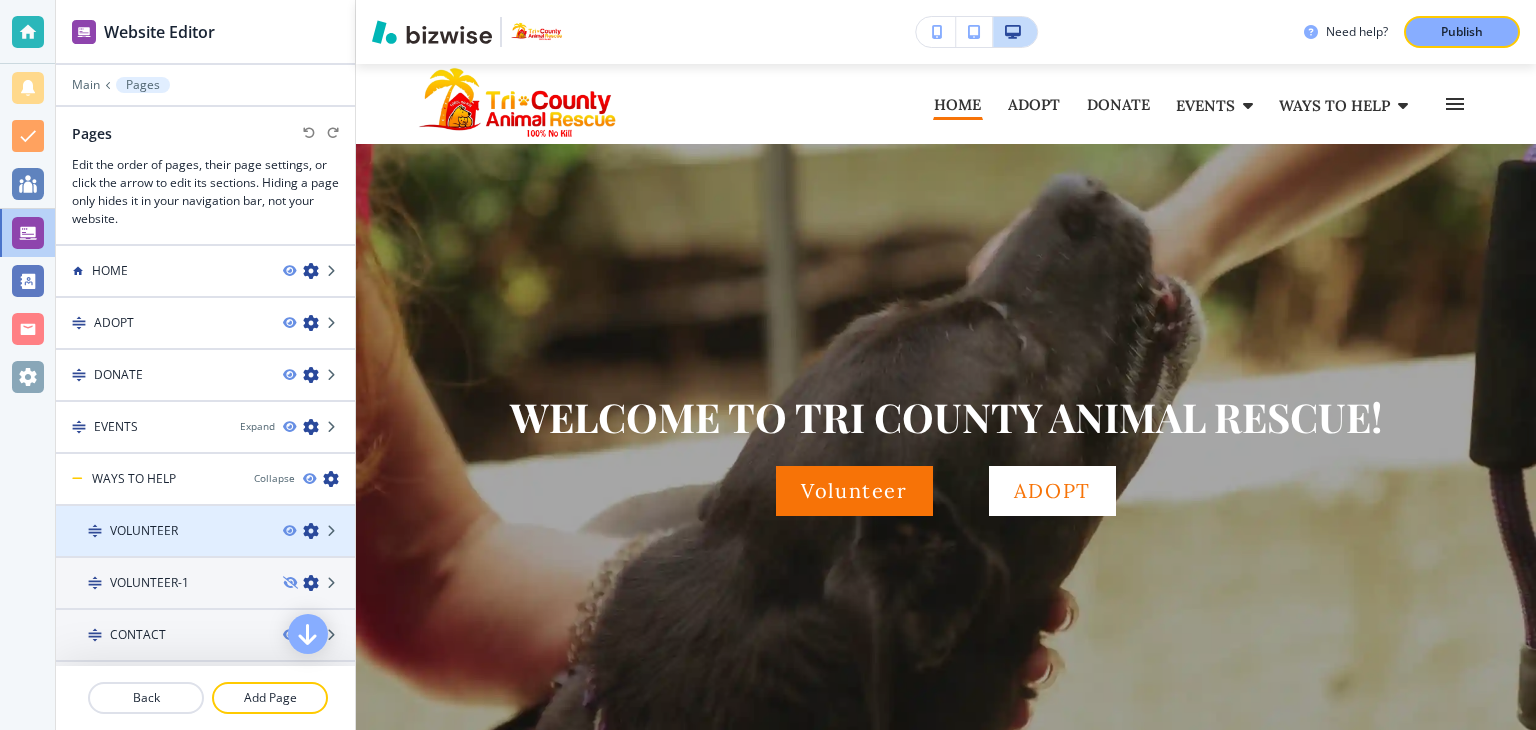 click on "VOLUNTEER" at bounding box center (144, 531) 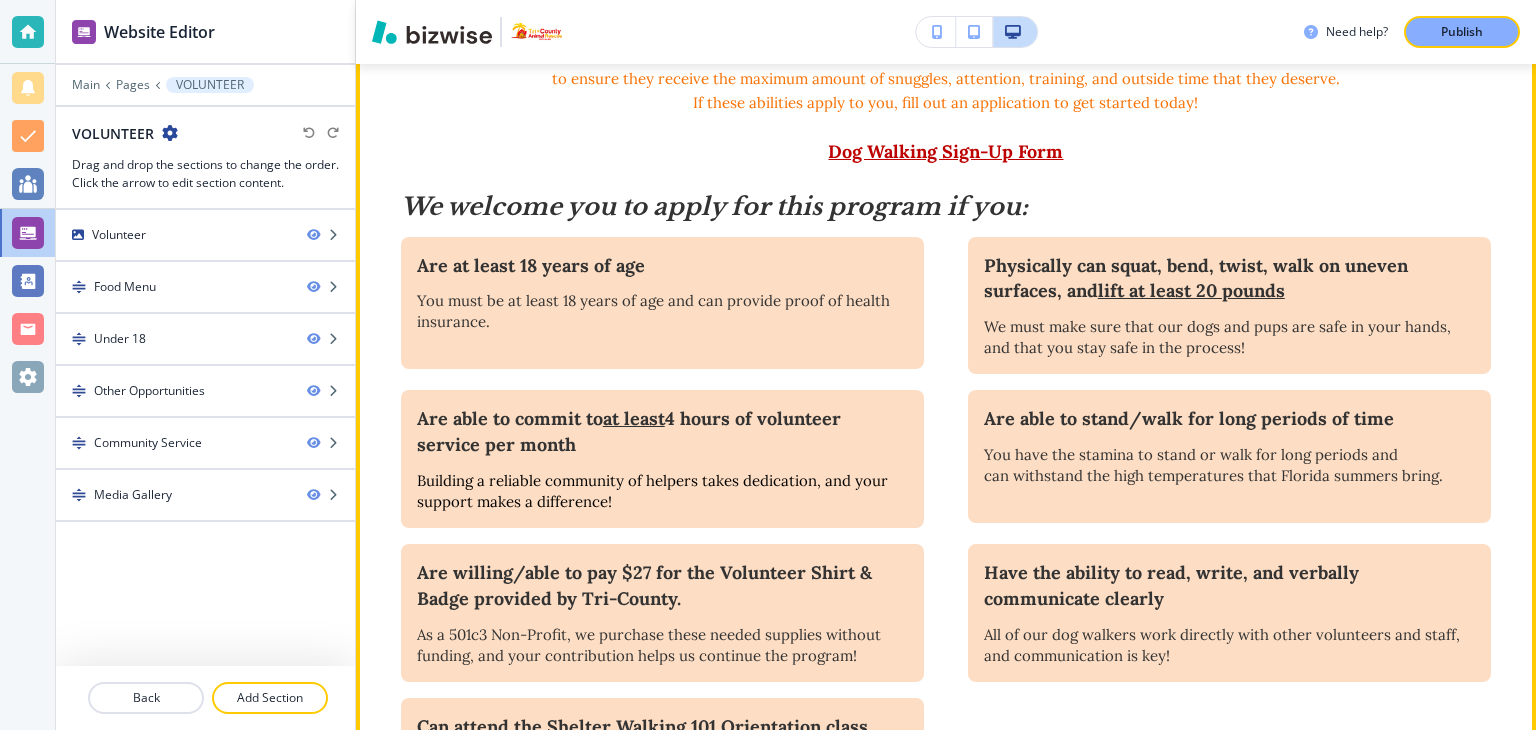 scroll, scrollTop: 1000, scrollLeft: 0, axis: vertical 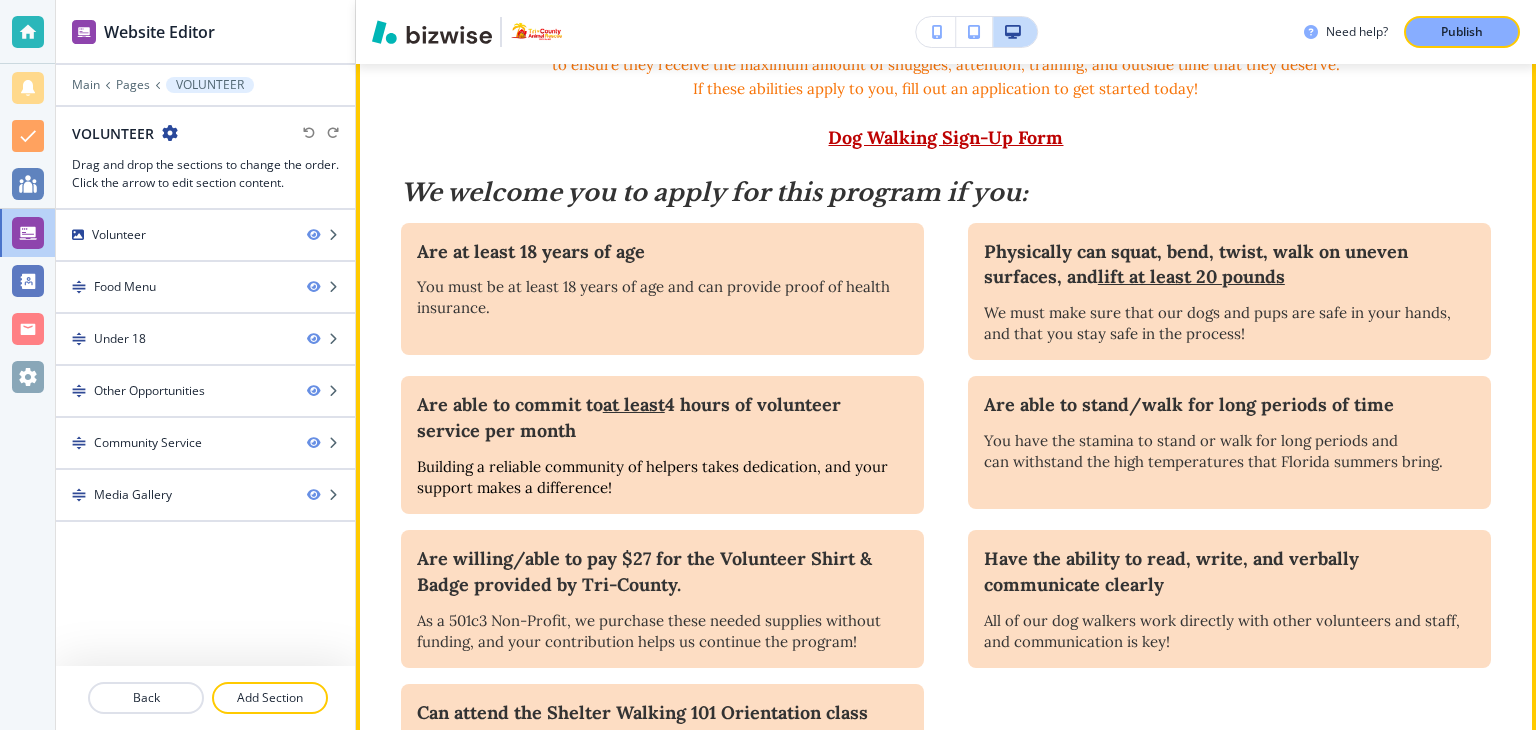 click on "Are at least 18 years of age You must be at least 18 years of age and can provide proof of health insurance." at bounding box center (662, 289) 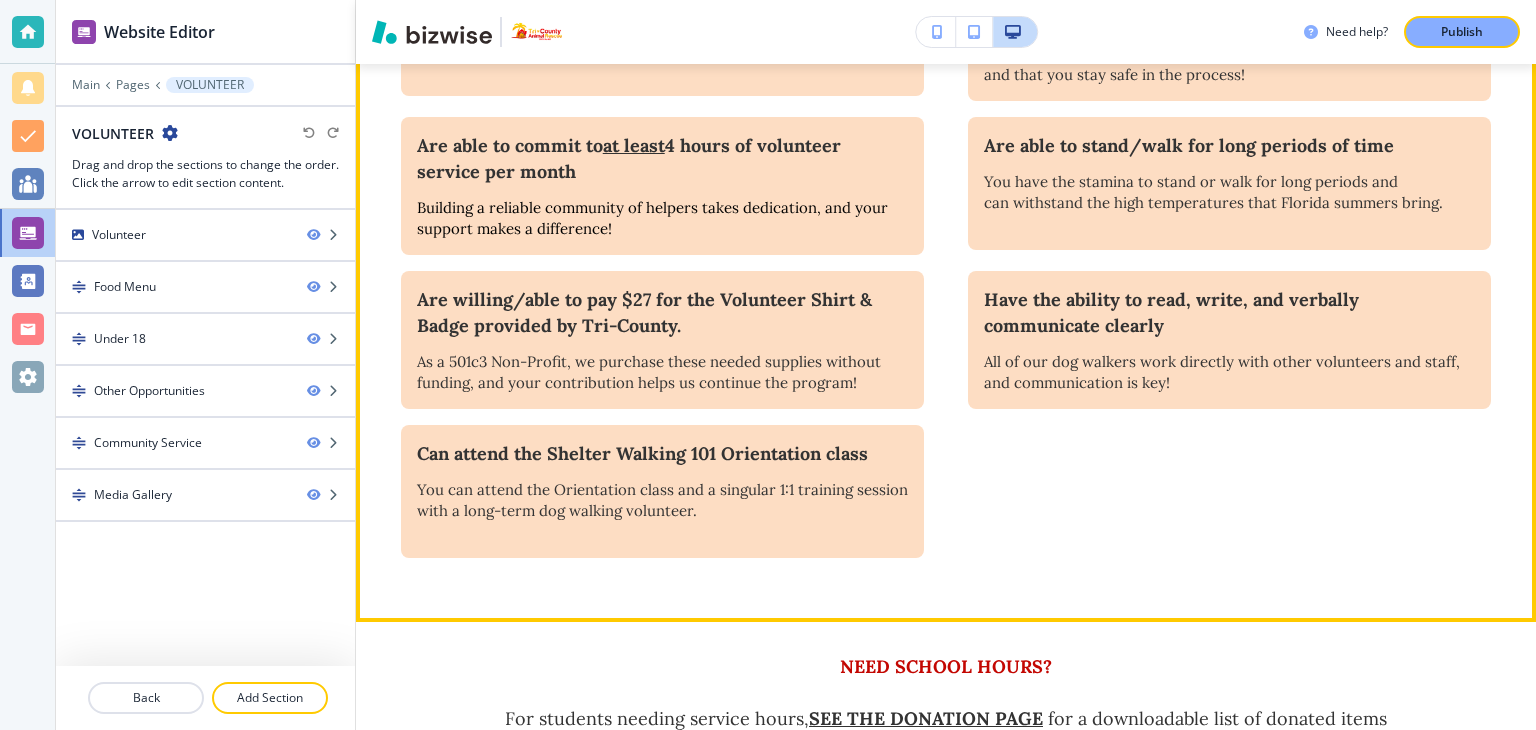scroll, scrollTop: 1300, scrollLeft: 0, axis: vertical 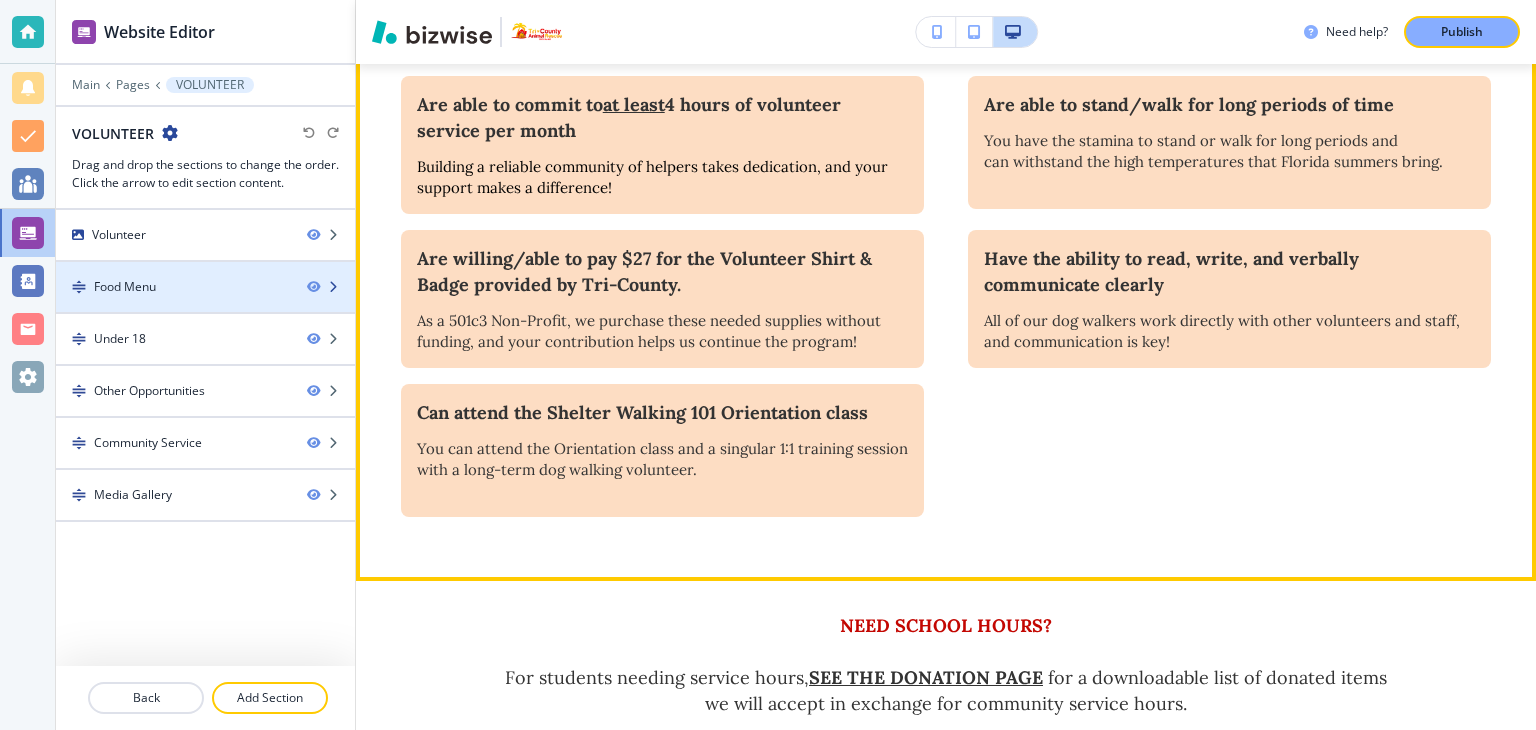 click on "Food Menu" at bounding box center [173, 287] 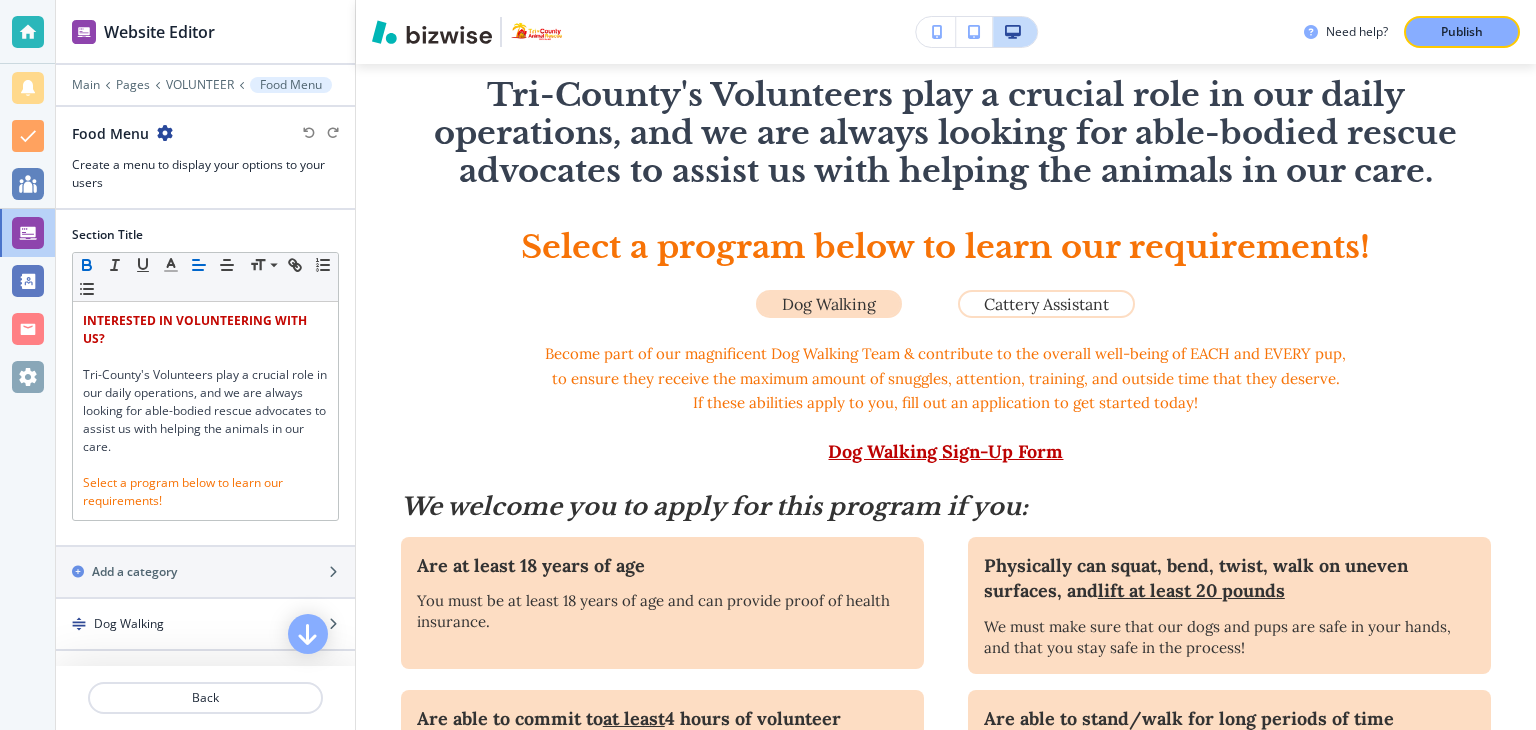 scroll, scrollTop: 581, scrollLeft: 0, axis: vertical 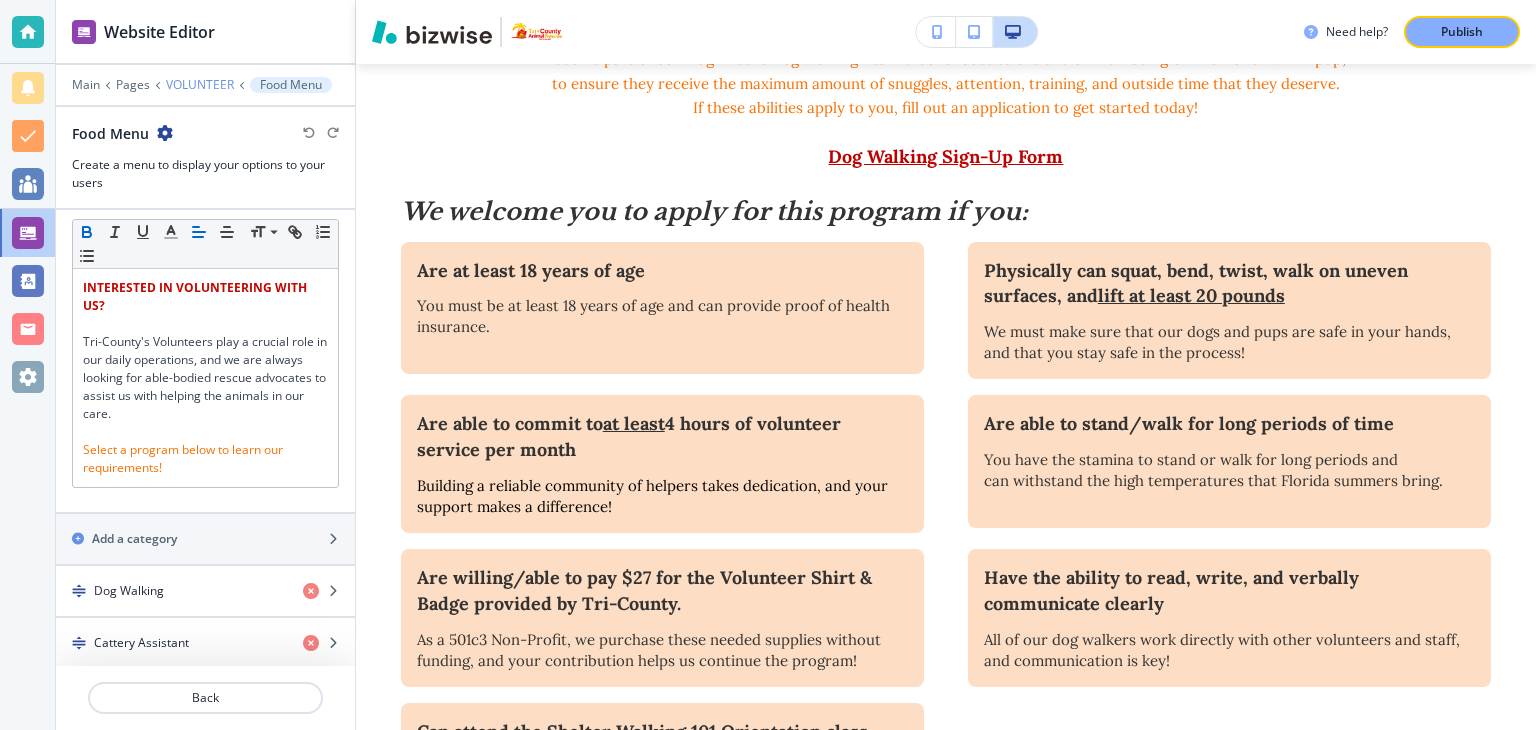 click on "VOLUNTEER" at bounding box center [200, 85] 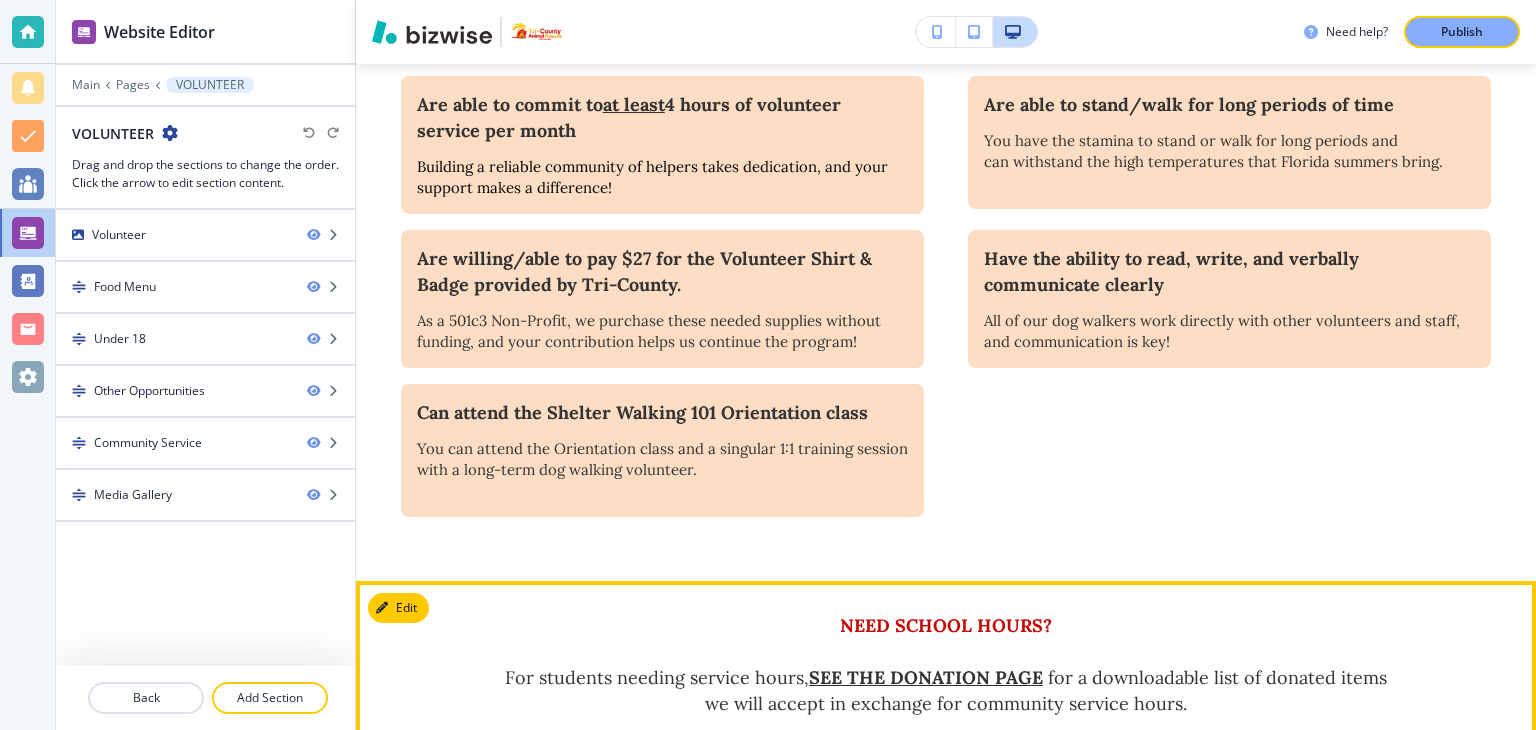 scroll, scrollTop: 1281, scrollLeft: 0, axis: vertical 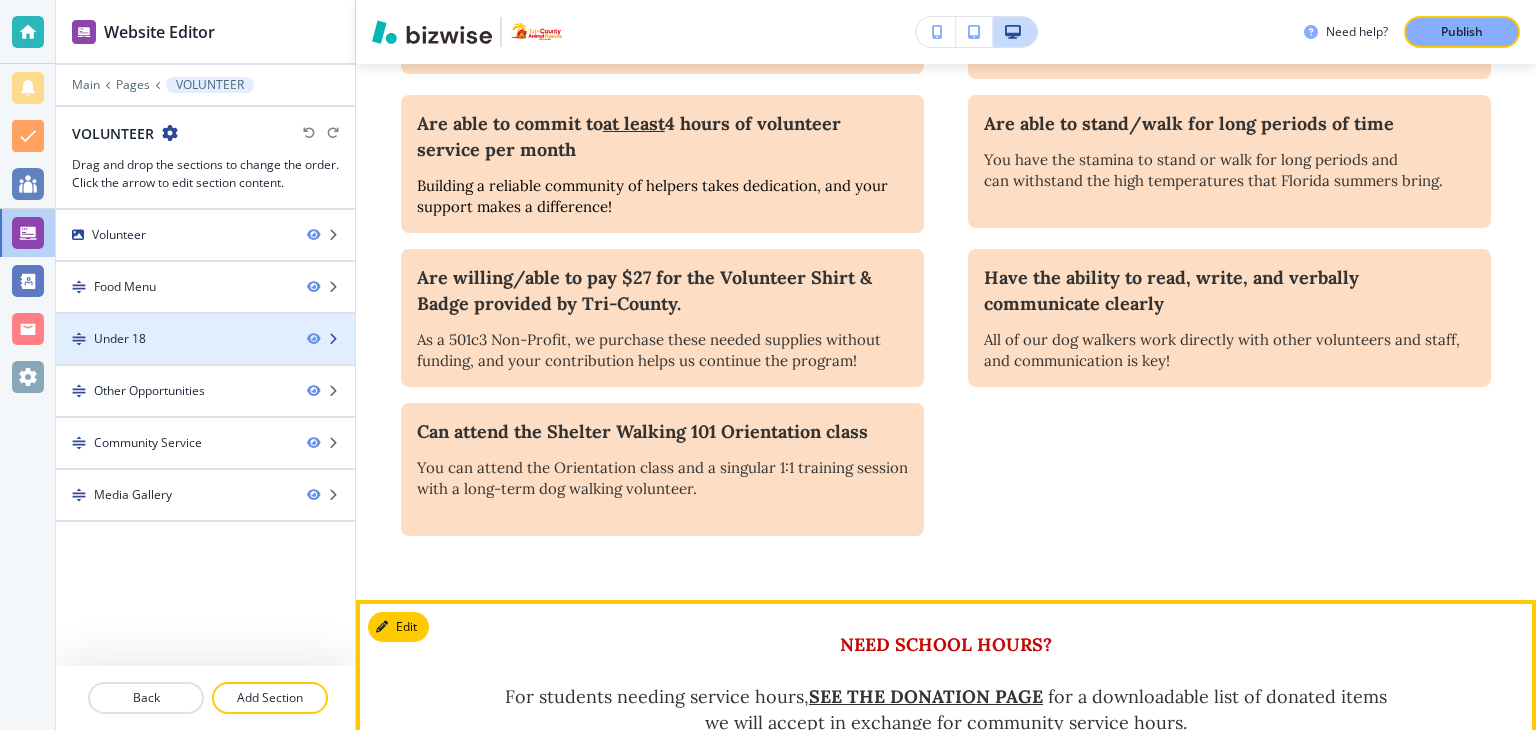 click on "Under 18" at bounding box center (120, 339) 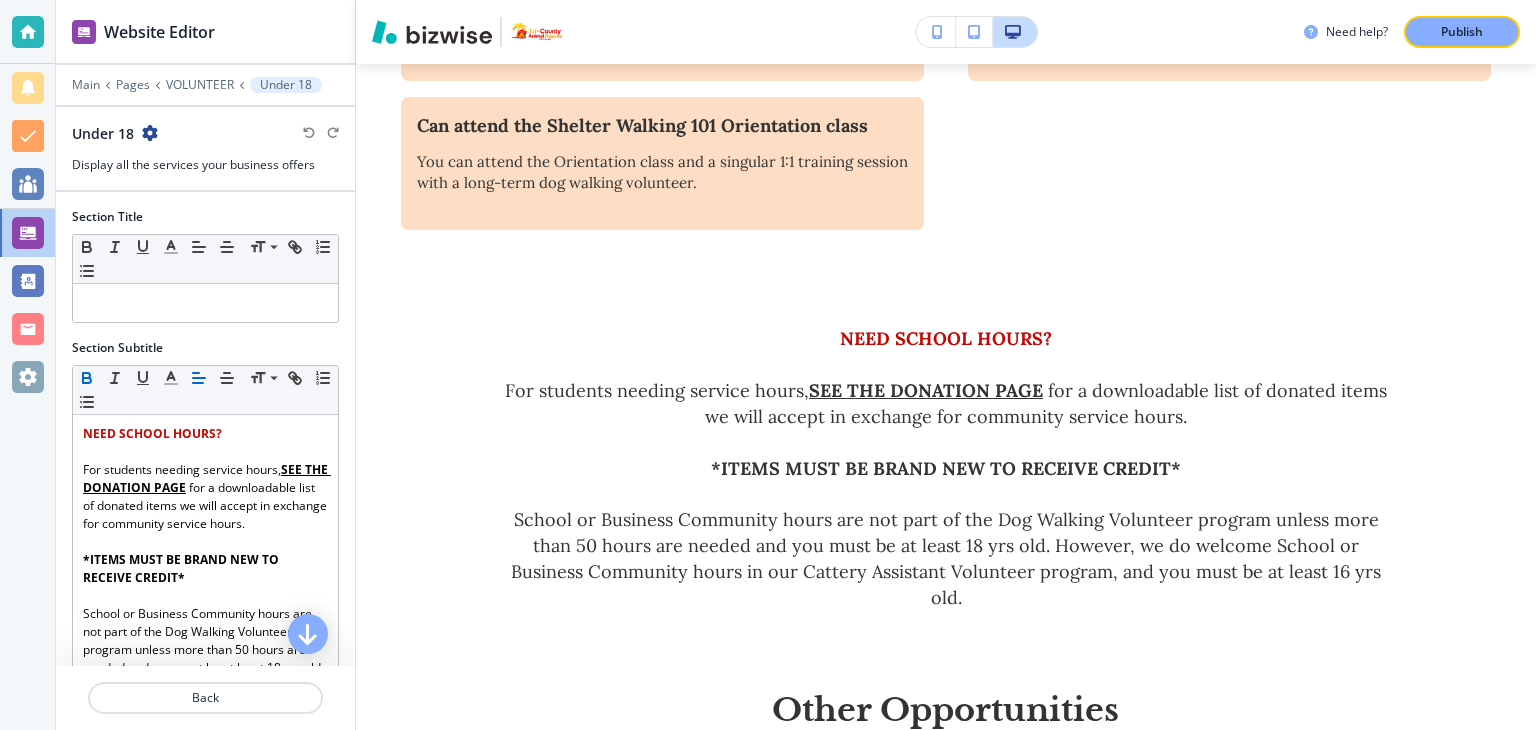 scroll, scrollTop: 1816, scrollLeft: 0, axis: vertical 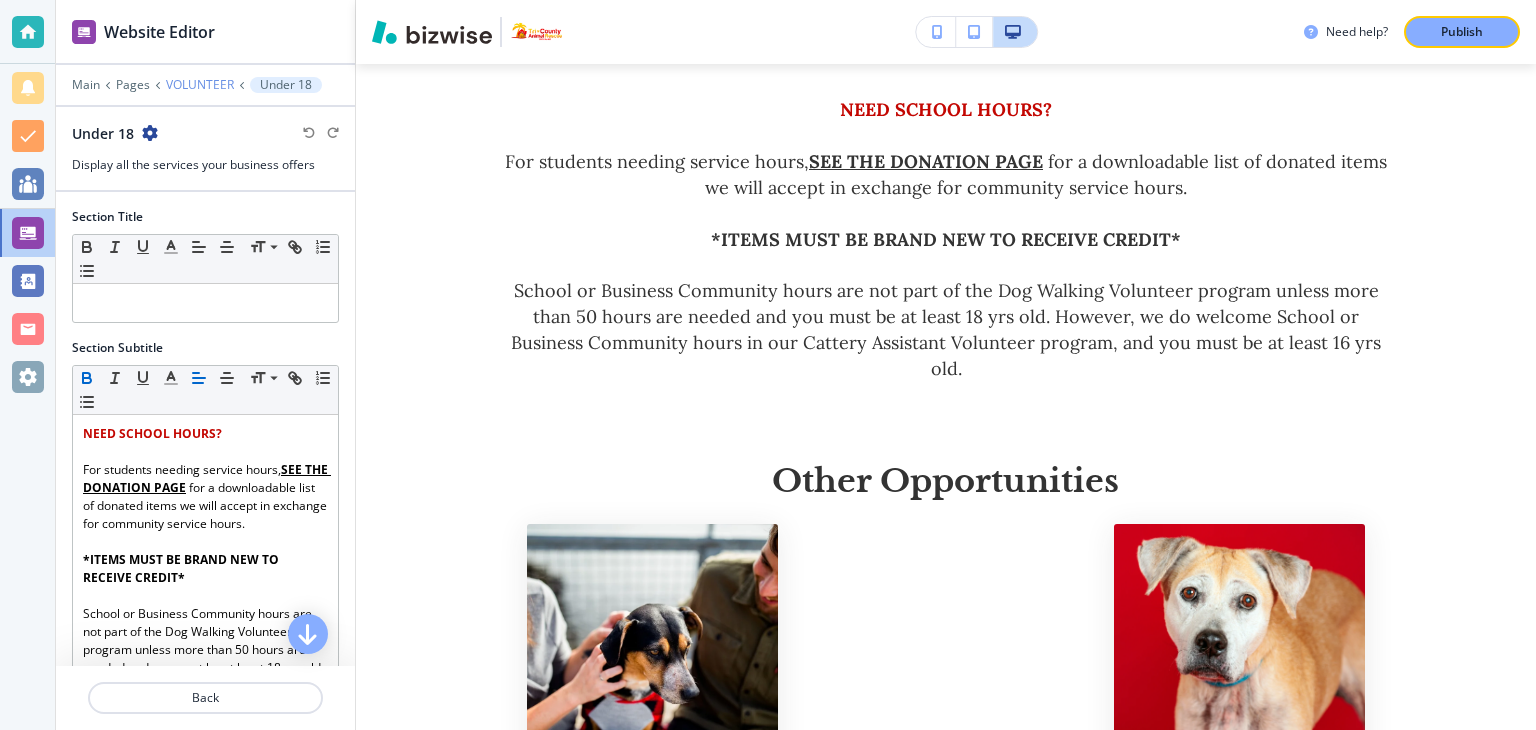 click on "VOLUNTEER" at bounding box center [200, 85] 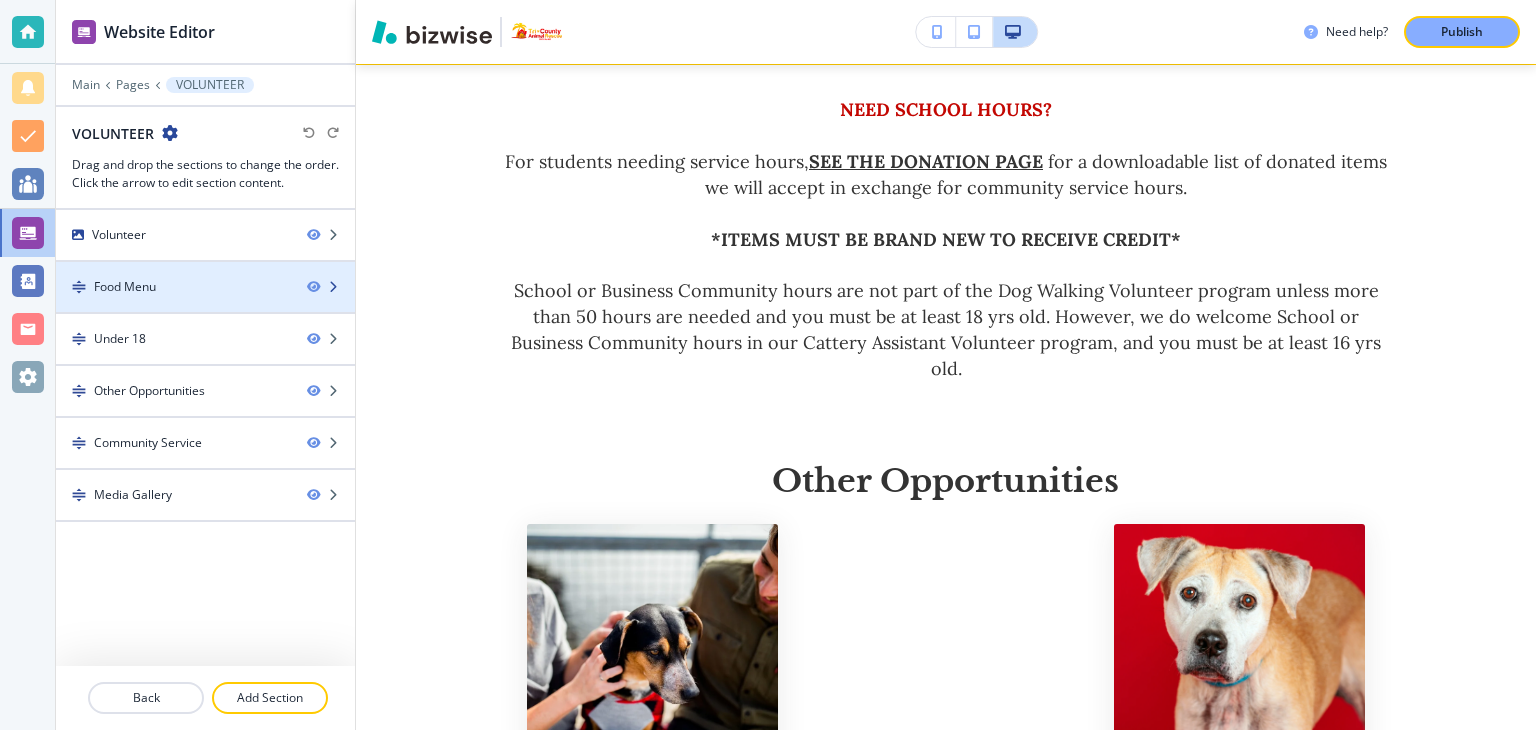 click on "Food Menu" at bounding box center (125, 287) 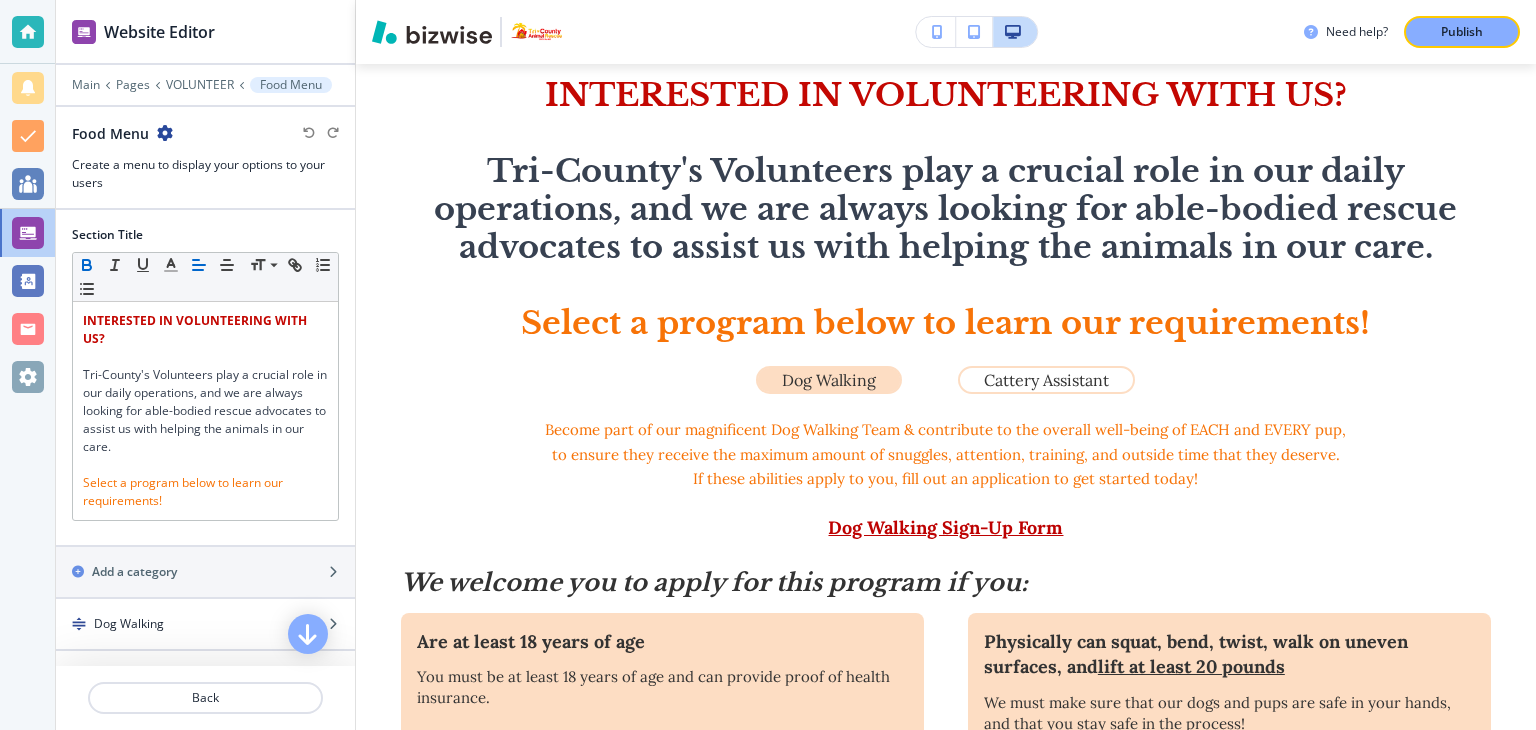 scroll, scrollTop: 581, scrollLeft: 0, axis: vertical 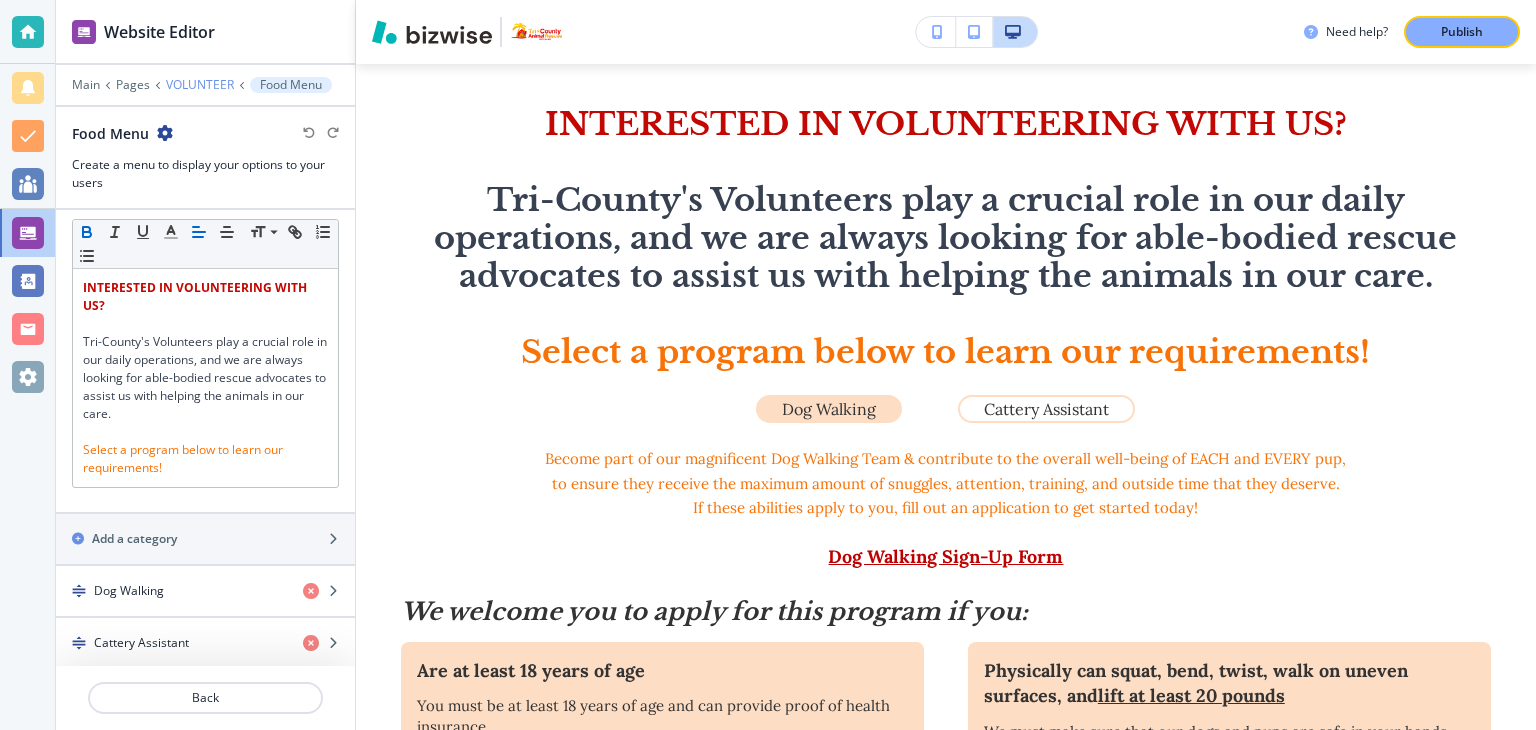 click on "VOLUNTEER" at bounding box center (200, 85) 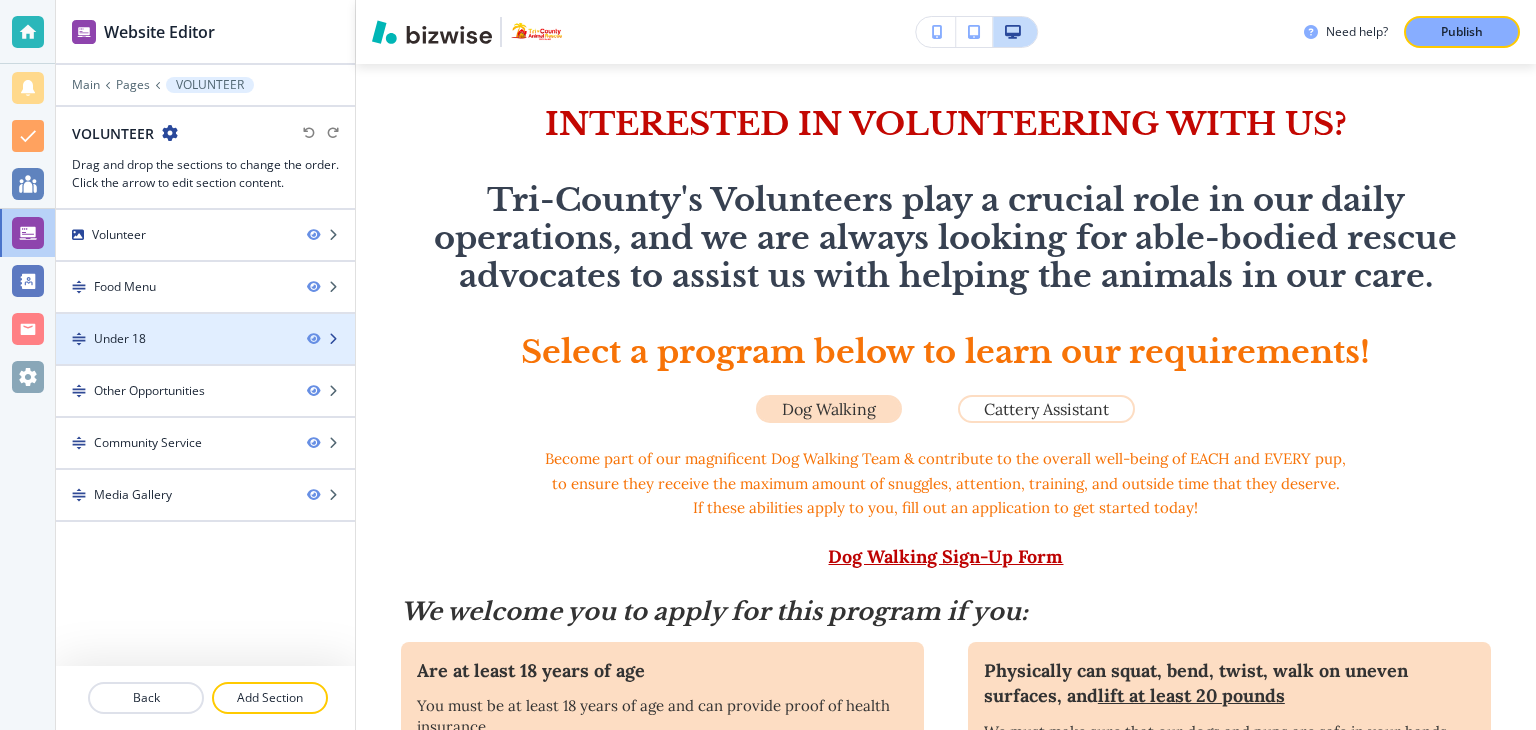 click on "Under 18" at bounding box center [120, 339] 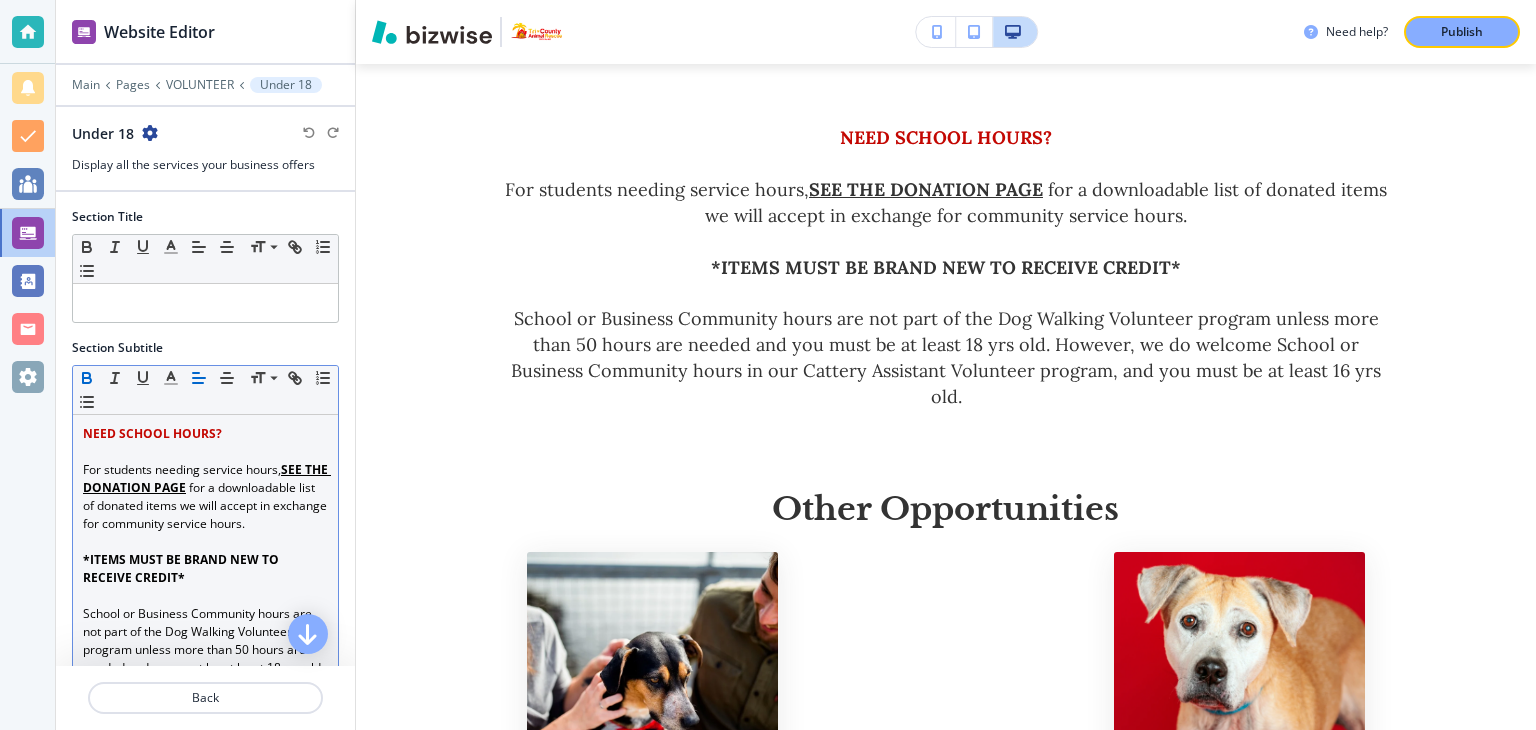 scroll, scrollTop: 1816, scrollLeft: 0, axis: vertical 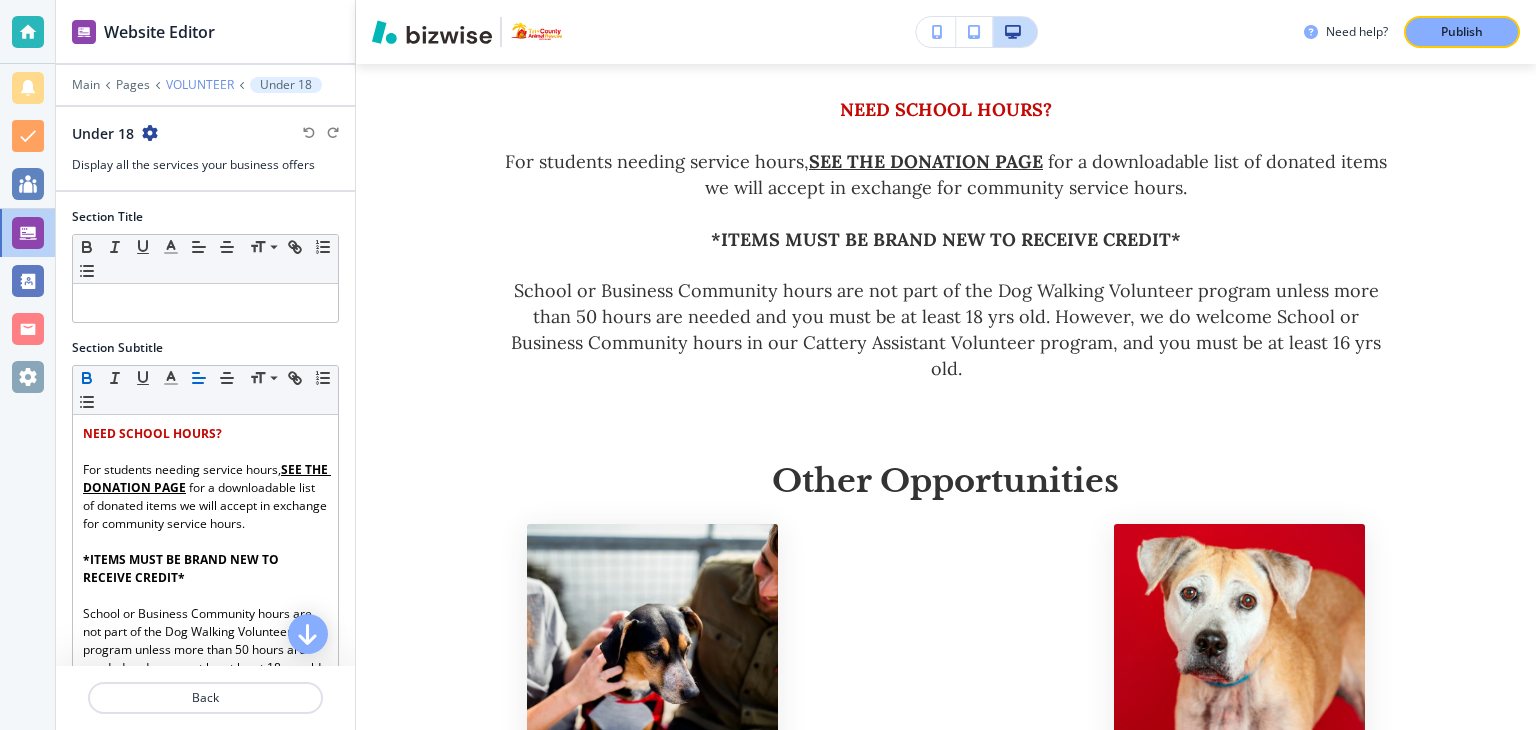 click on "VOLUNTEER" at bounding box center [200, 85] 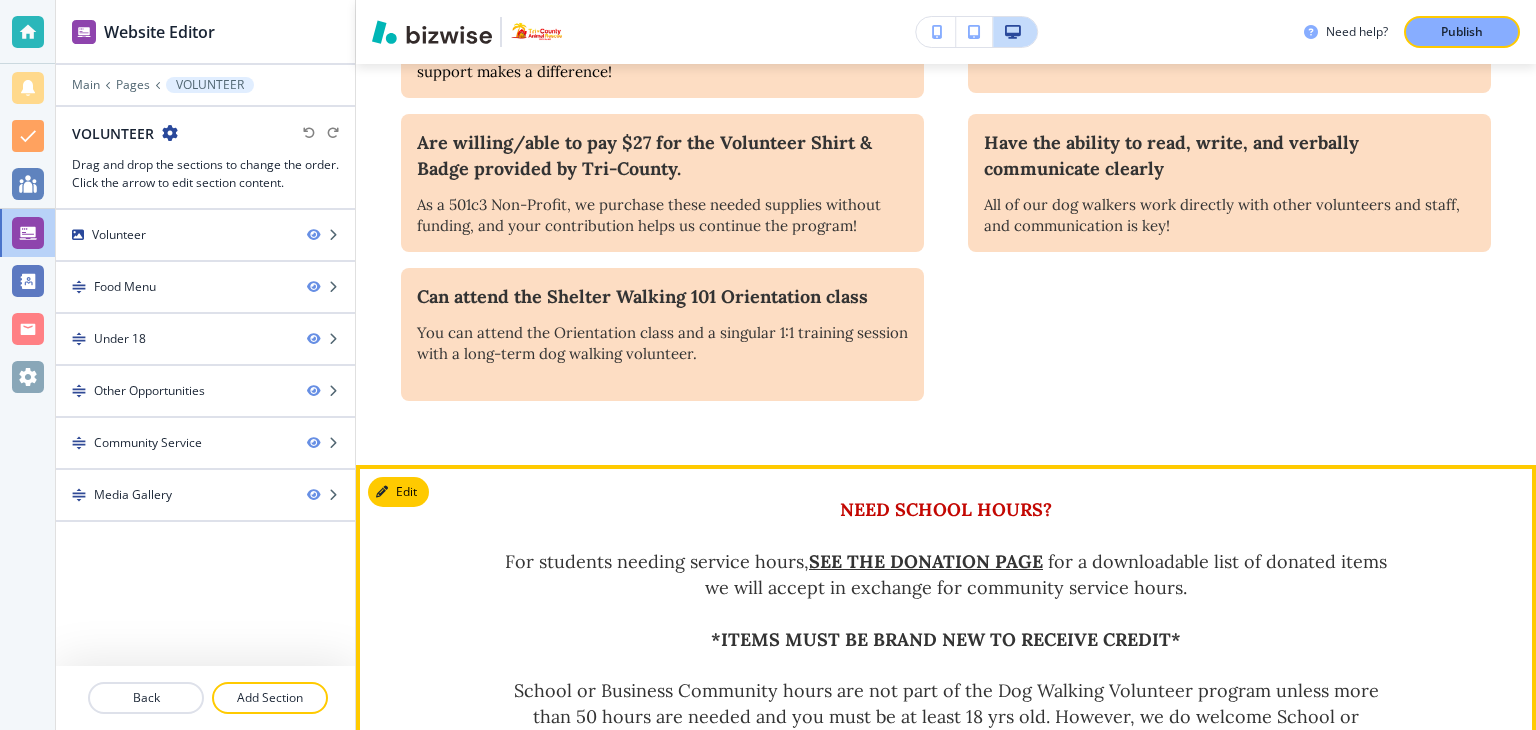 scroll, scrollTop: 816, scrollLeft: 0, axis: vertical 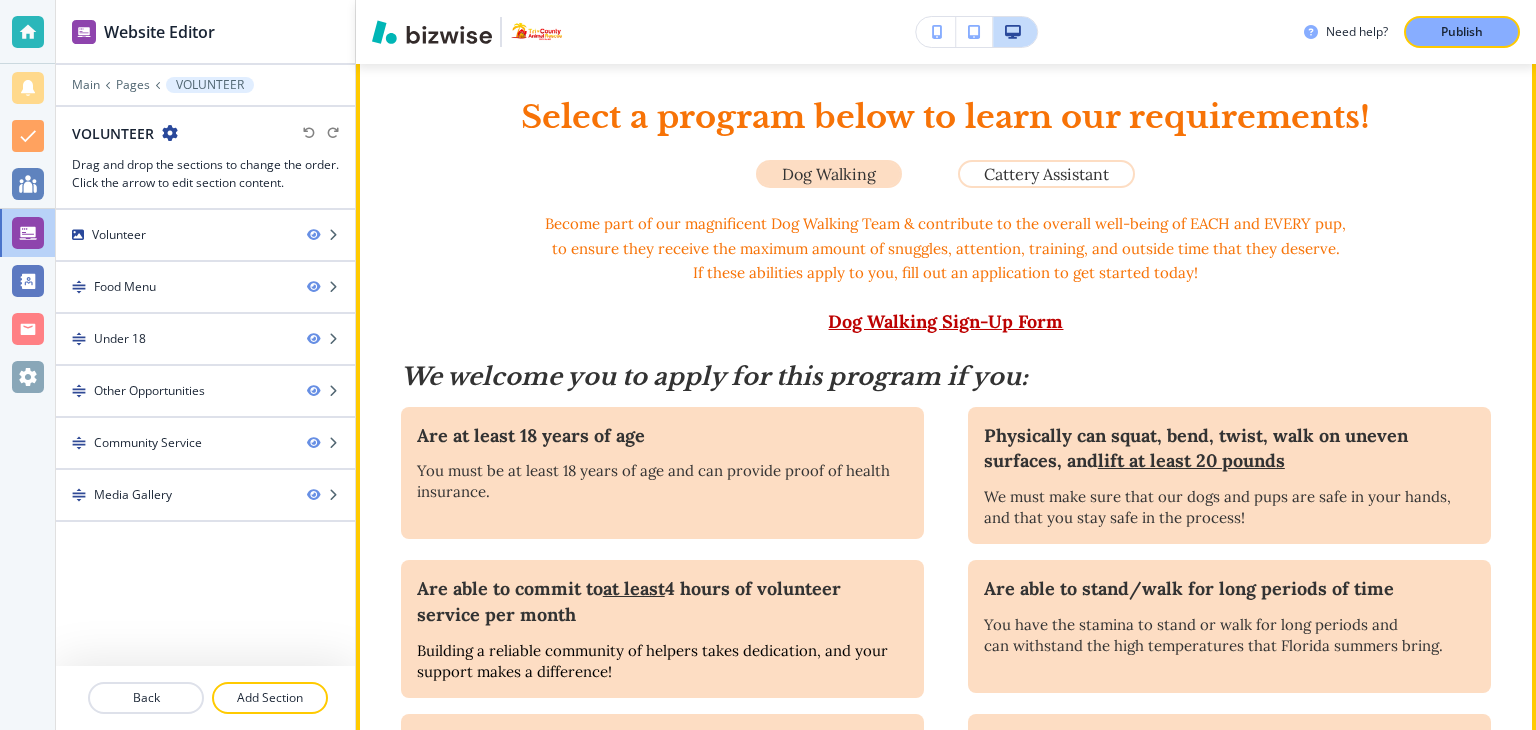 click on "Are at least 18 years of age You must be at least 18 years of age and can provide proof of health insurance." at bounding box center [662, 473] 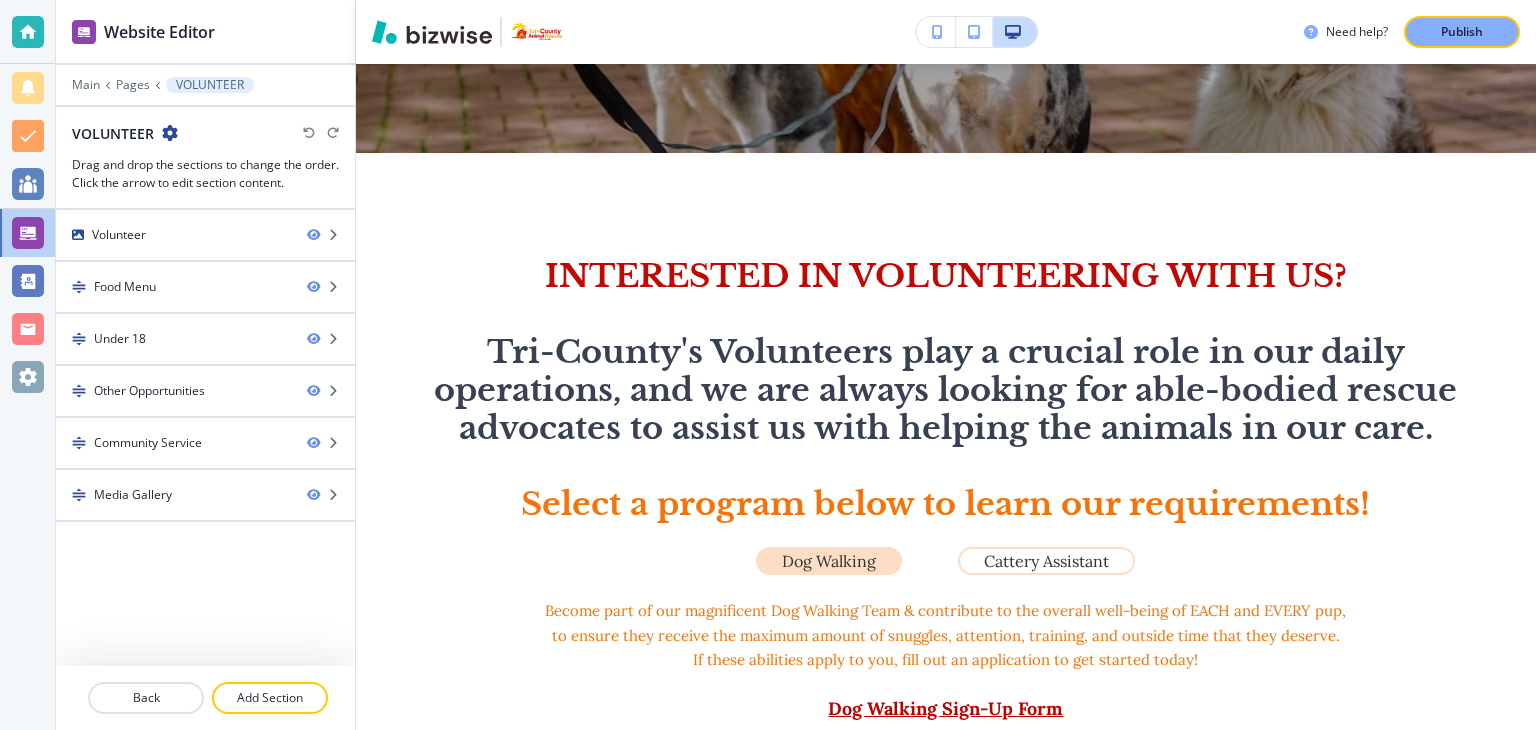 scroll, scrollTop: 416, scrollLeft: 0, axis: vertical 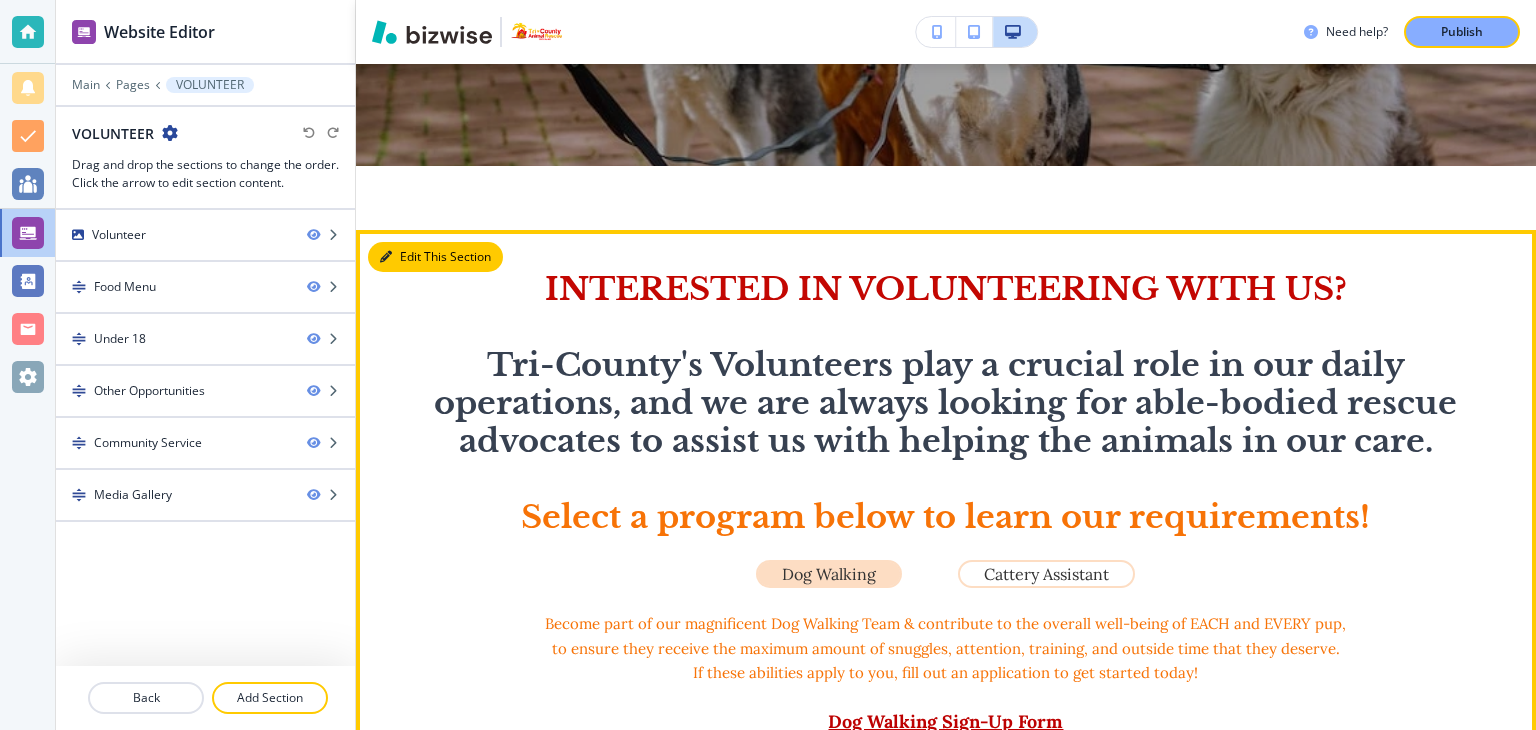 click on "Edit This Section" at bounding box center [435, 257] 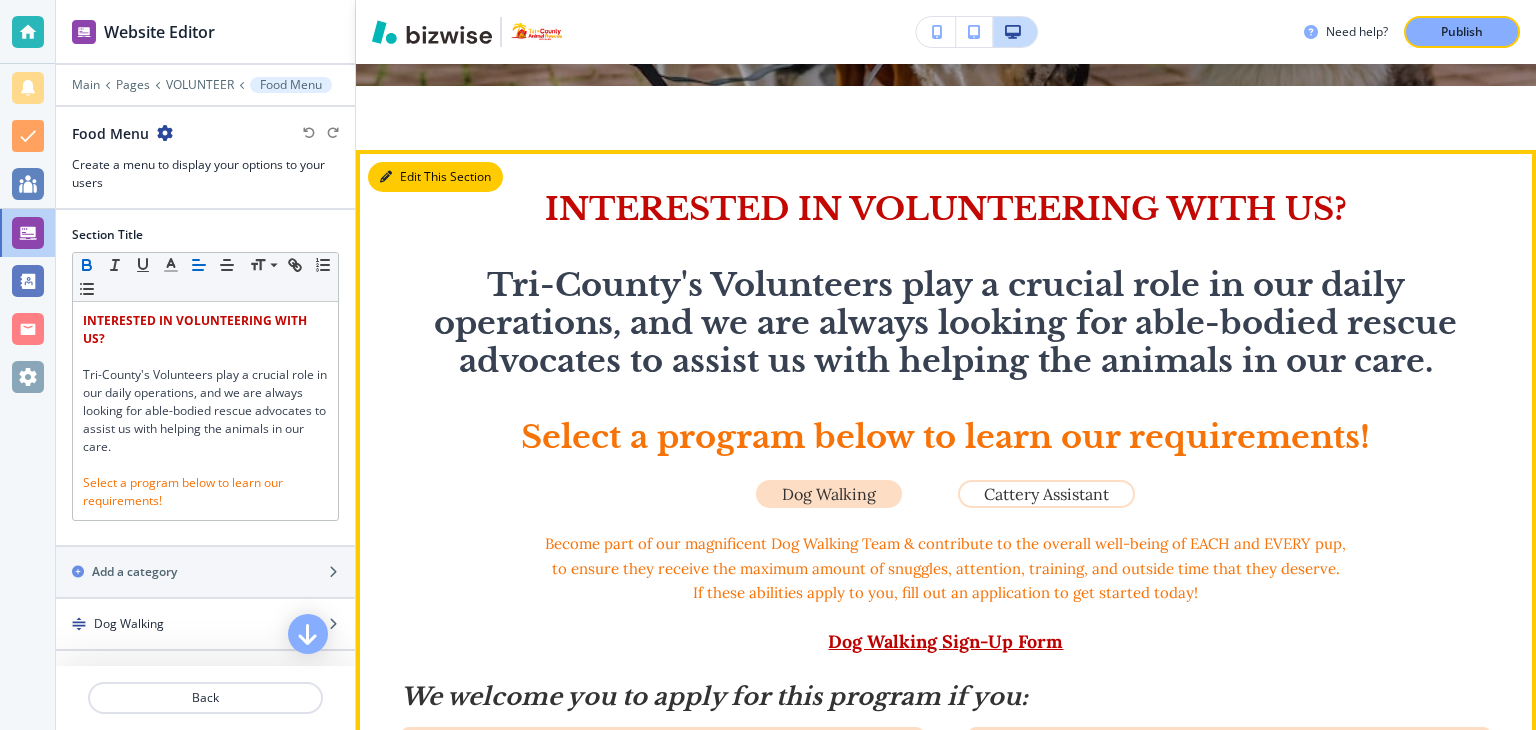 scroll, scrollTop: 581, scrollLeft: 0, axis: vertical 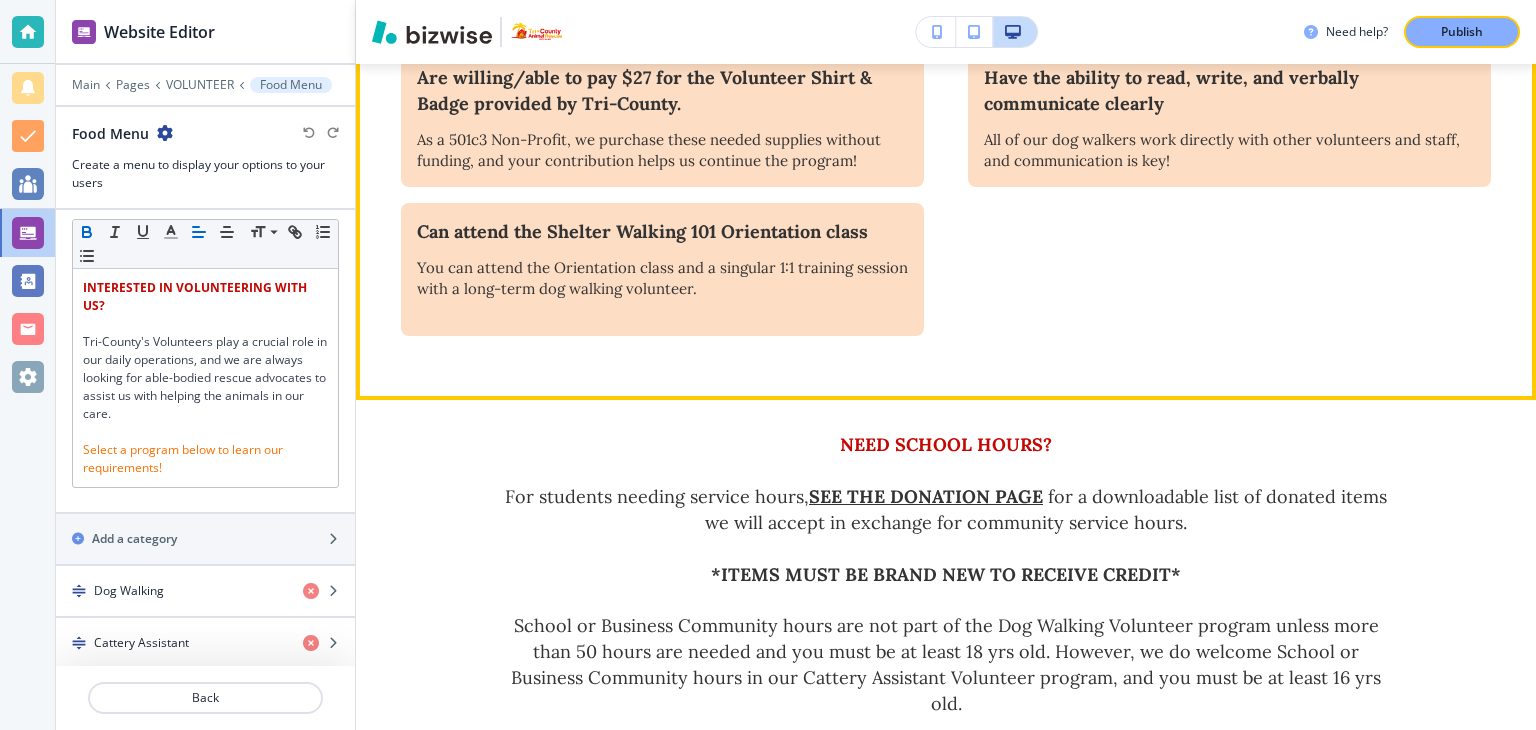 click on "Can attend the Shelter Walking 101 Orientation class You can attend the Orientation class and a singular 1:1 training session with a long-term dog walking volunteer." at bounding box center [662, 269] 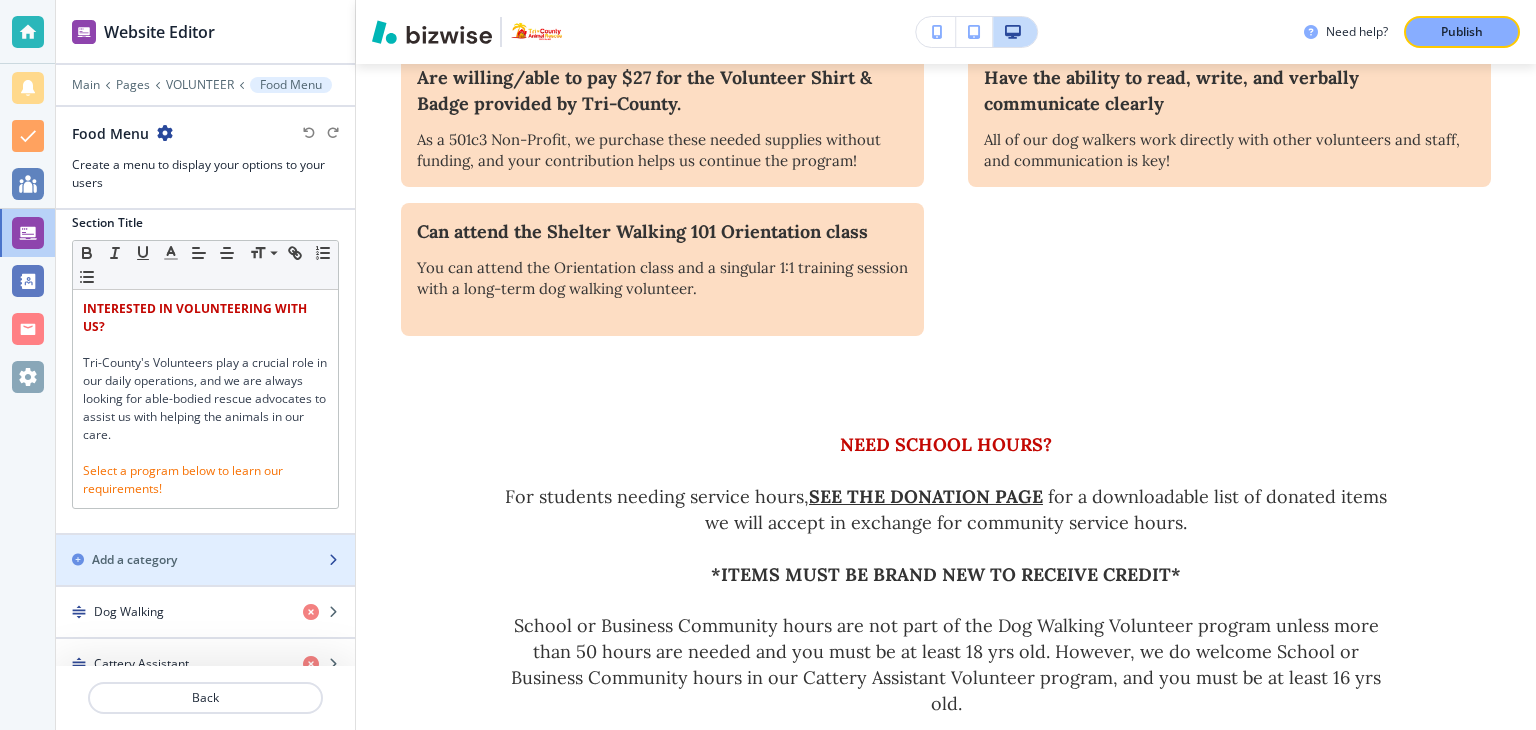scroll, scrollTop: 0, scrollLeft: 0, axis: both 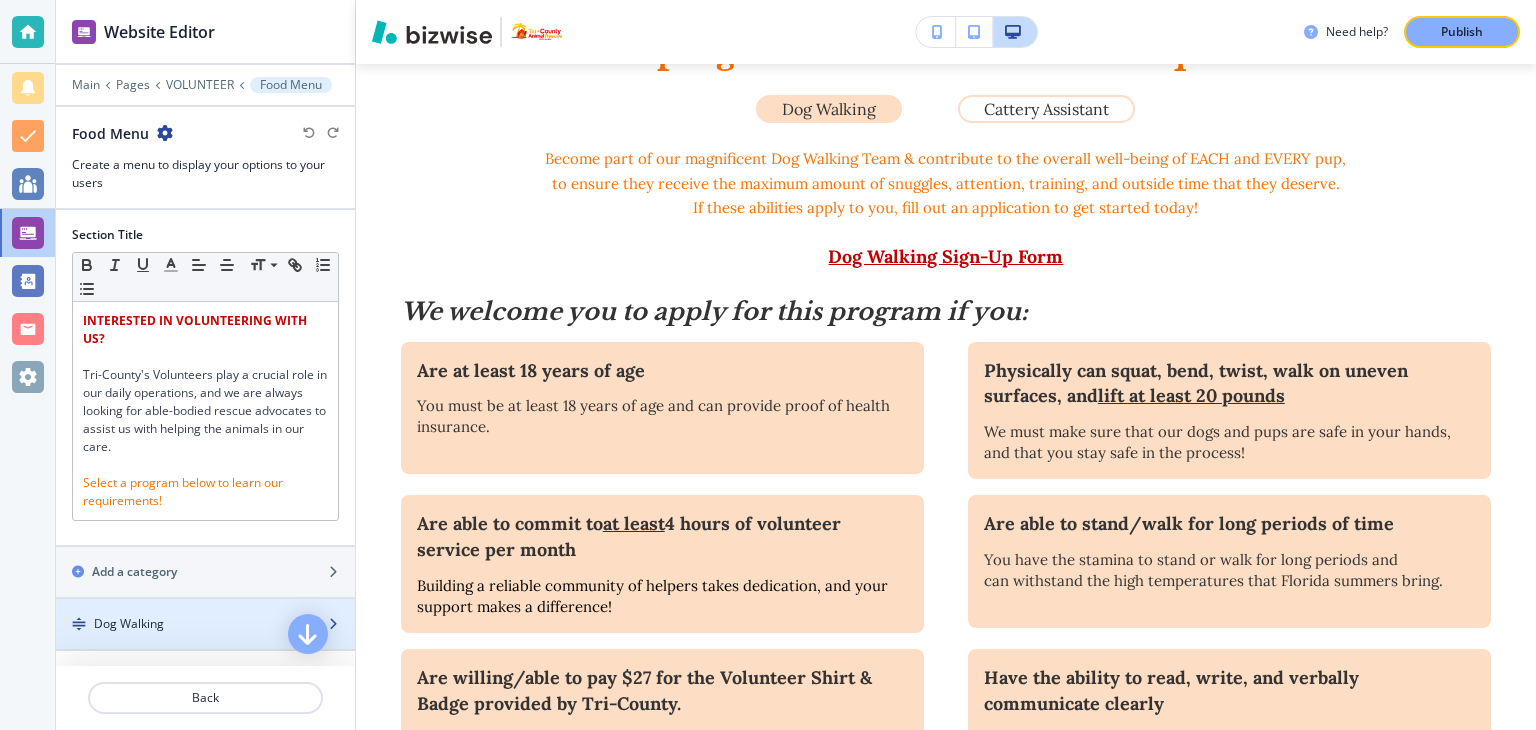 click on "Dog Walking" at bounding box center [129, 624] 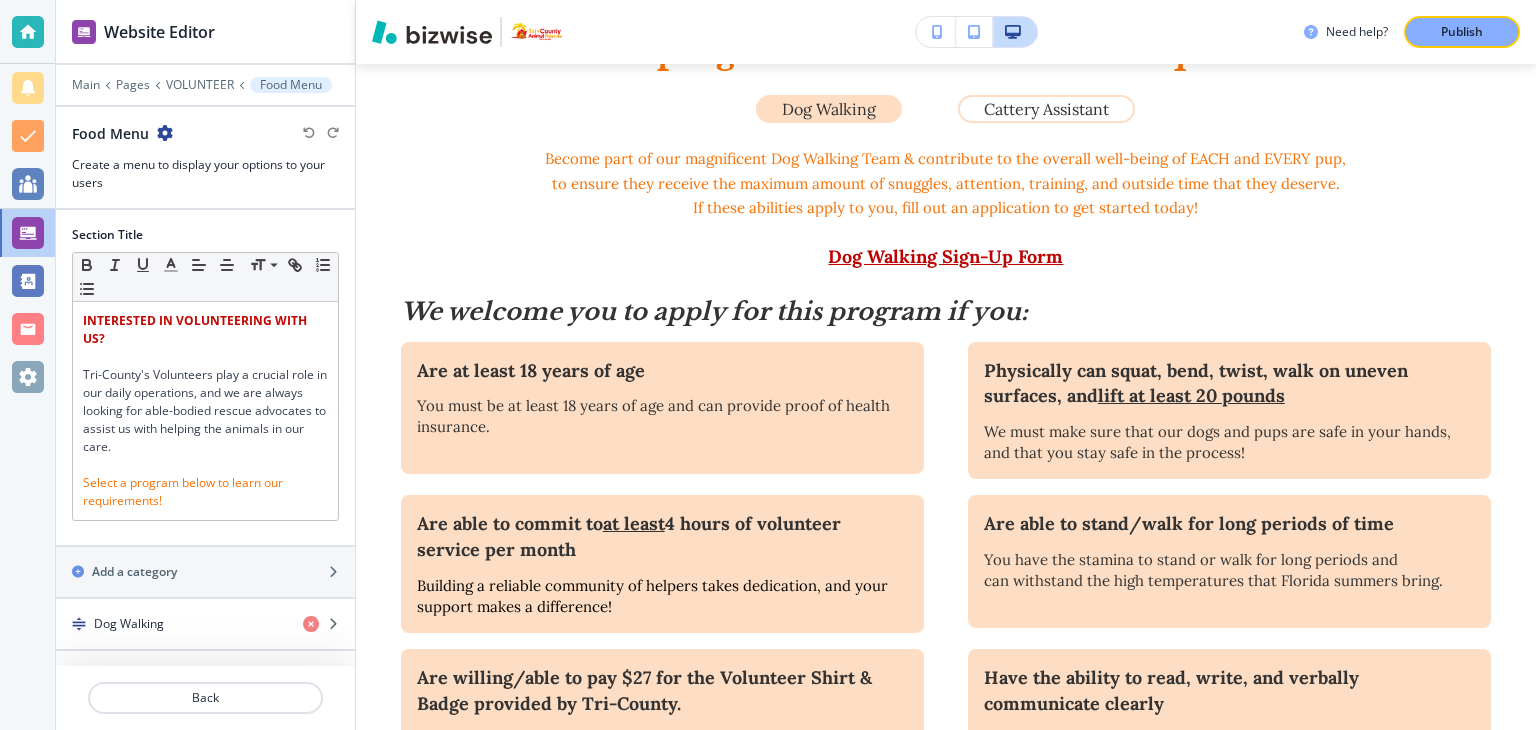 scroll, scrollTop: 33, scrollLeft: 0, axis: vertical 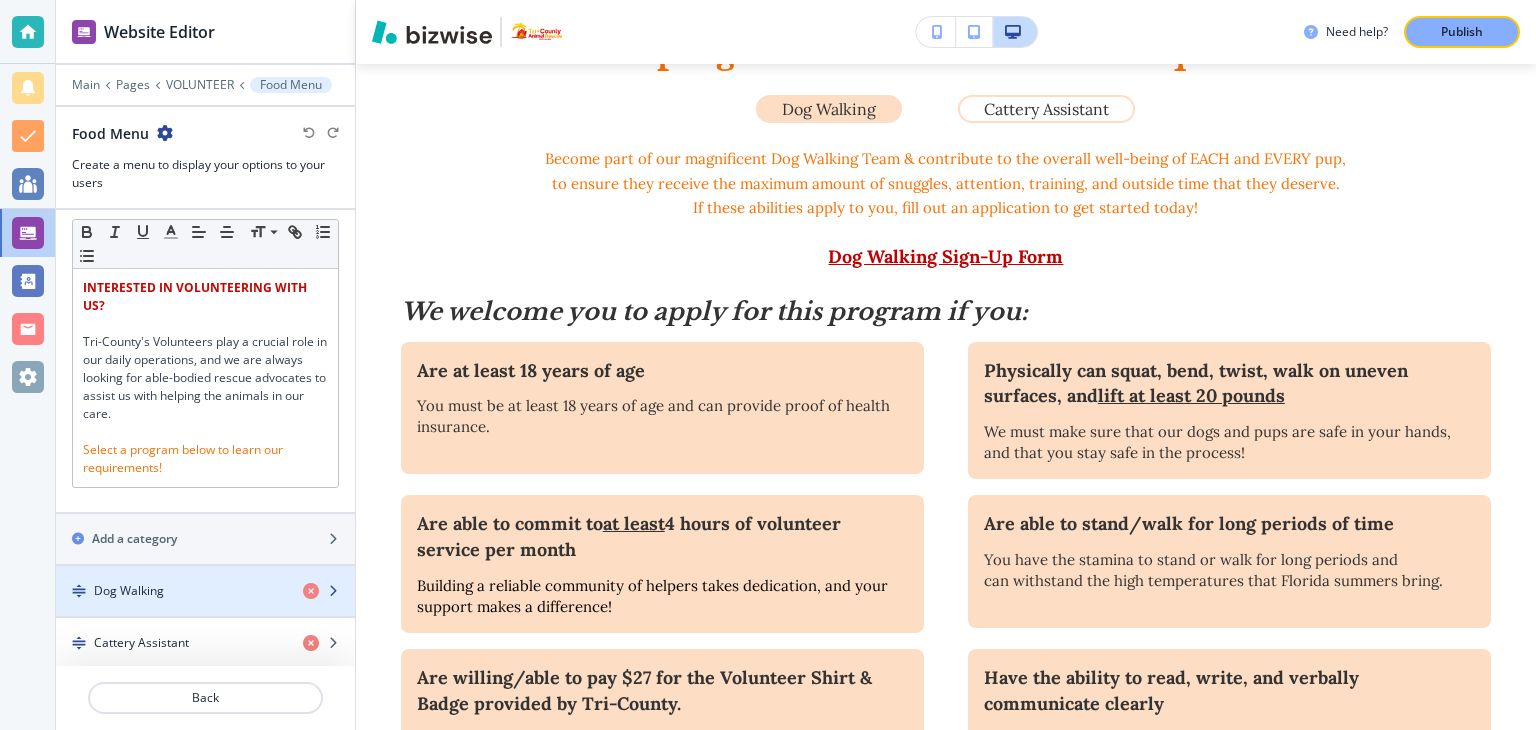 click on "Dog Walking" at bounding box center (129, 591) 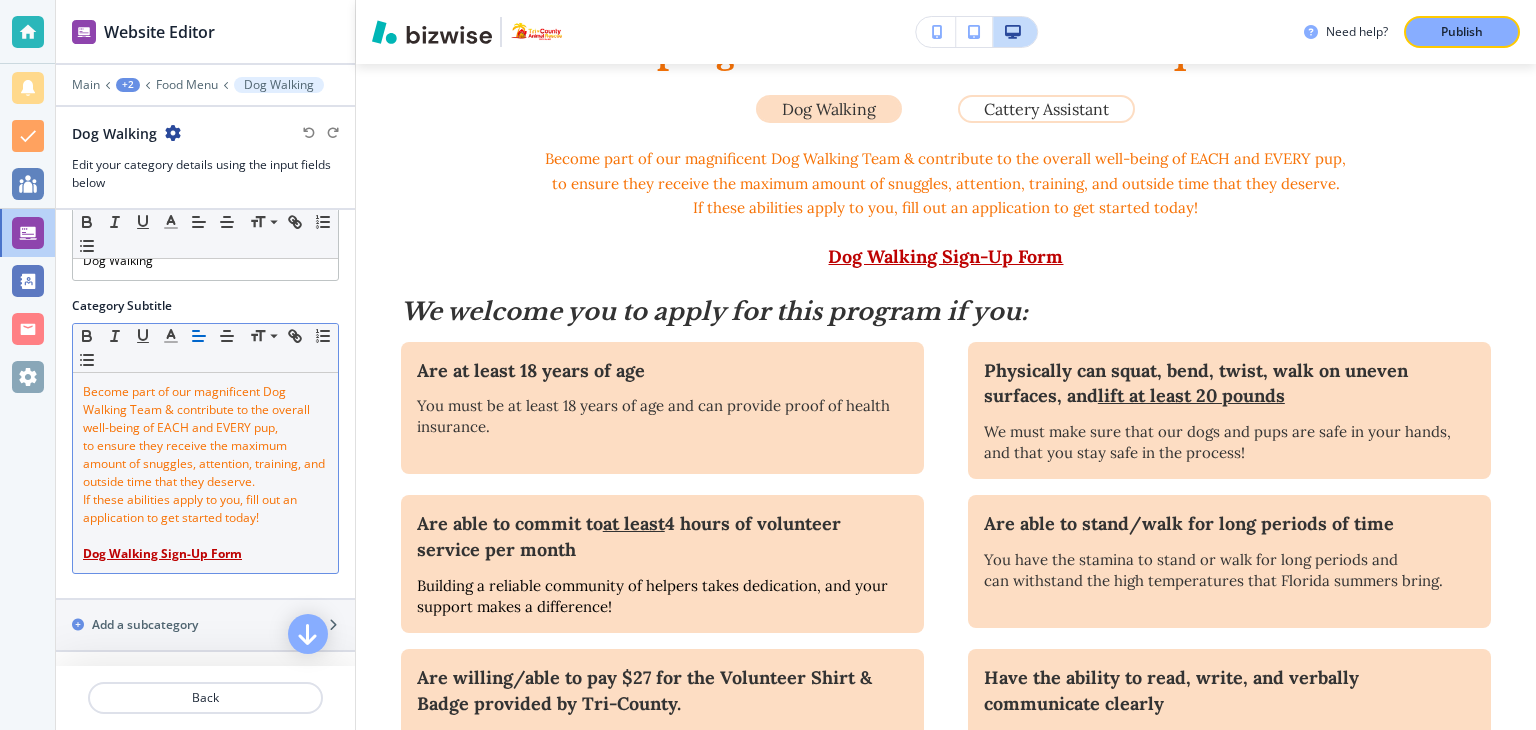 scroll, scrollTop: 94, scrollLeft: 0, axis: vertical 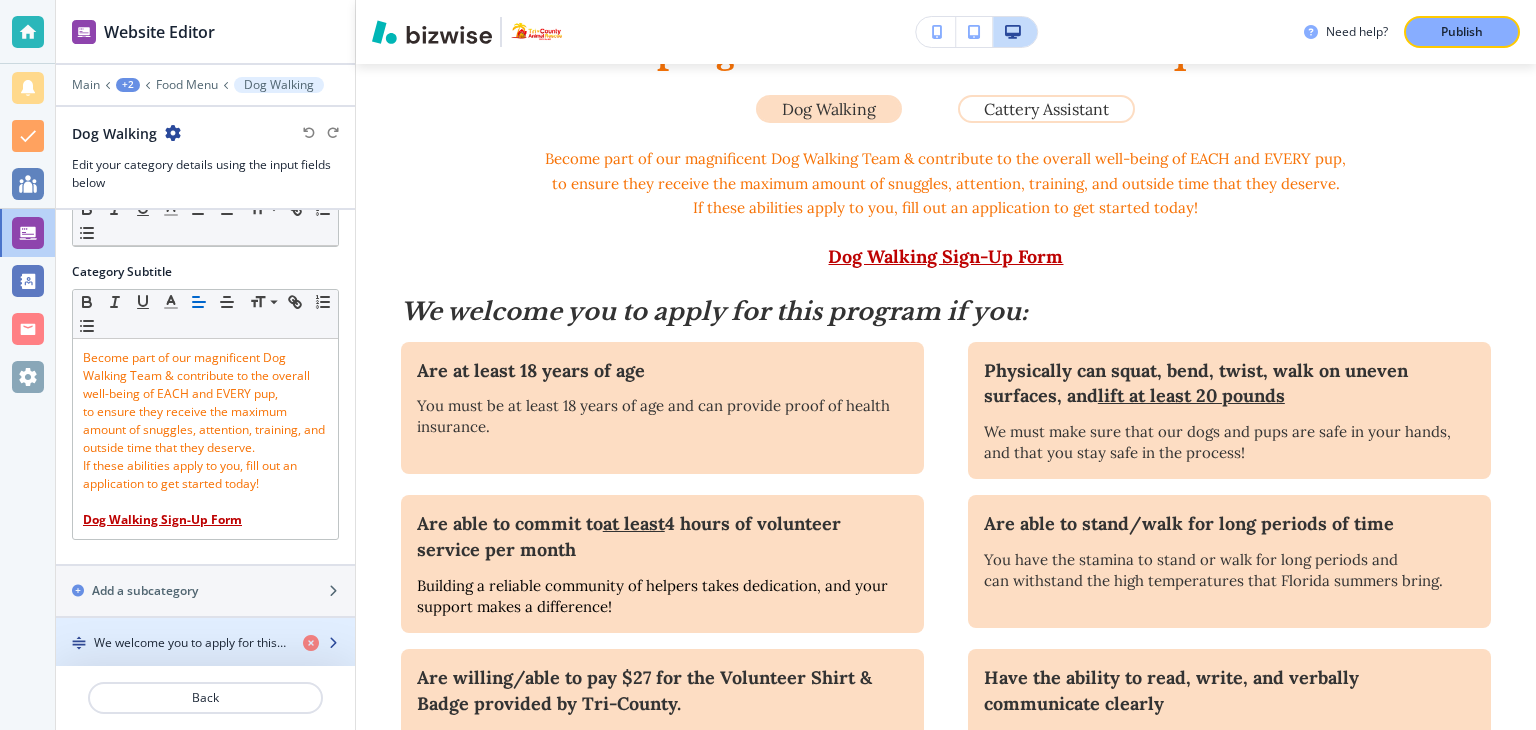 click on "We welcome you to apply for this program if you:" at bounding box center [190, 643] 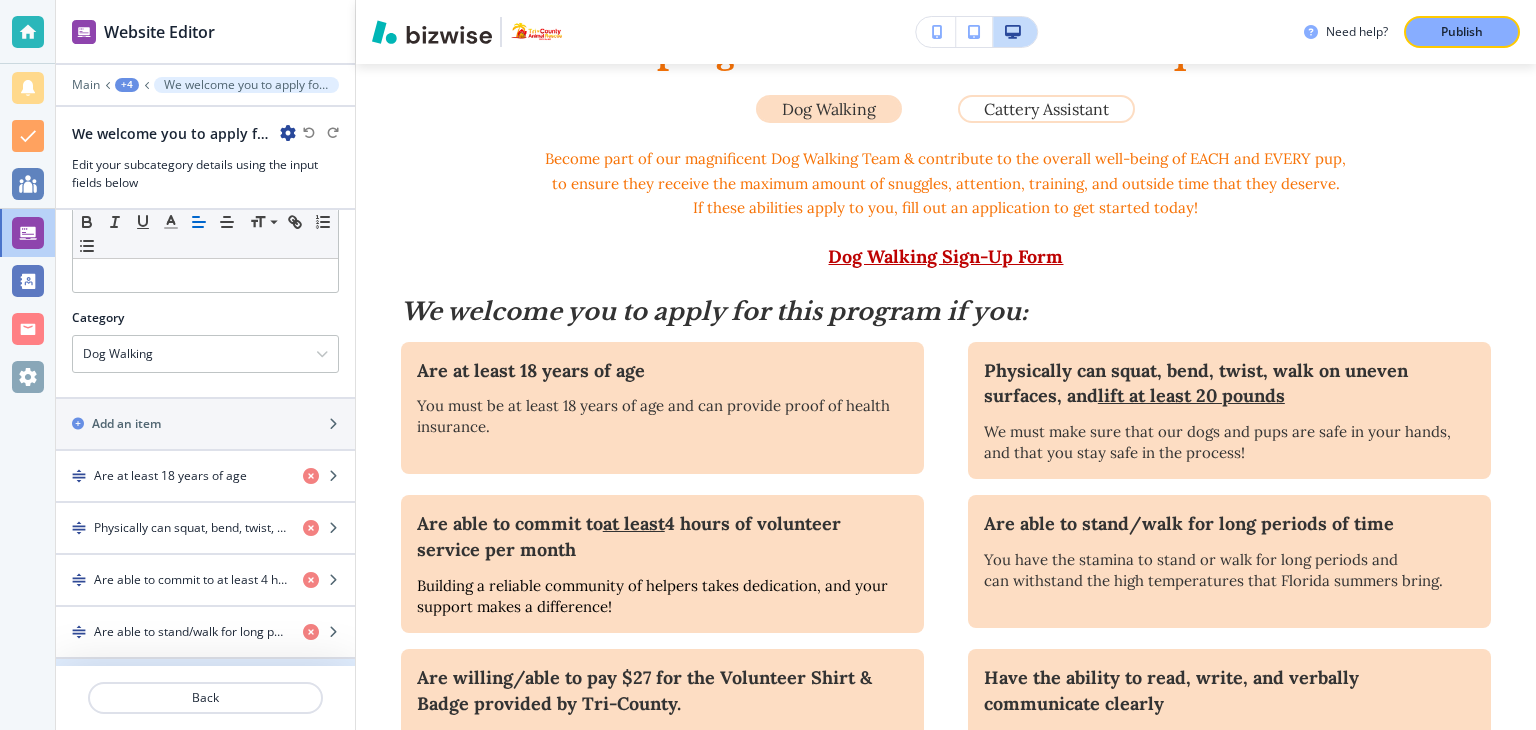 scroll, scrollTop: 353, scrollLeft: 0, axis: vertical 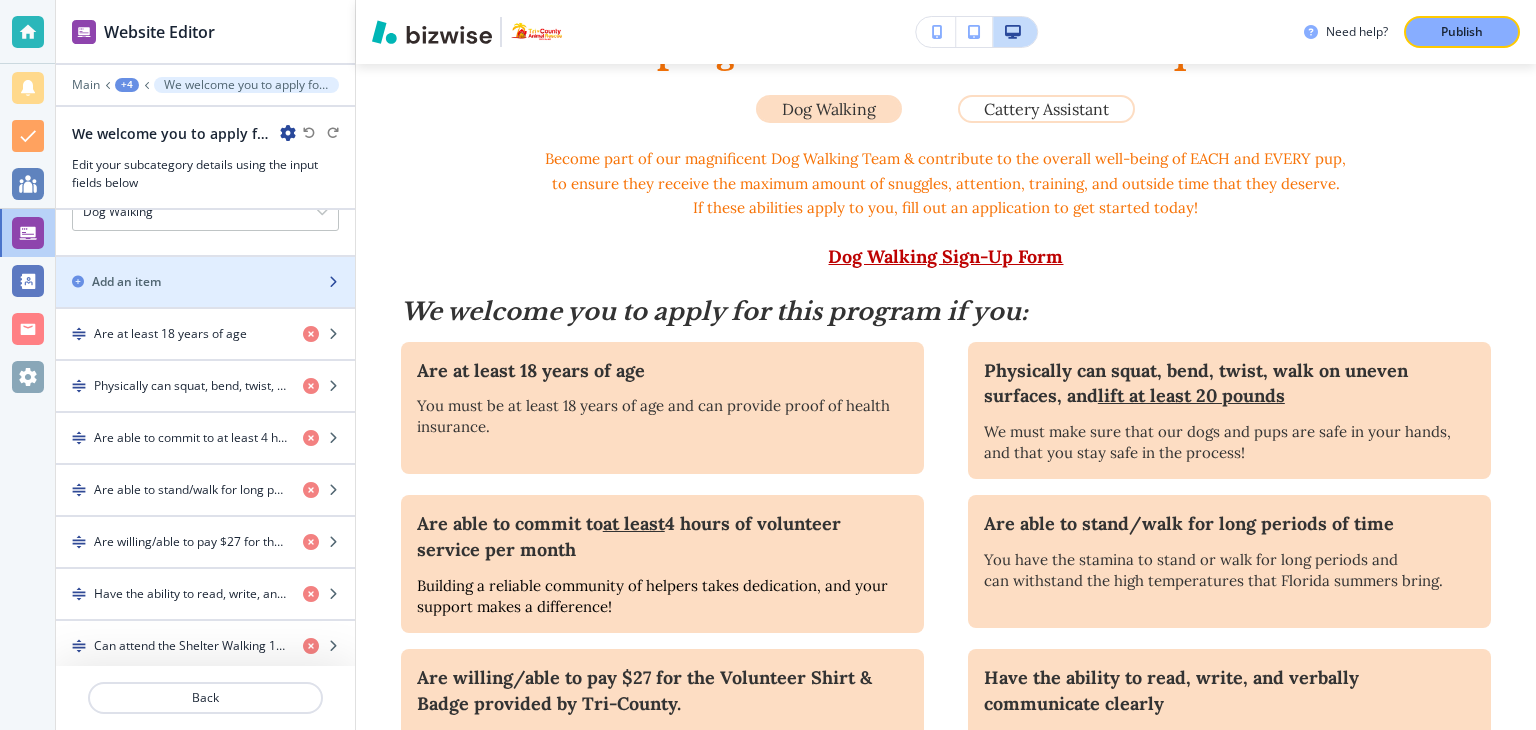 click on "Add an item" at bounding box center [126, 282] 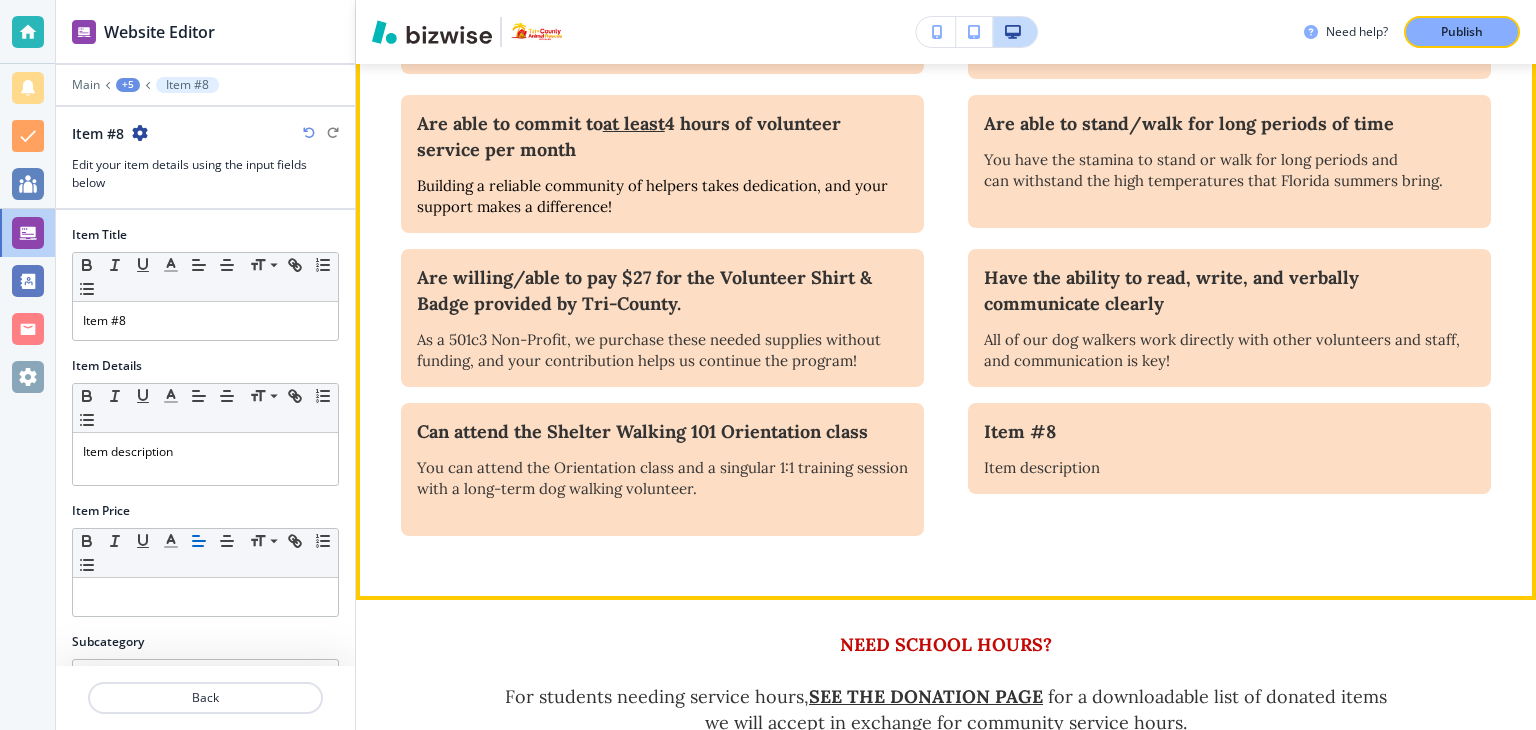 scroll, scrollTop: 1481, scrollLeft: 0, axis: vertical 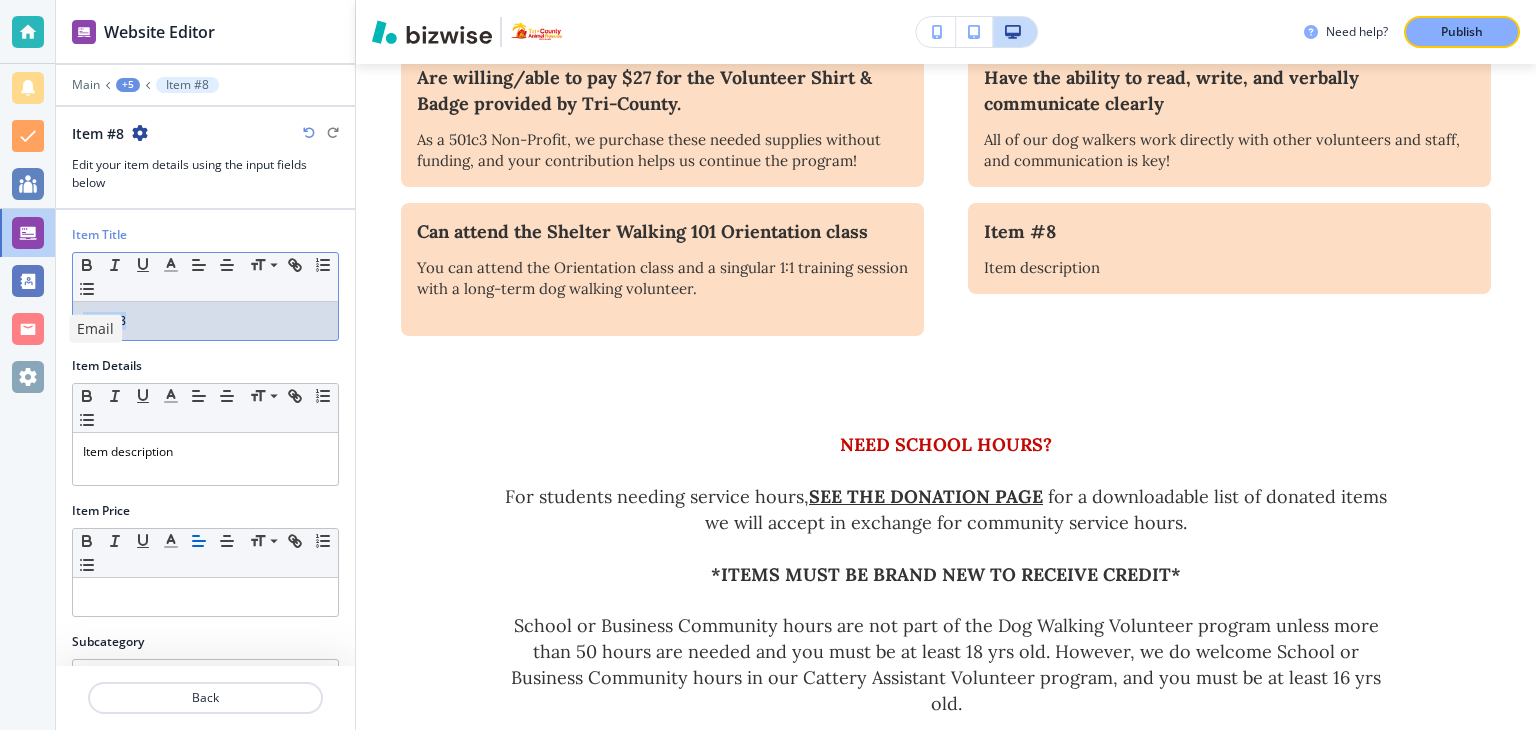 drag, startPoint x: 133, startPoint y: 319, endPoint x: 20, endPoint y: 321, distance: 113.0177 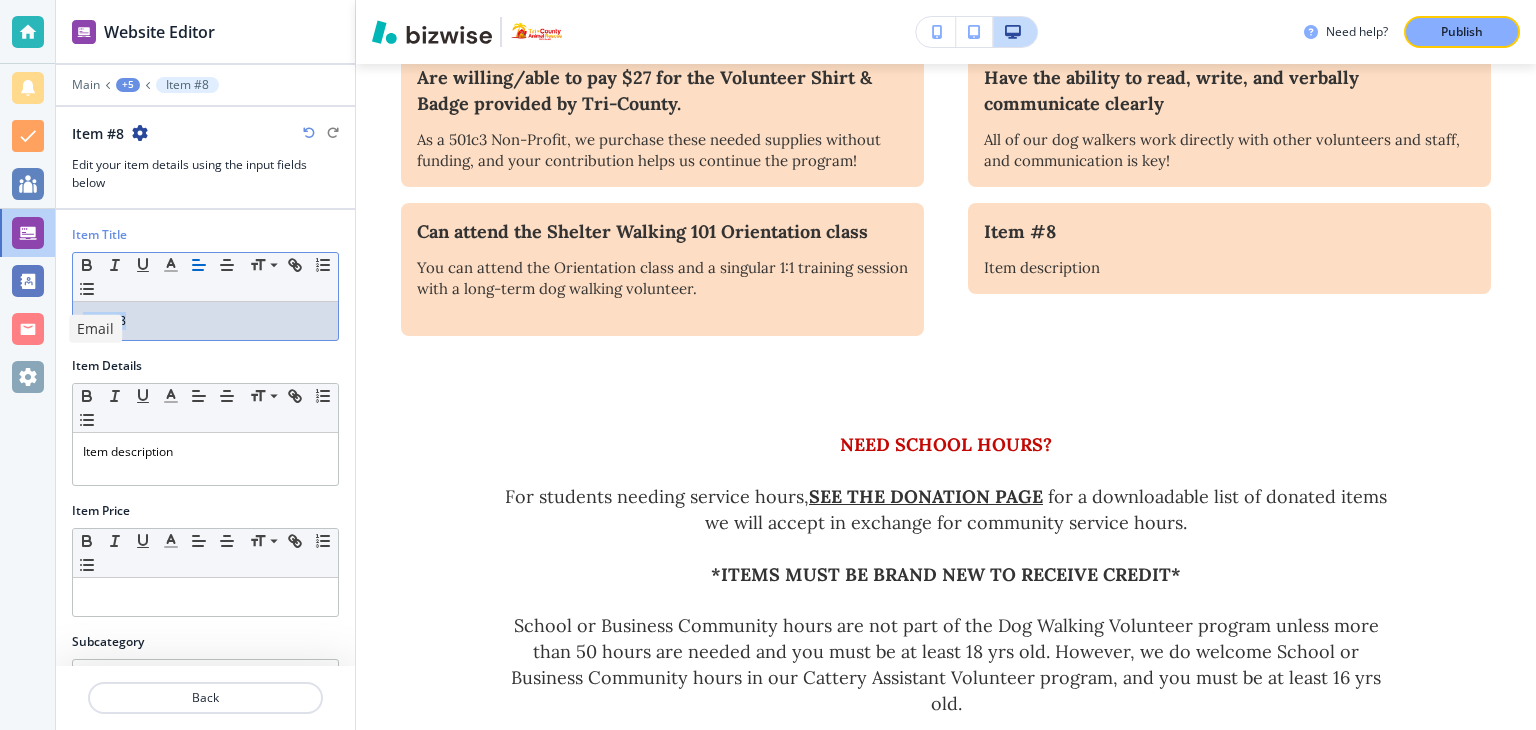 type 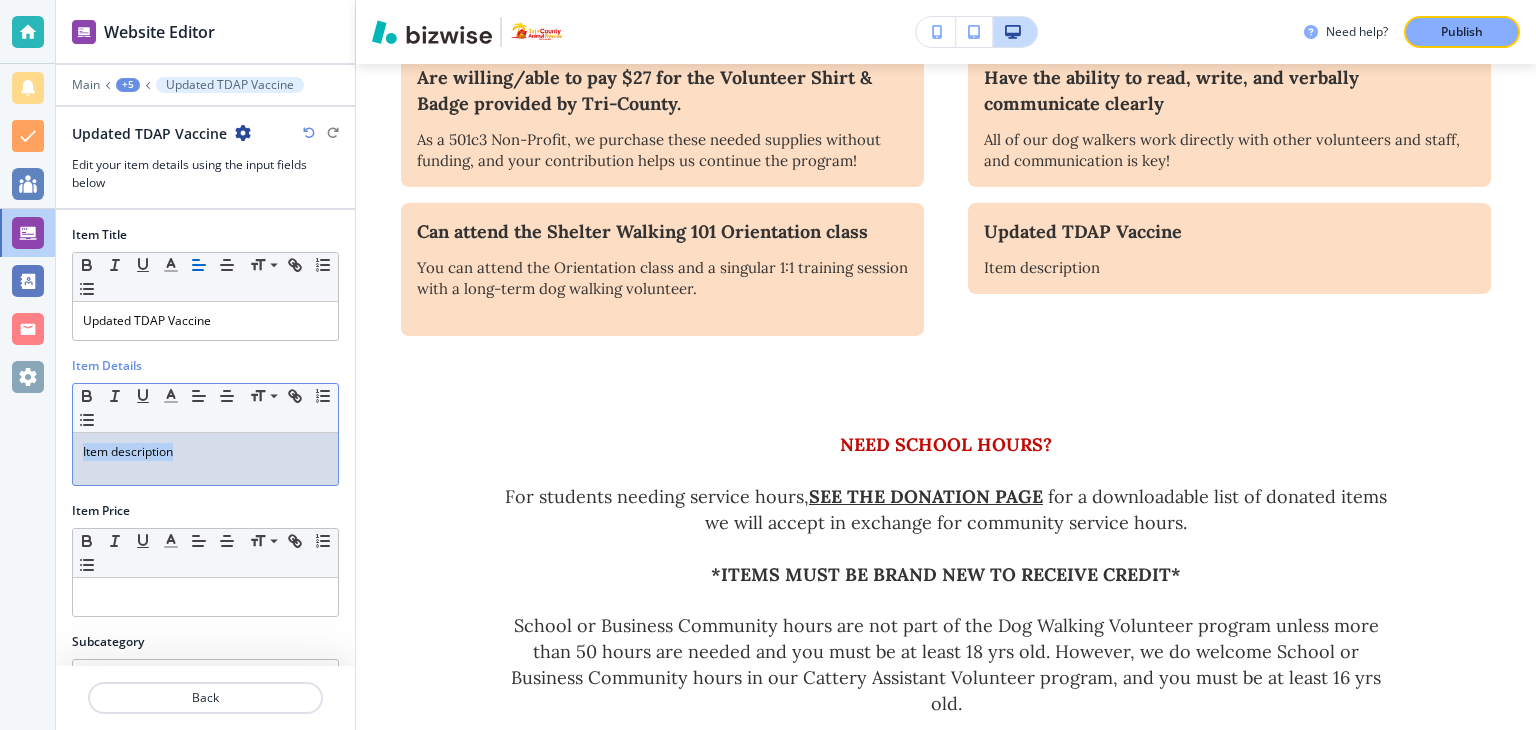 drag, startPoint x: 181, startPoint y: 450, endPoint x: 47, endPoint y: 439, distance: 134.45073 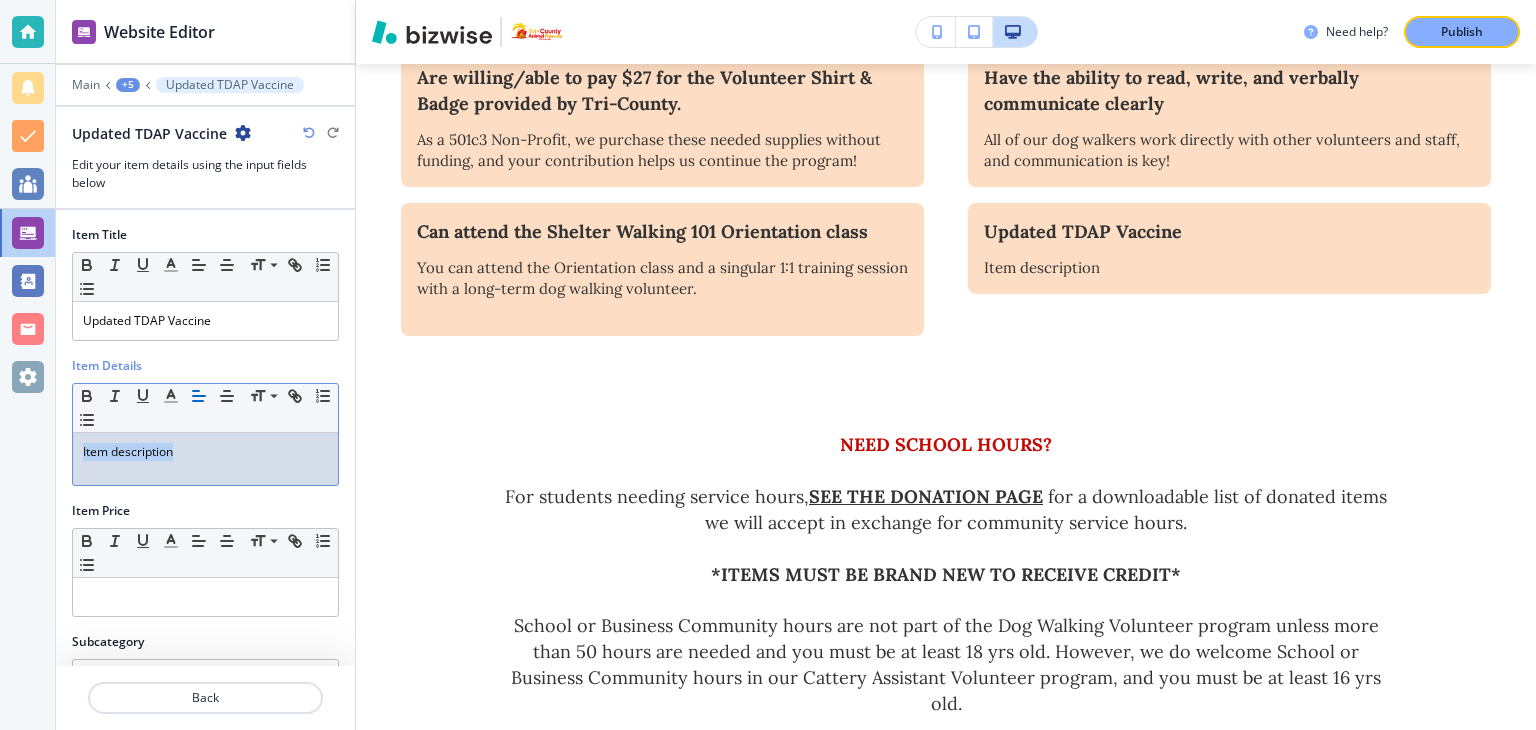 type 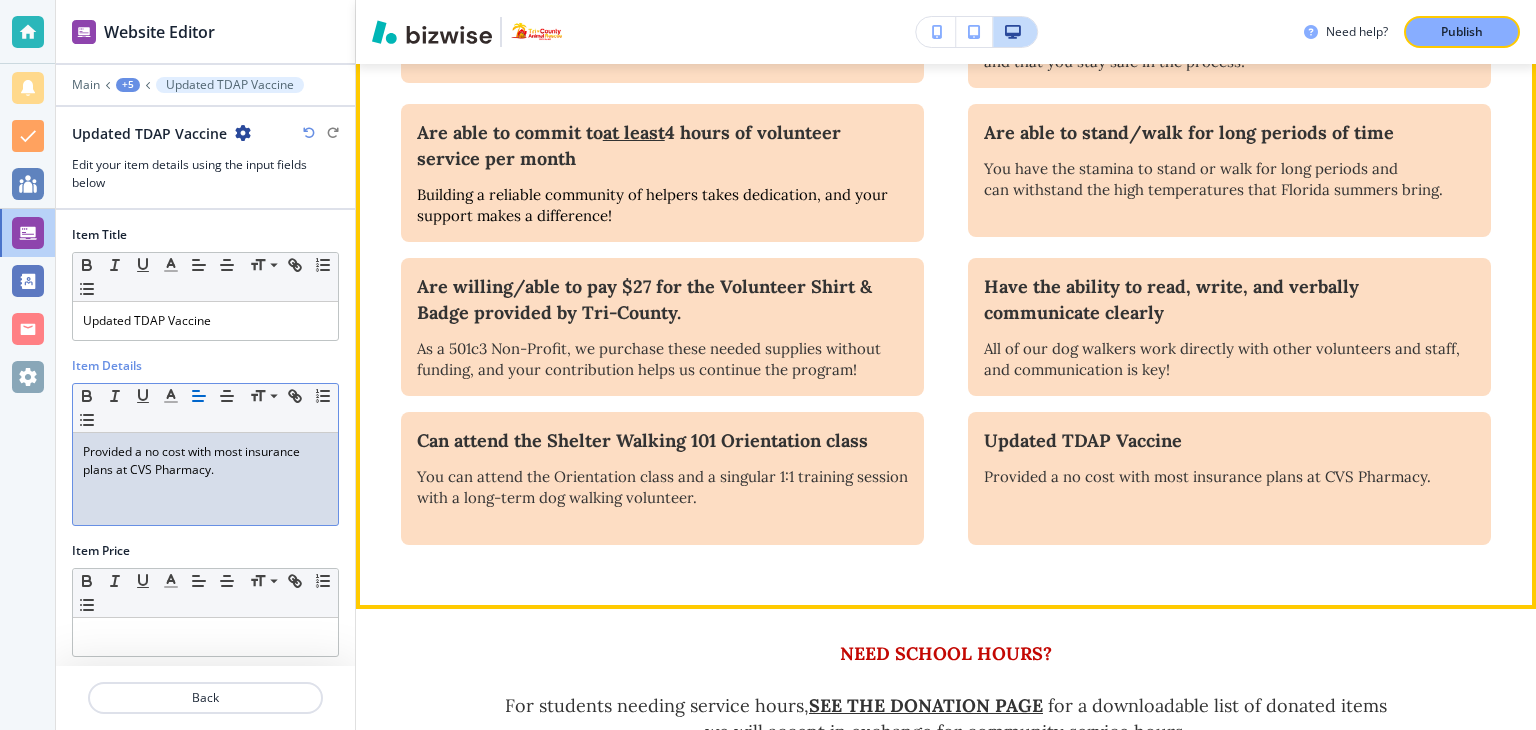 scroll, scrollTop: 1281, scrollLeft: 0, axis: vertical 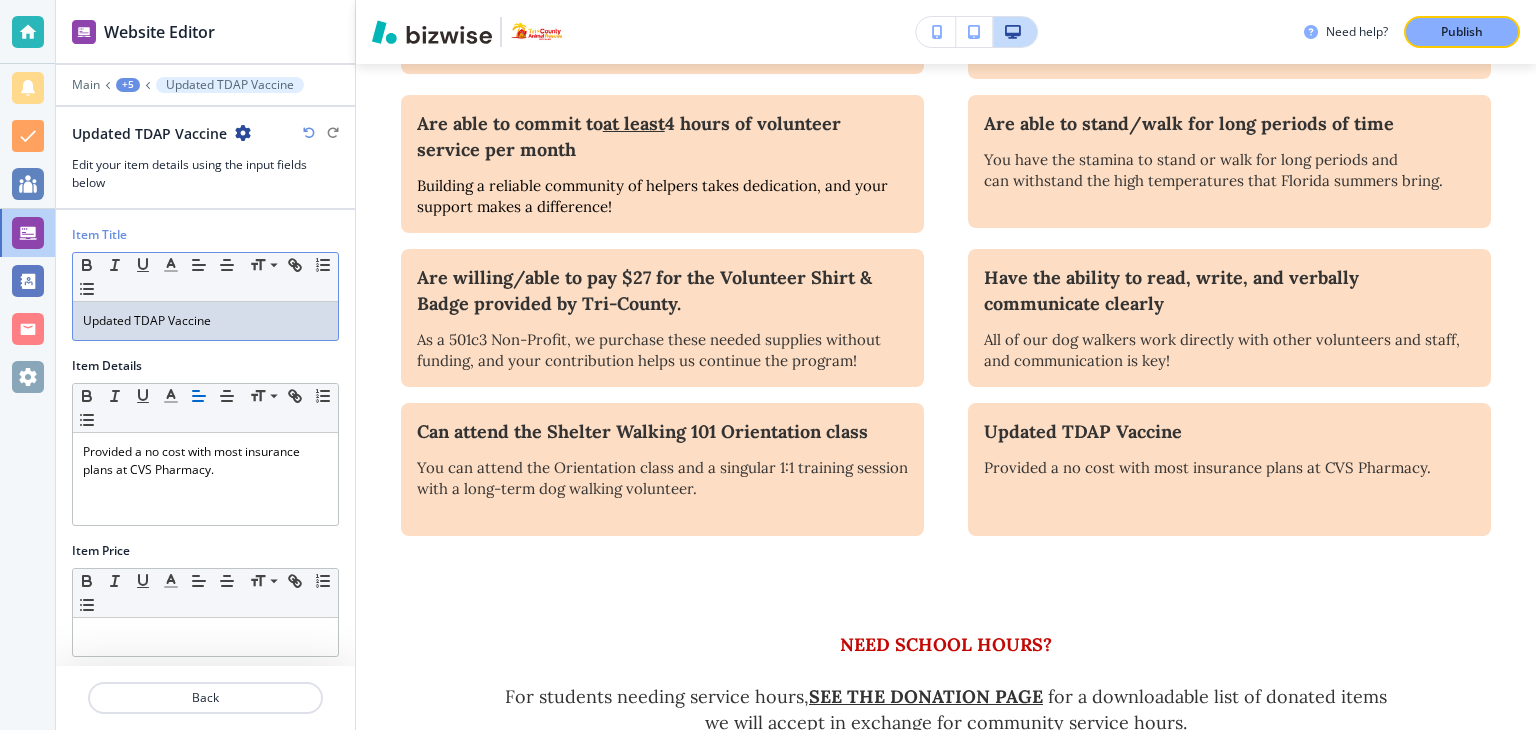 click on "Updated TDAP Vaccine" at bounding box center [205, 321] 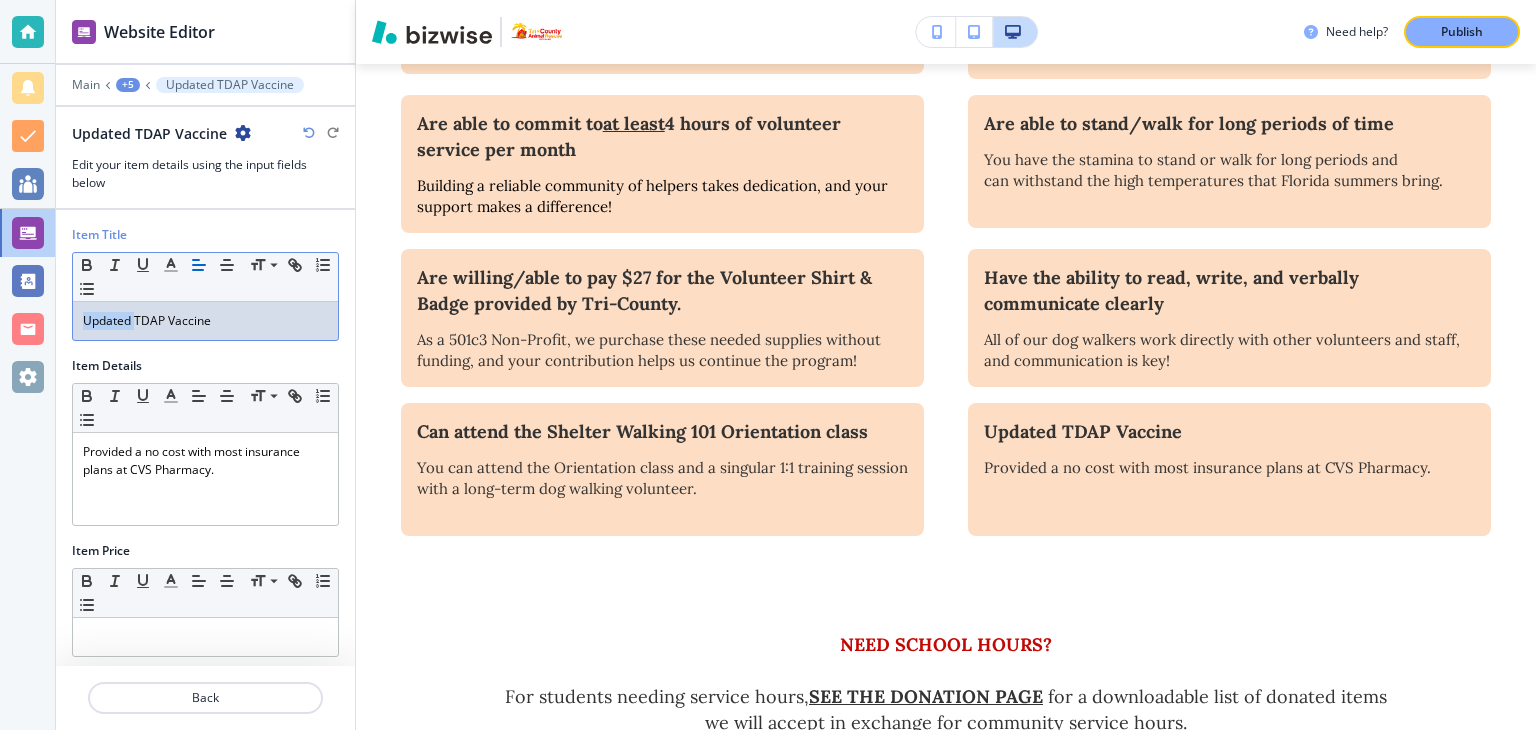 click on "Updated TDAP Vaccine" at bounding box center [205, 321] 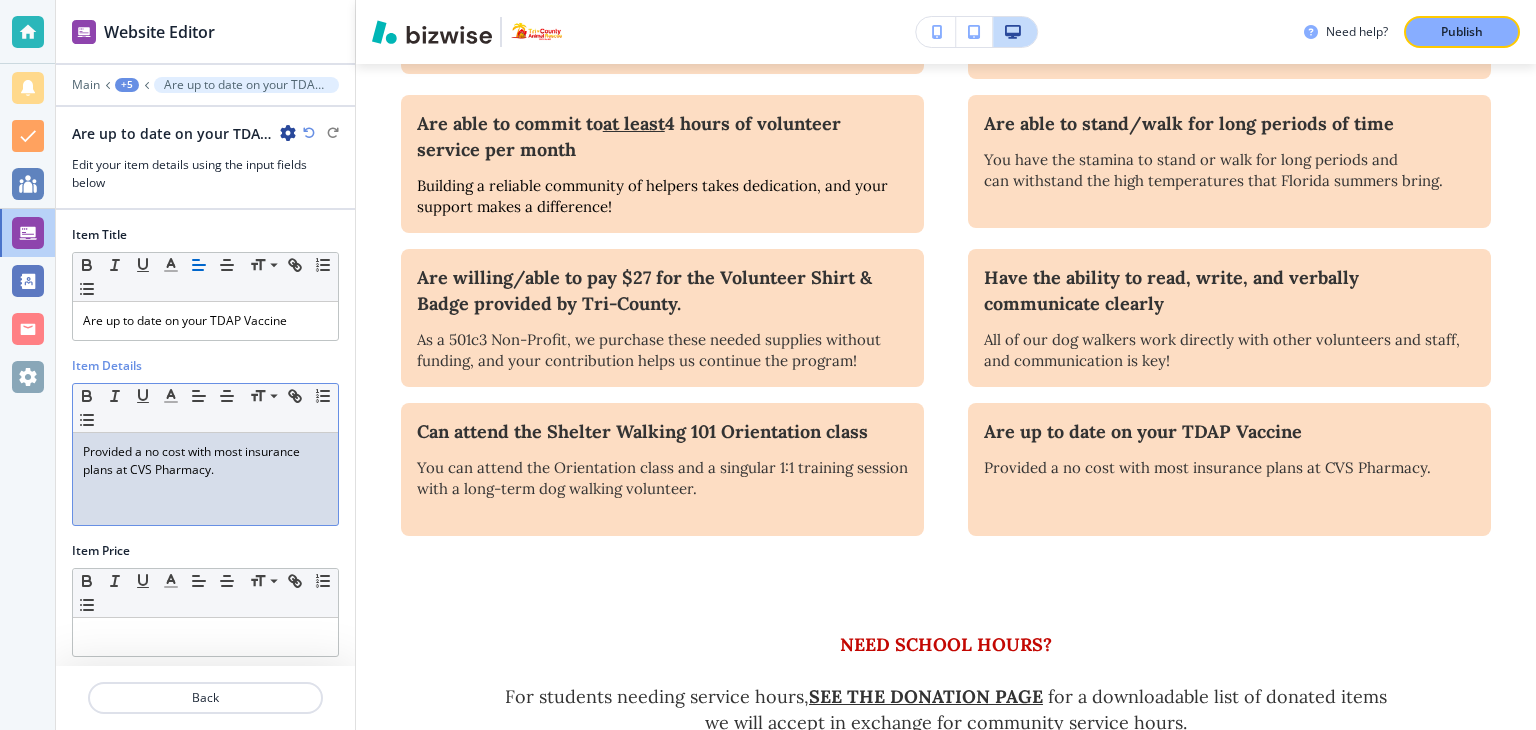 click on "Provided a no cost with most insurance plans at CVS Pharmacy." at bounding box center (205, 461) 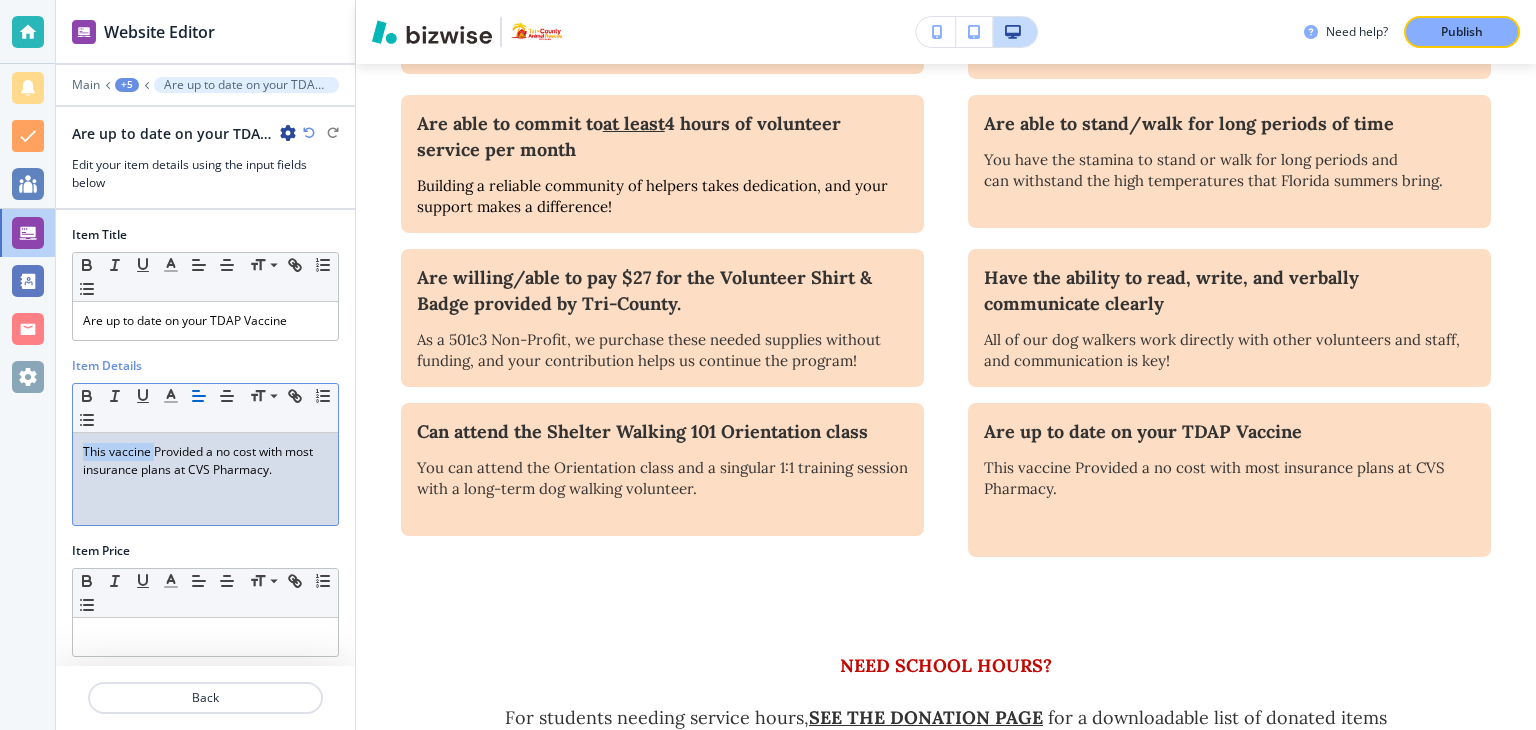 drag, startPoint x: 80, startPoint y: 449, endPoint x: 152, endPoint y: 448, distance: 72.00694 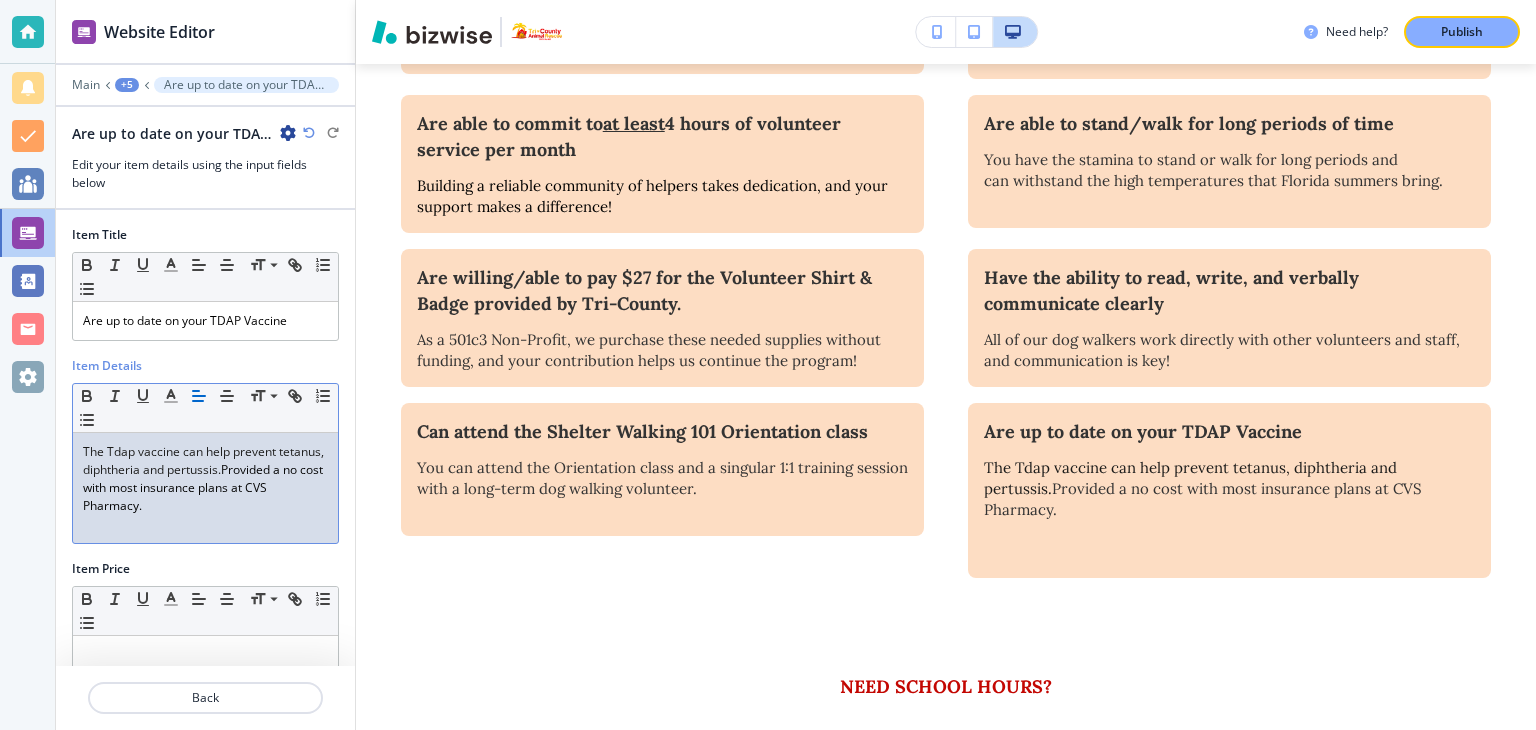 click on "The Tdap vaccine can help prevent tetanus, diphtheria and pertussis. Provided a no cost with most insurance plans at CVS Pharmacy." at bounding box center (205, 479) 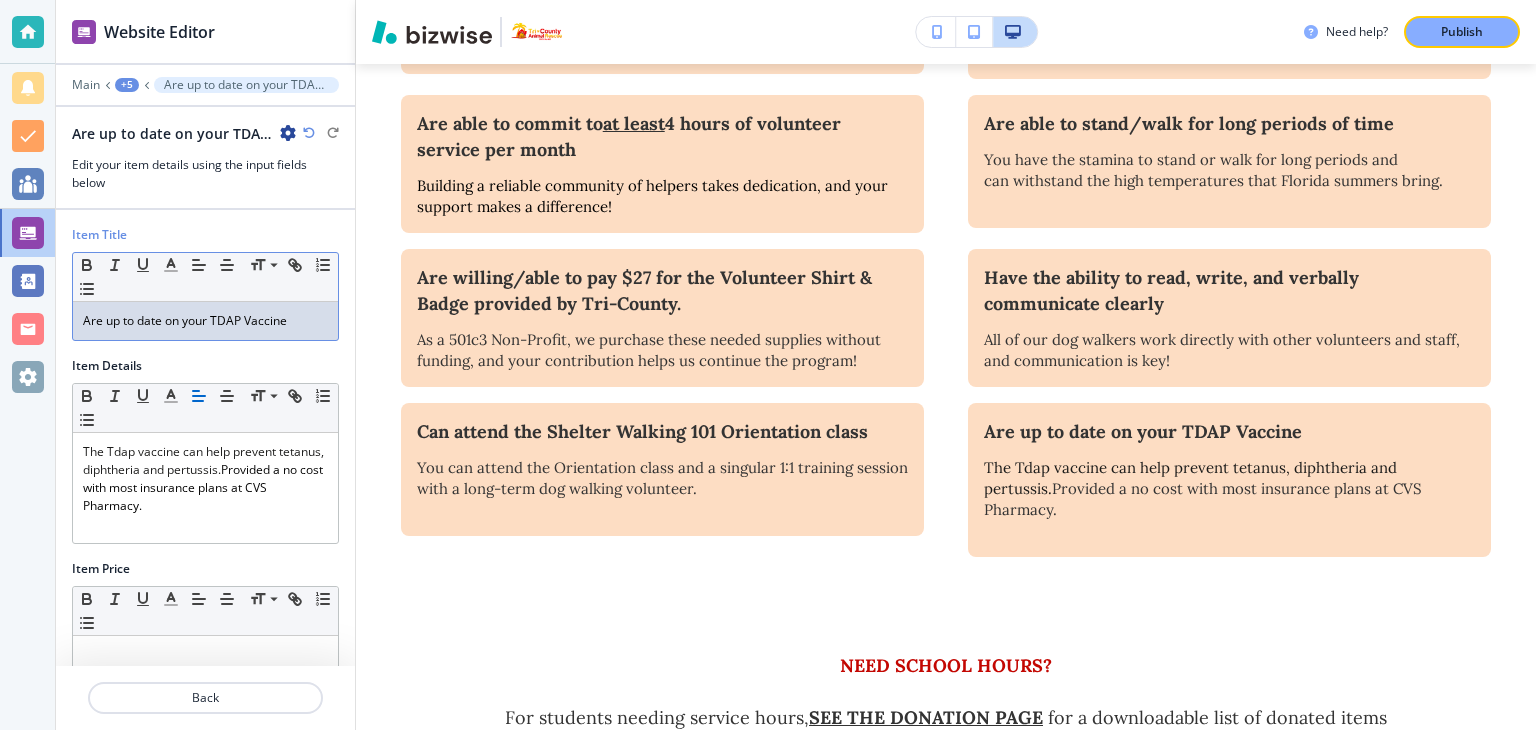 drag, startPoint x: 240, startPoint y: 317, endPoint x: 257, endPoint y: 325, distance: 18.788294 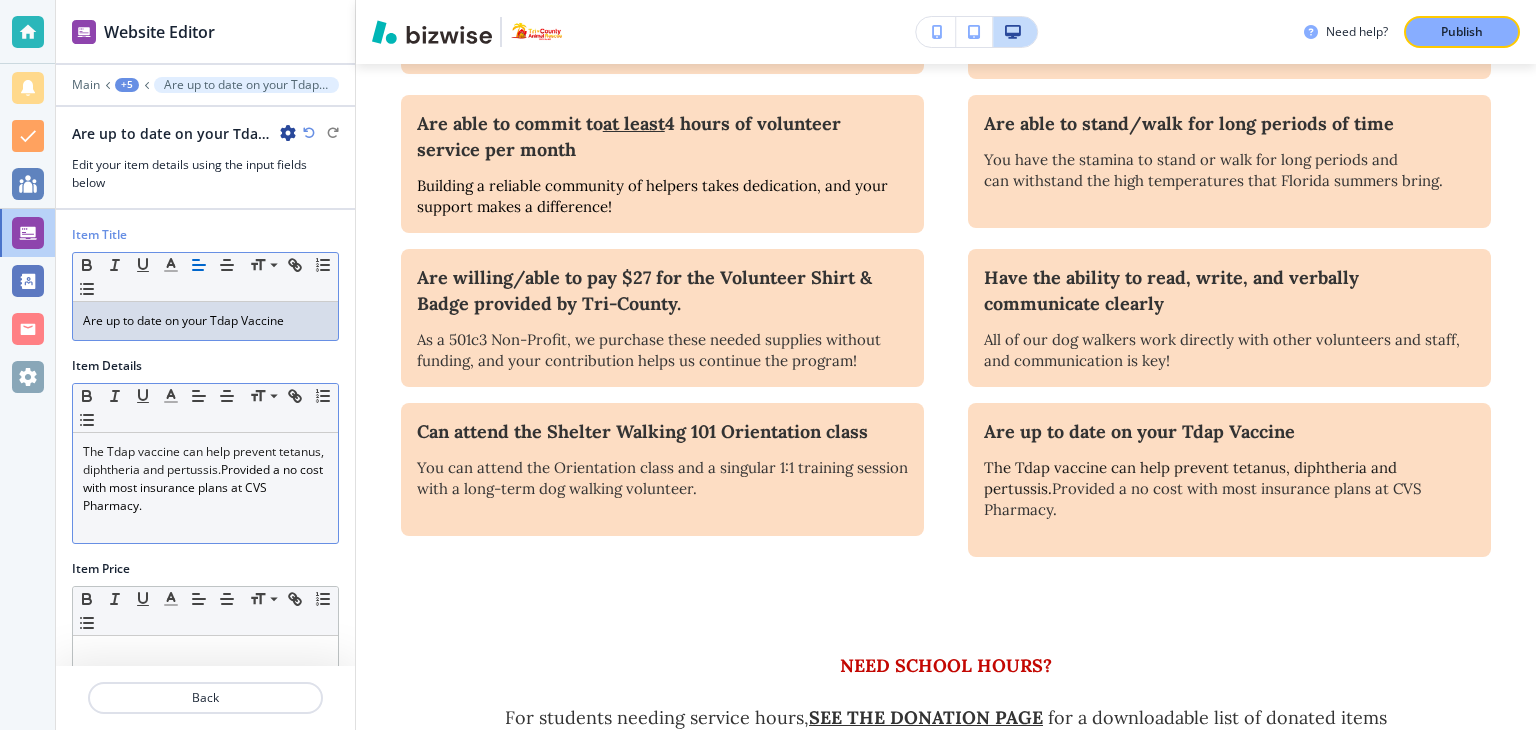 click on "The Tdap vaccine can help prevent tetanus, diphtheria and pertussis. Provided a no cost with most insurance plans at CVS Pharmacy." at bounding box center [205, 479] 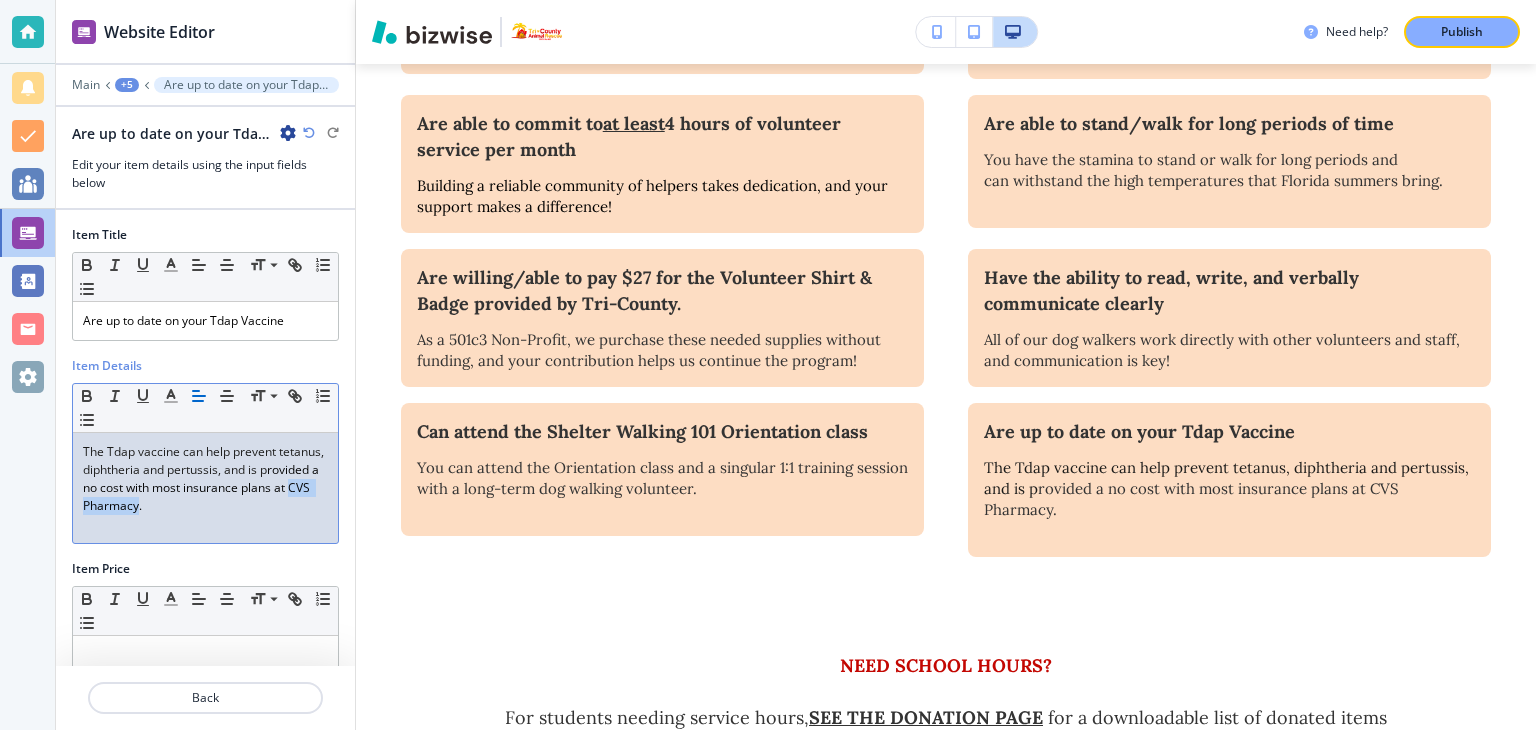 drag, startPoint x: 130, startPoint y: 505, endPoint x: 223, endPoint y: 509, distance: 93.08598 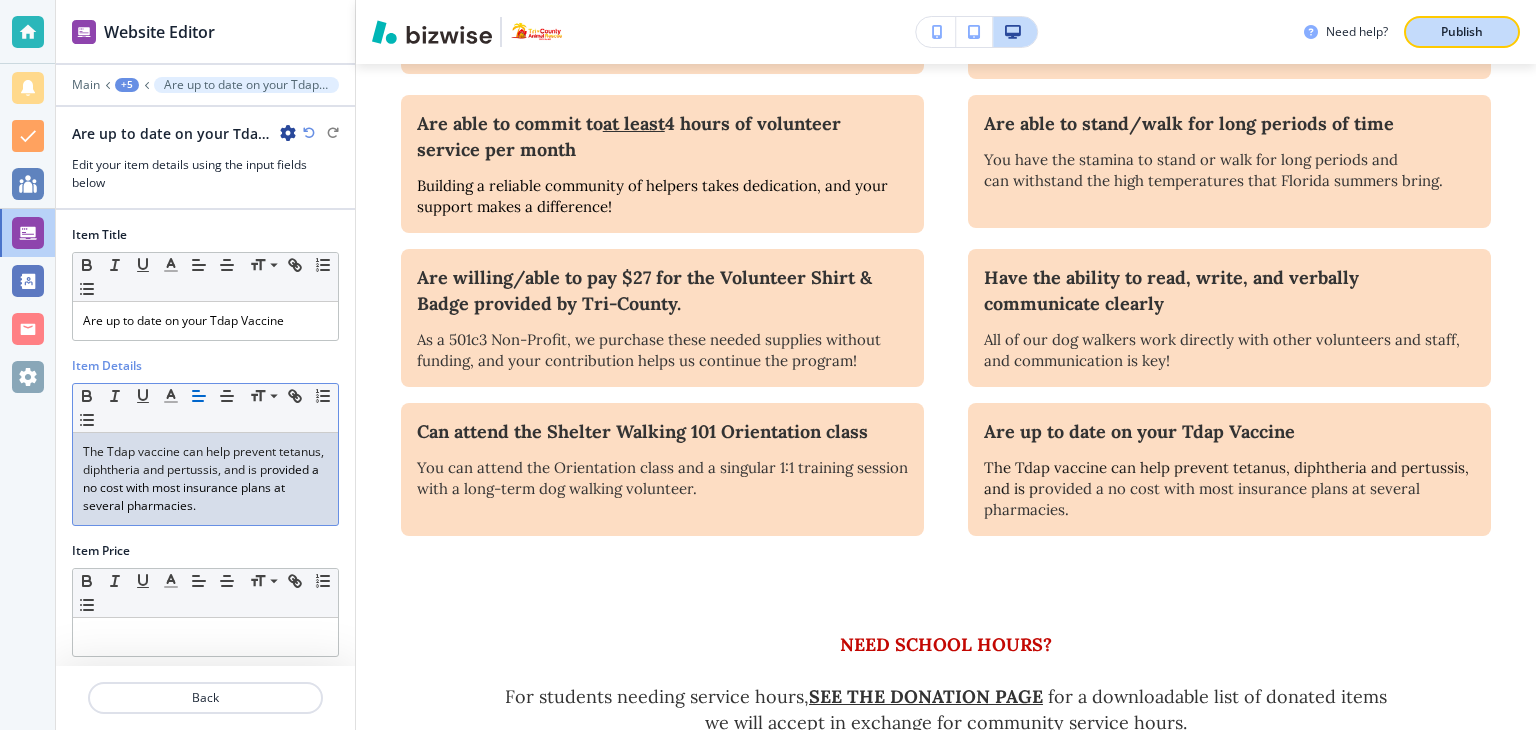 click on "Publish" at bounding box center [1462, 32] 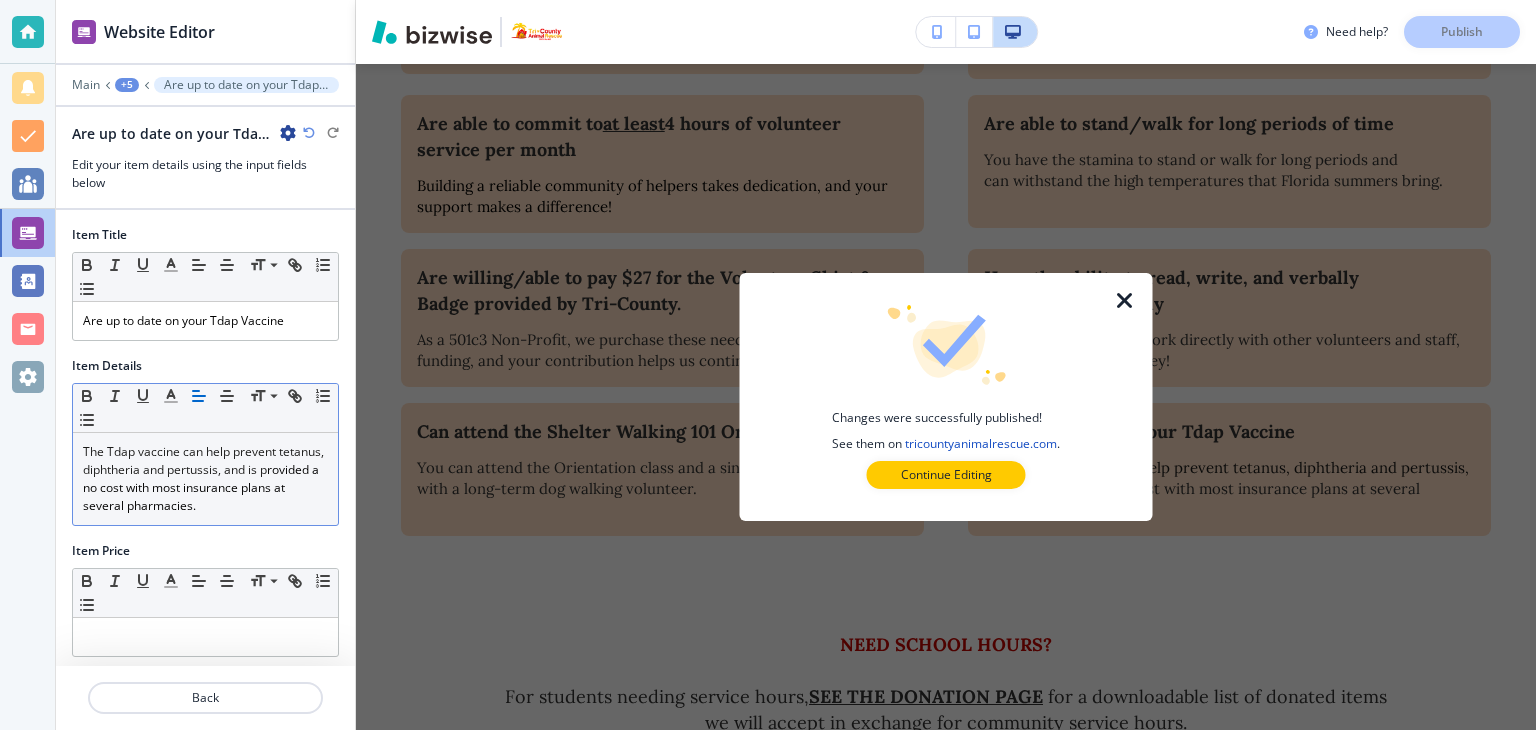 click at bounding box center (1125, 301) 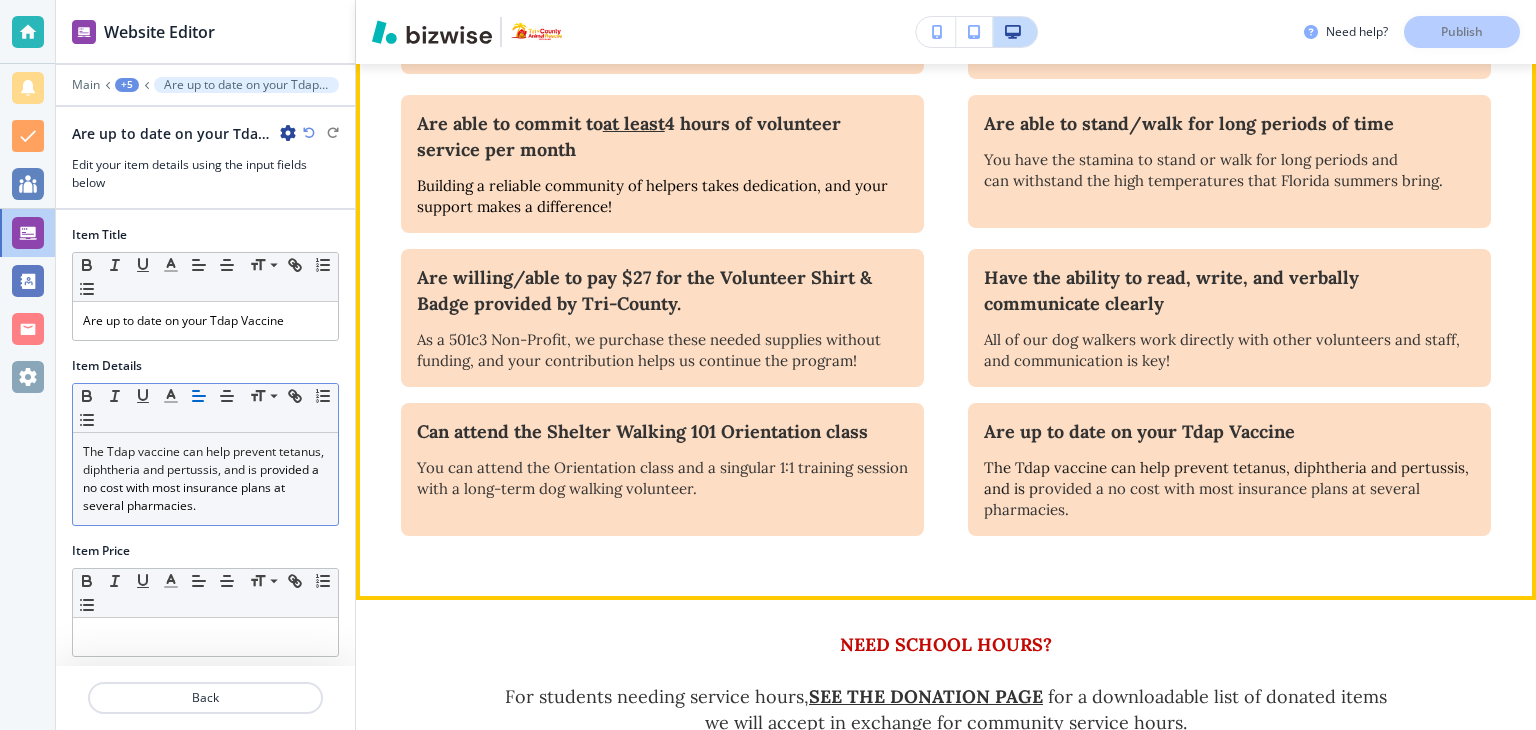 click on "Are willing/able to pay $27 for the Volunteer Shirt & Badge provided by Tri-County. As a 501c3 Non-Profit, we purchase these needed supplies without funding, and your contribution helps us continue the program!" at bounding box center [662, 318] 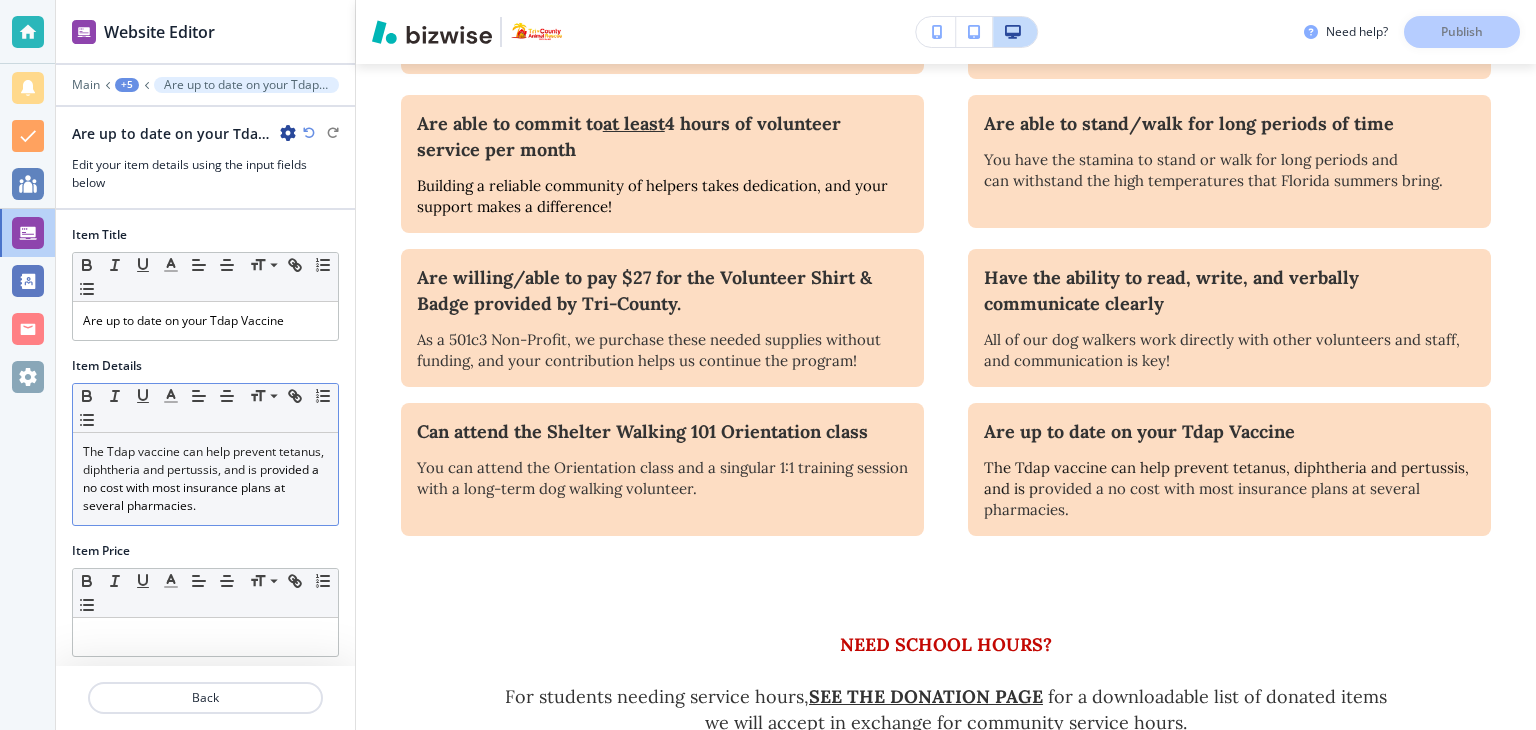 click on "+5" at bounding box center (127, 85) 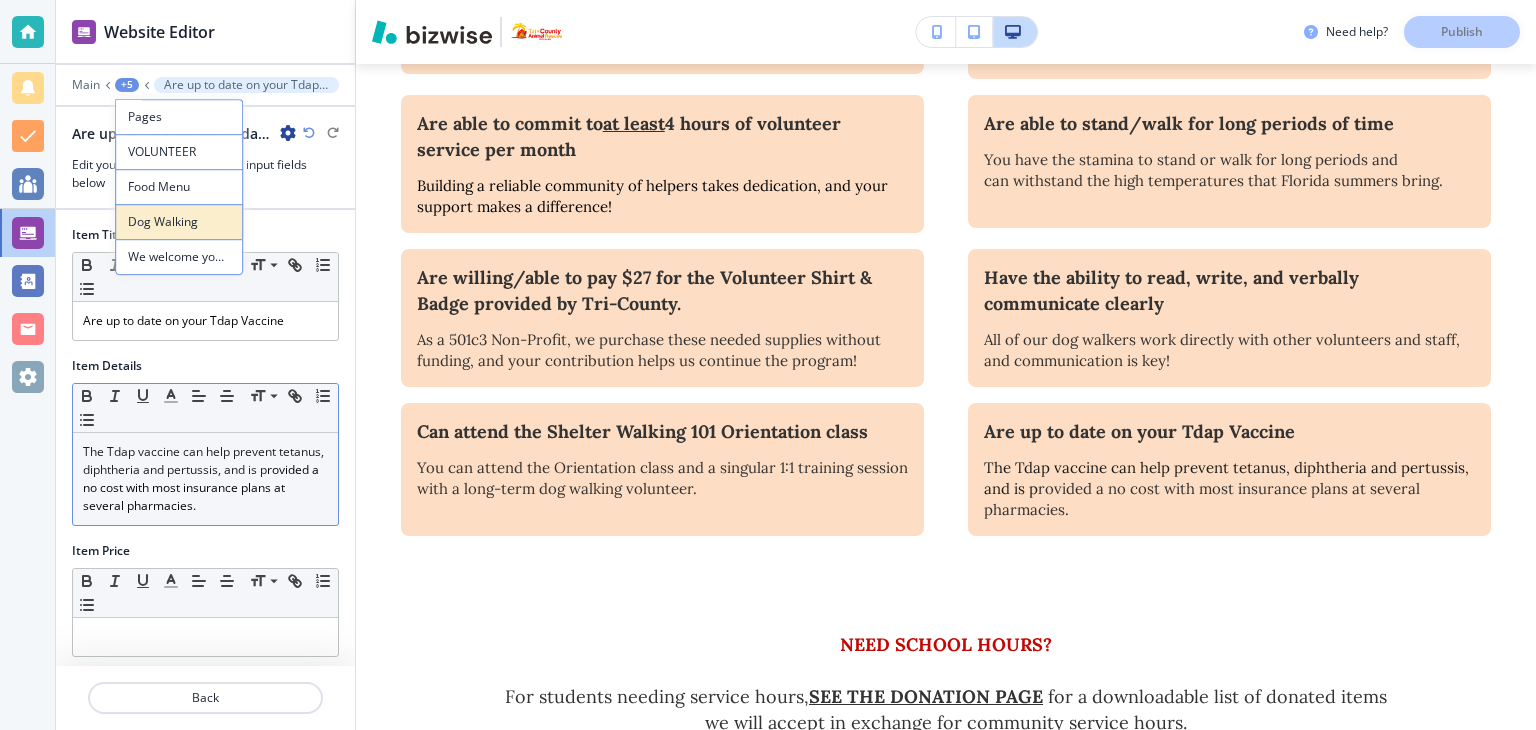 click on "Dog Walking" at bounding box center [179, 222] 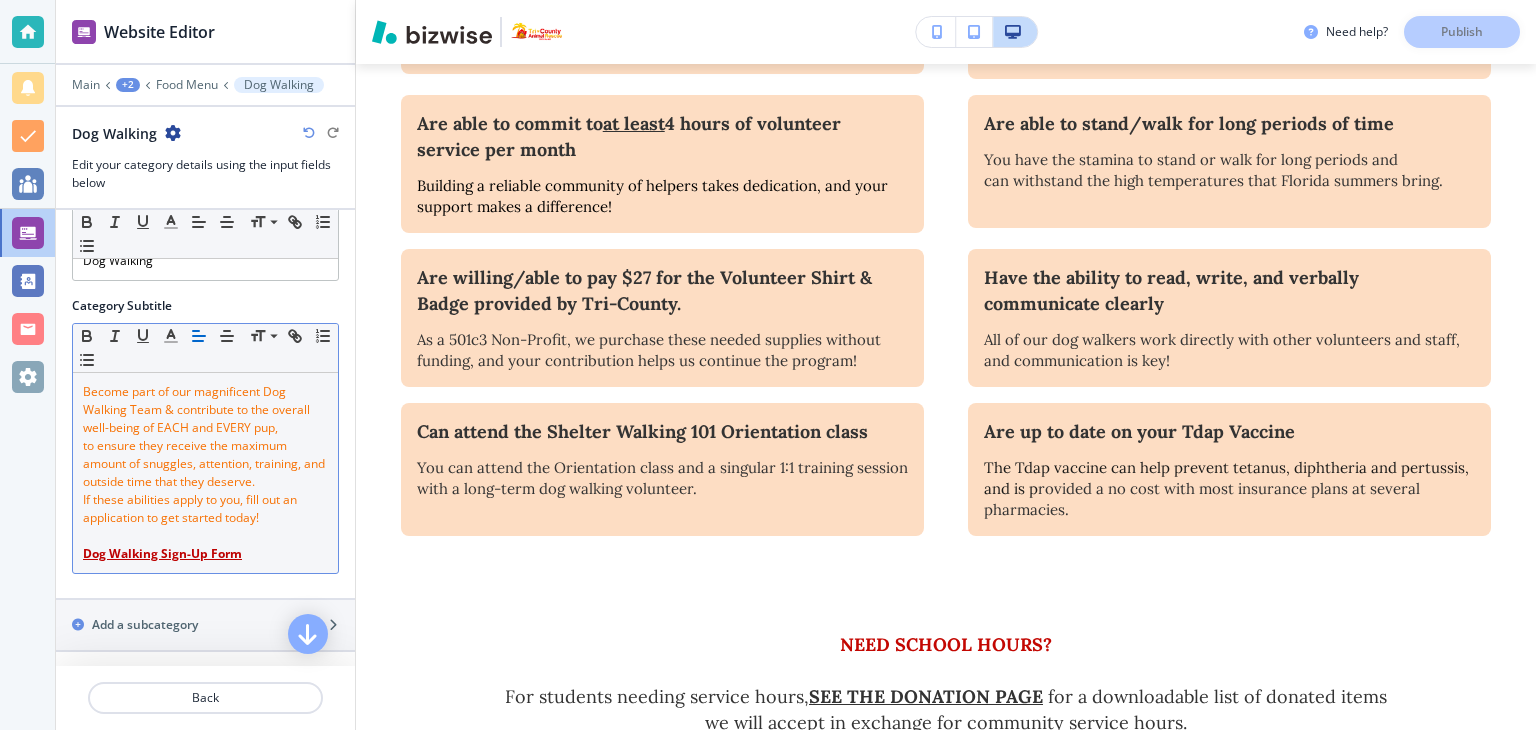scroll, scrollTop: 94, scrollLeft: 0, axis: vertical 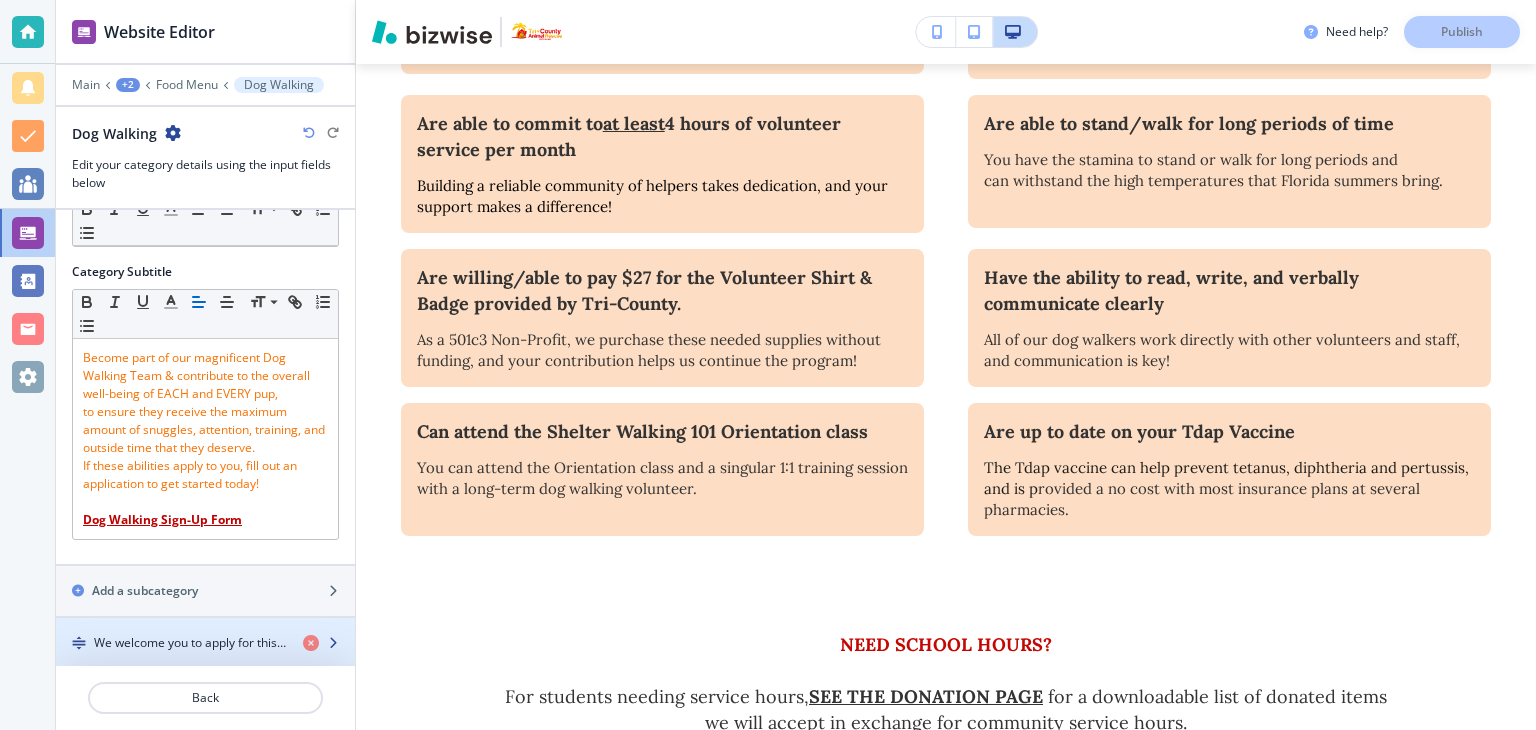 click on "We welcome you to apply for this program if you:" at bounding box center [190, 643] 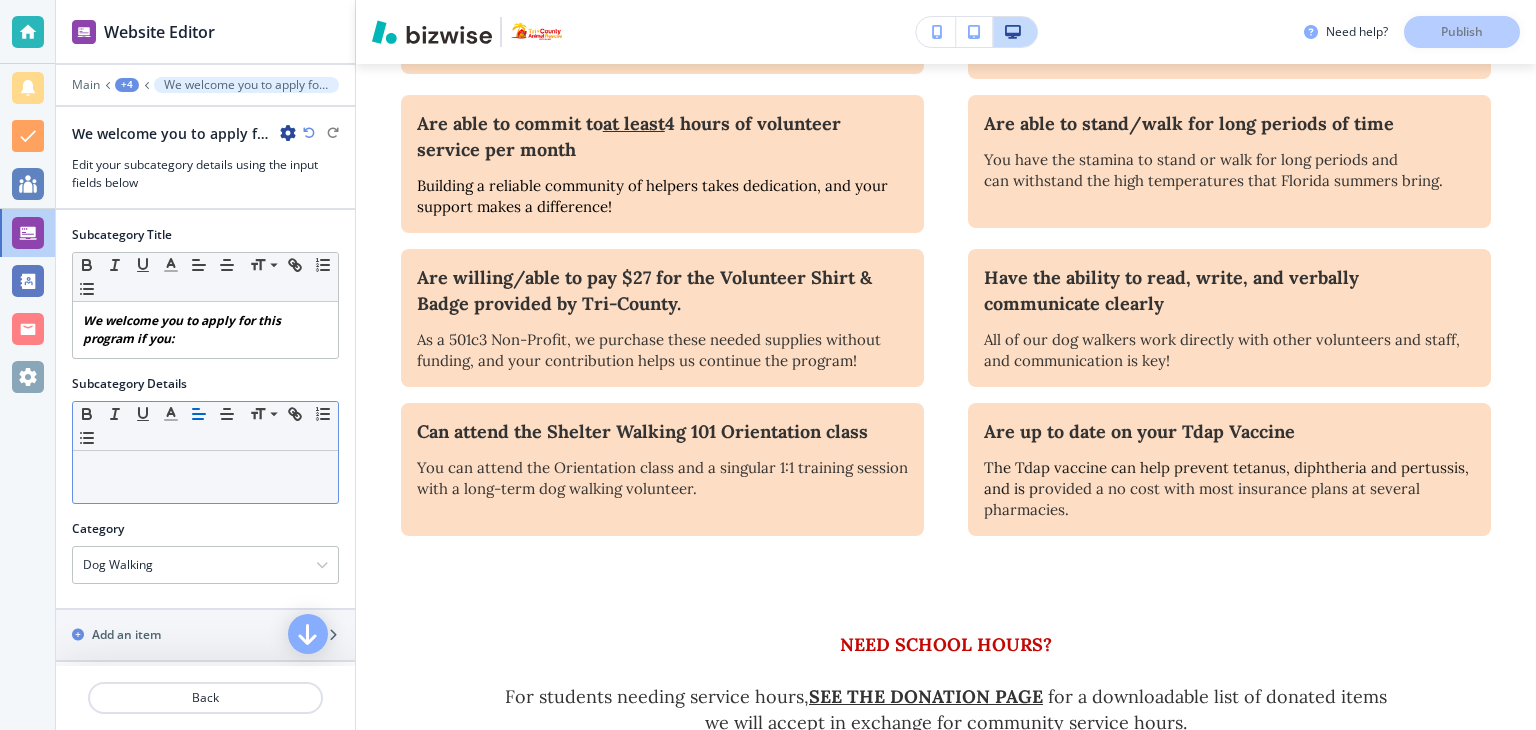 scroll, scrollTop: 405, scrollLeft: 0, axis: vertical 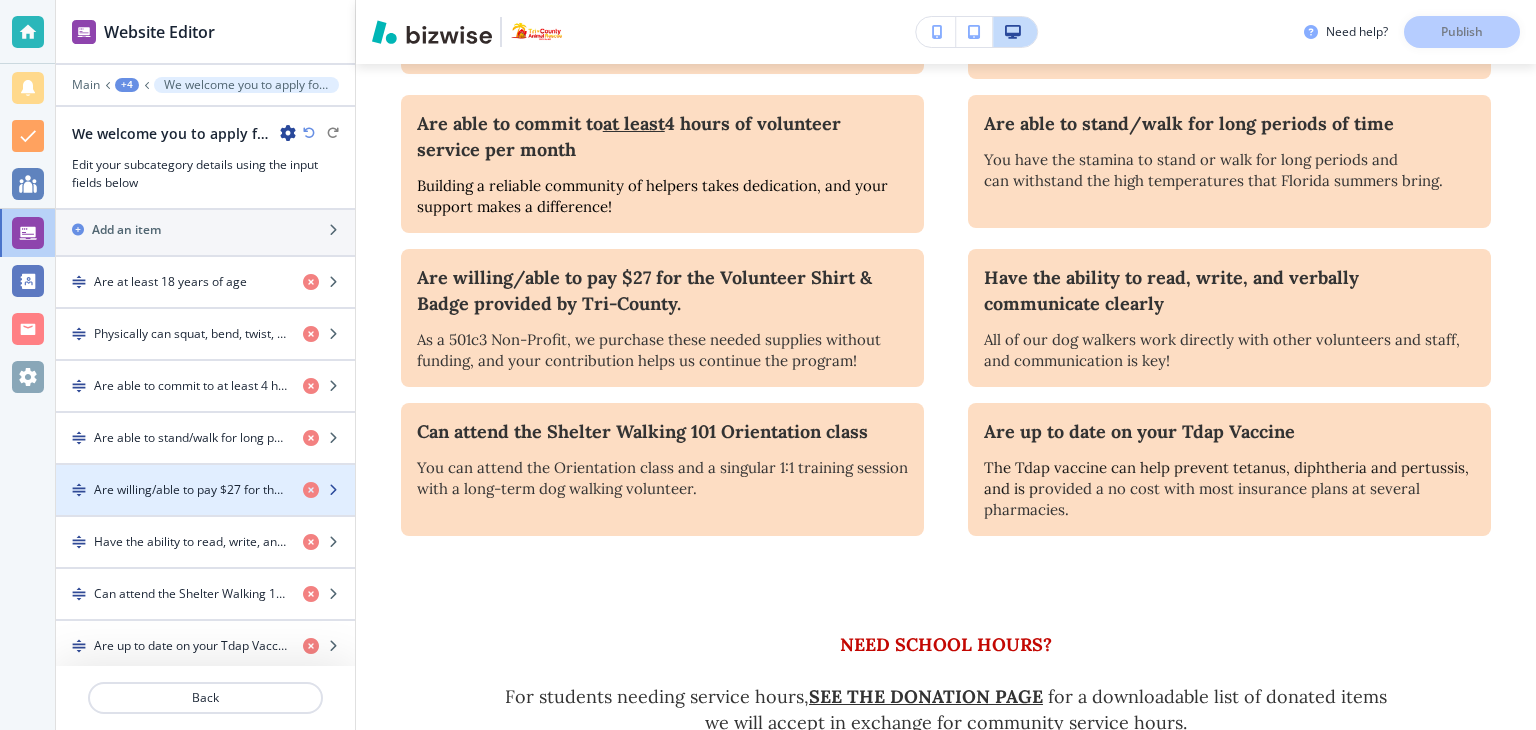 click at bounding box center (205, 507) 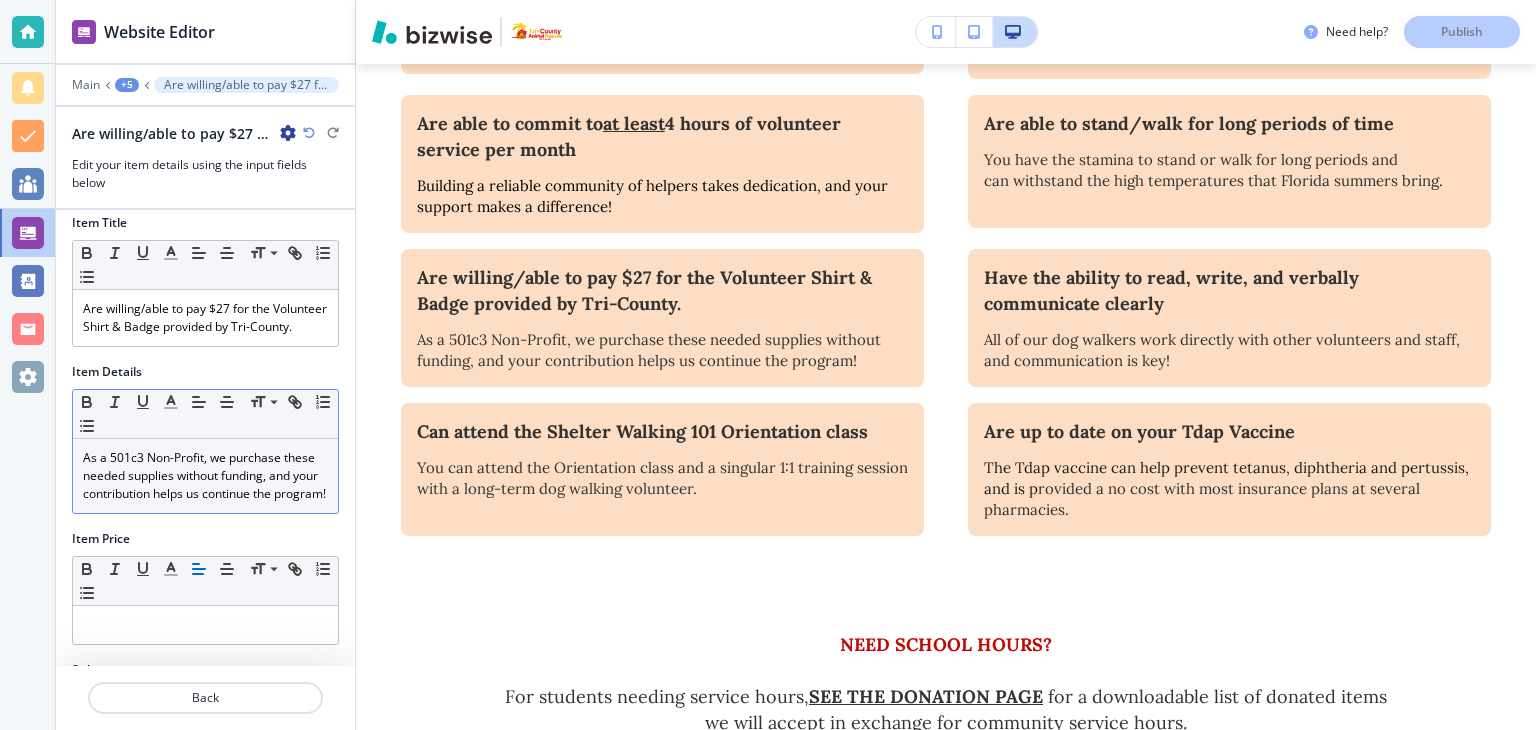 scroll, scrollTop: 0, scrollLeft: 0, axis: both 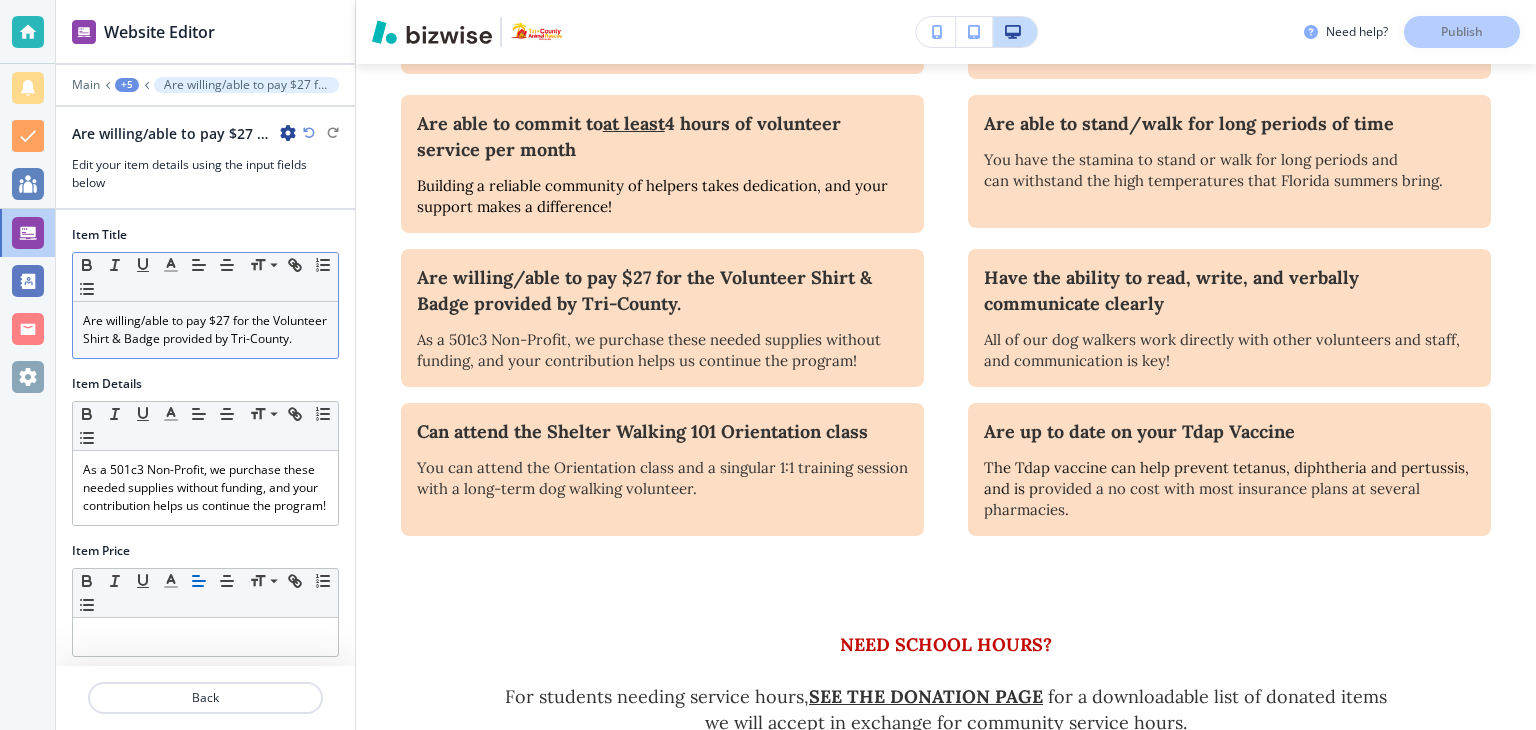 click on "Are willing/able to pay $27 for the Volunteer Shirt & Badge provided by Tri-County." at bounding box center (205, 330) 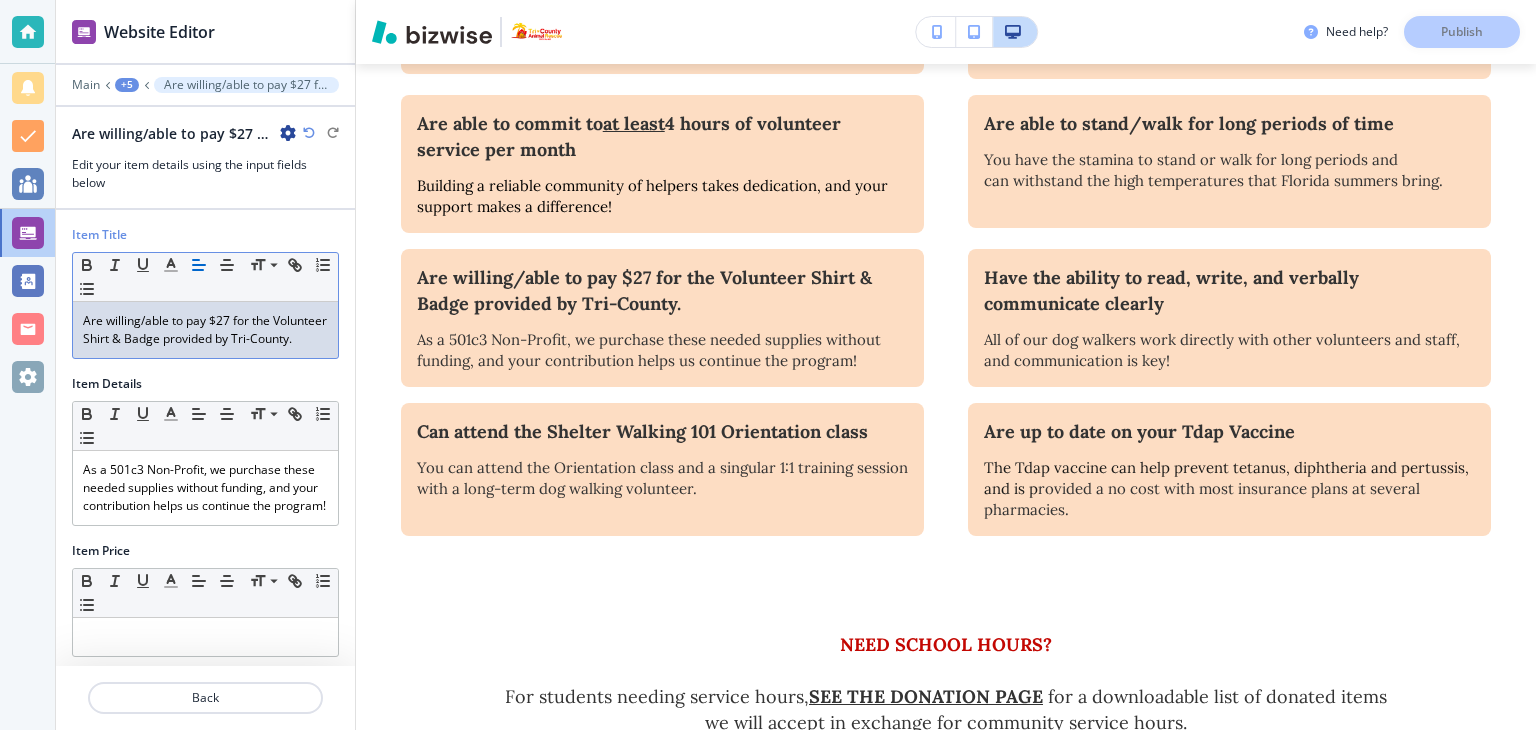 type 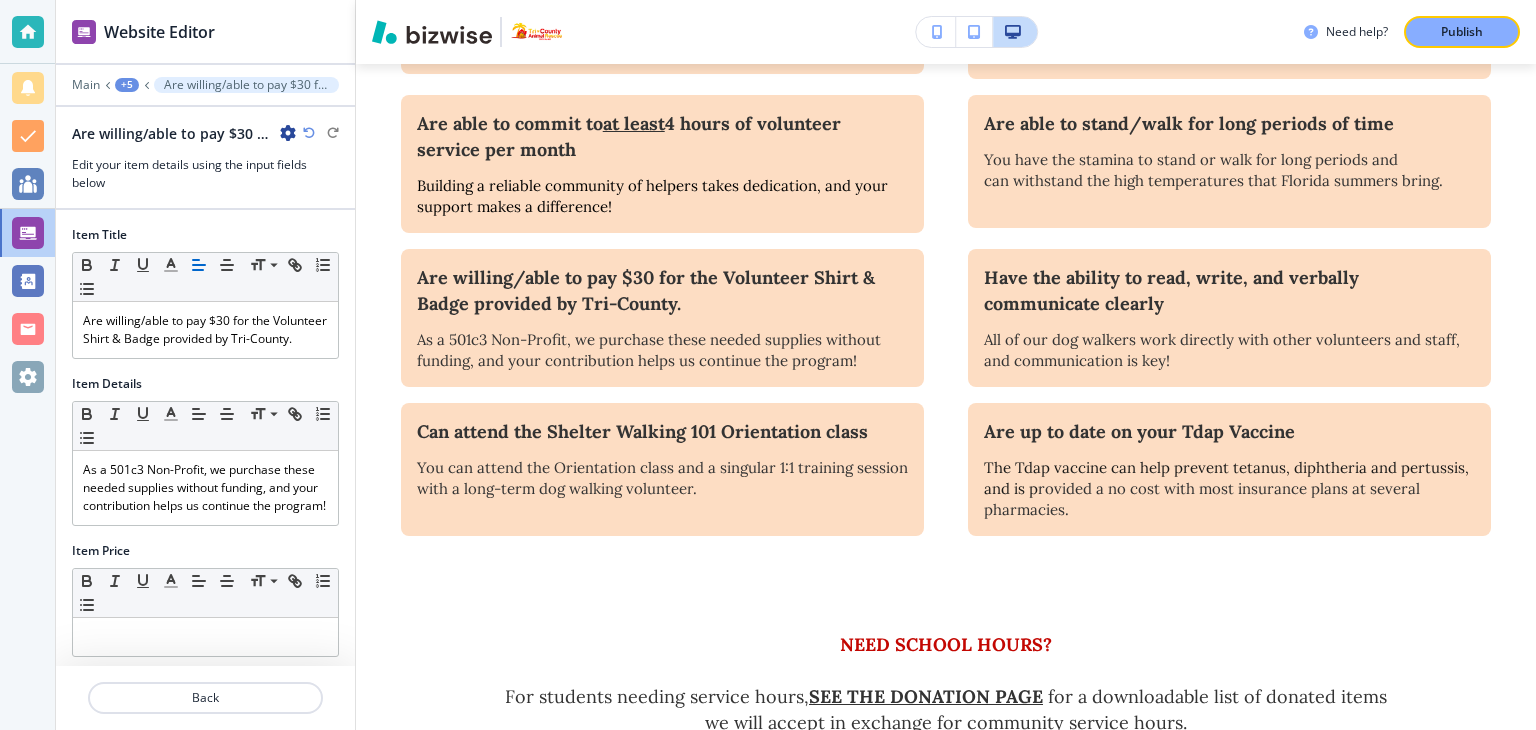 click on "Publish" at bounding box center (1462, 32) 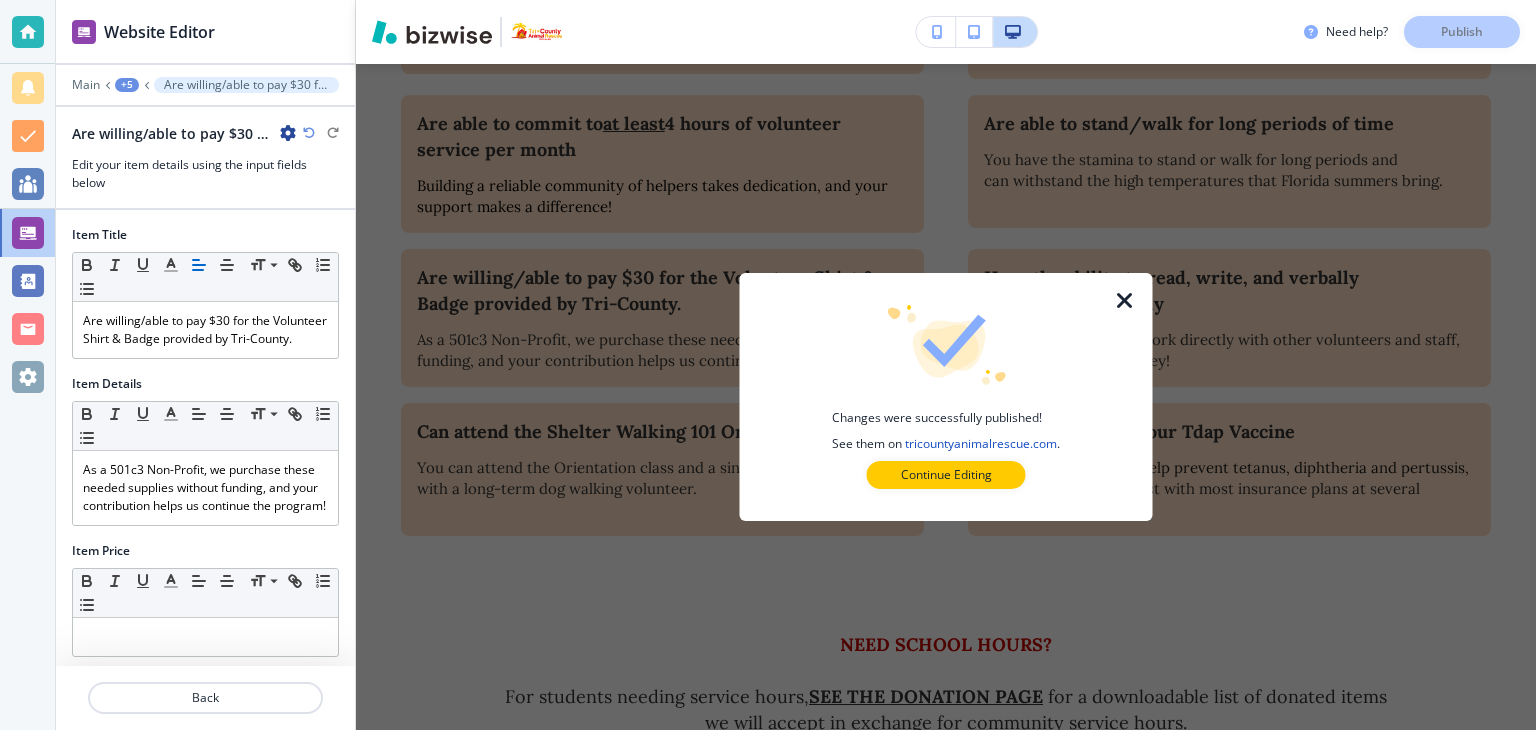 click at bounding box center [1125, 301] 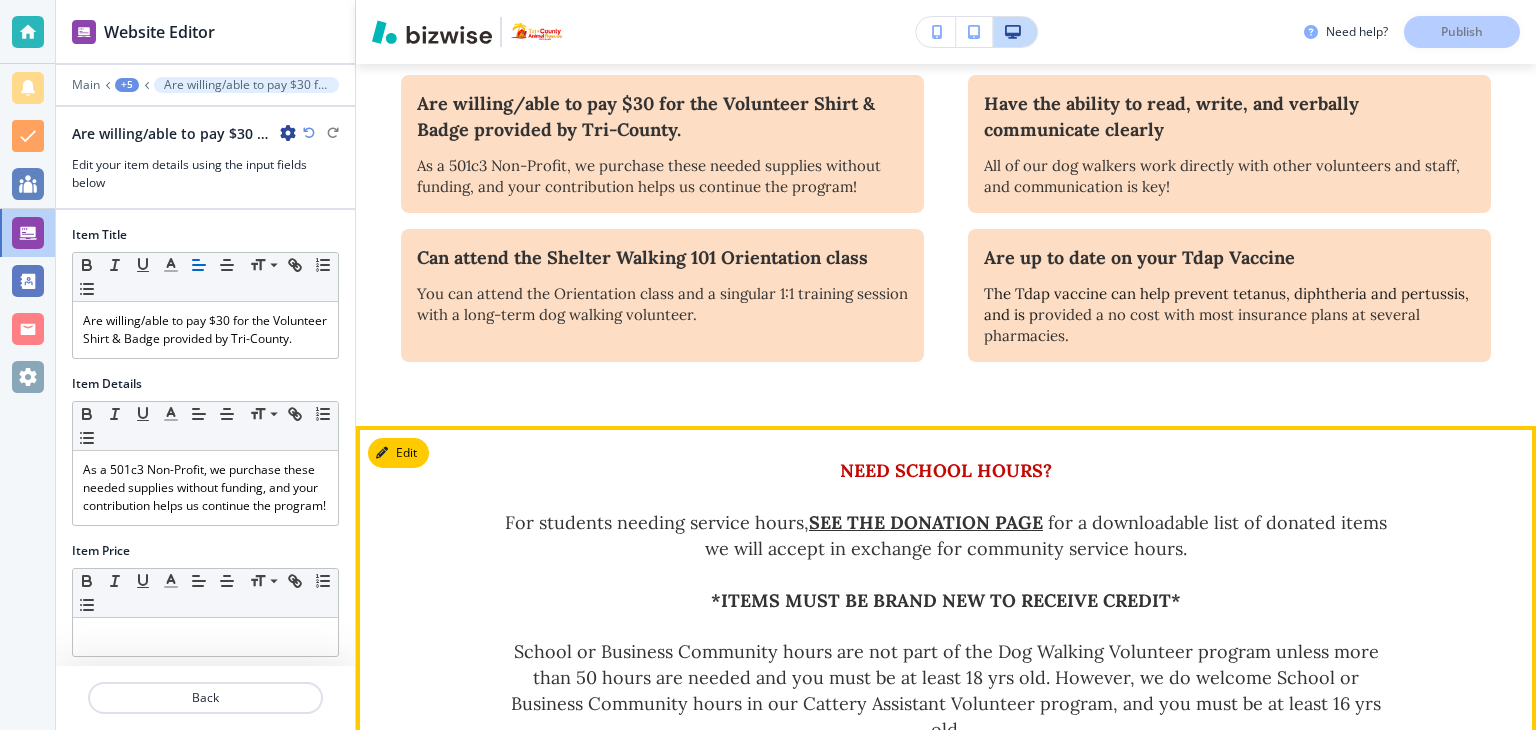 scroll, scrollTop: 1681, scrollLeft: 0, axis: vertical 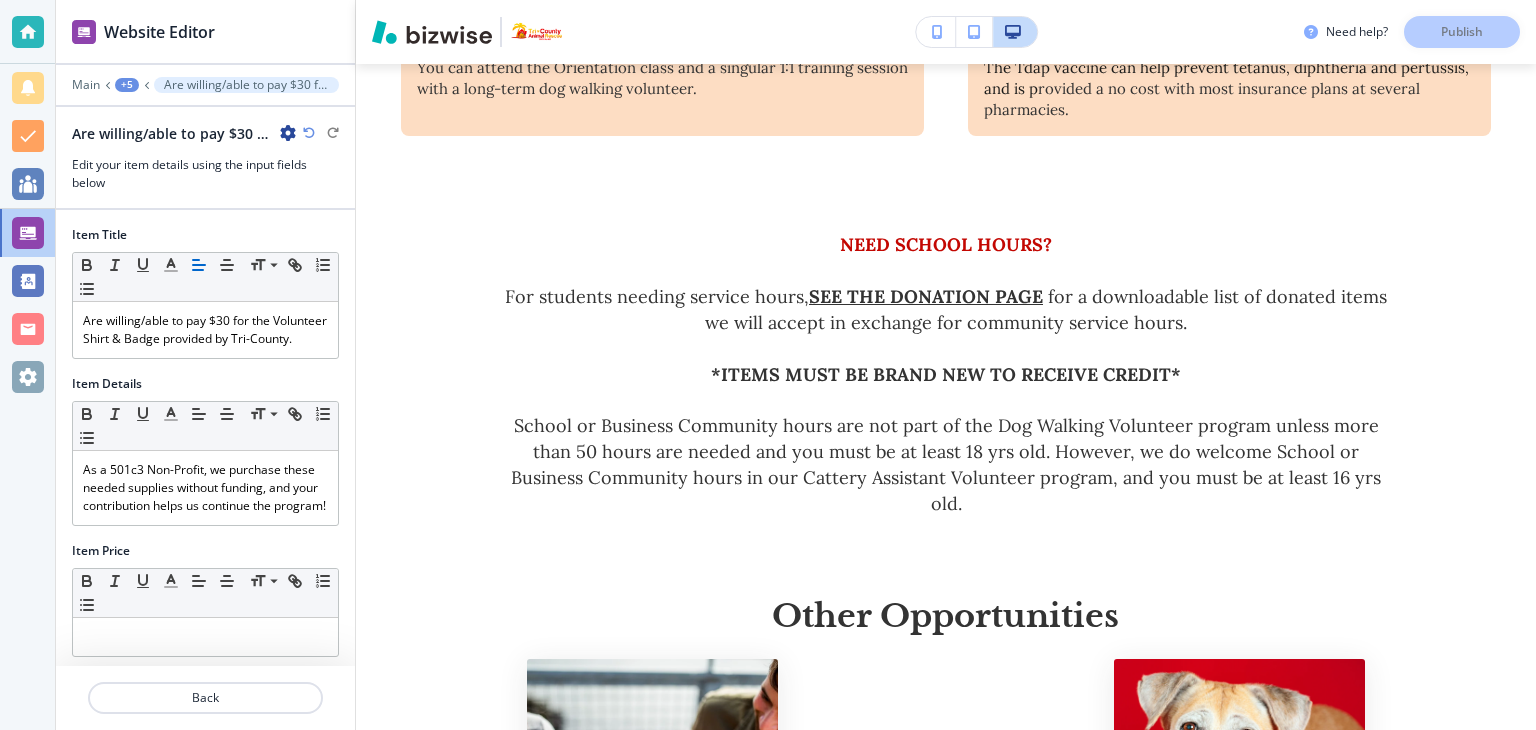 click on "+5" at bounding box center (127, 85) 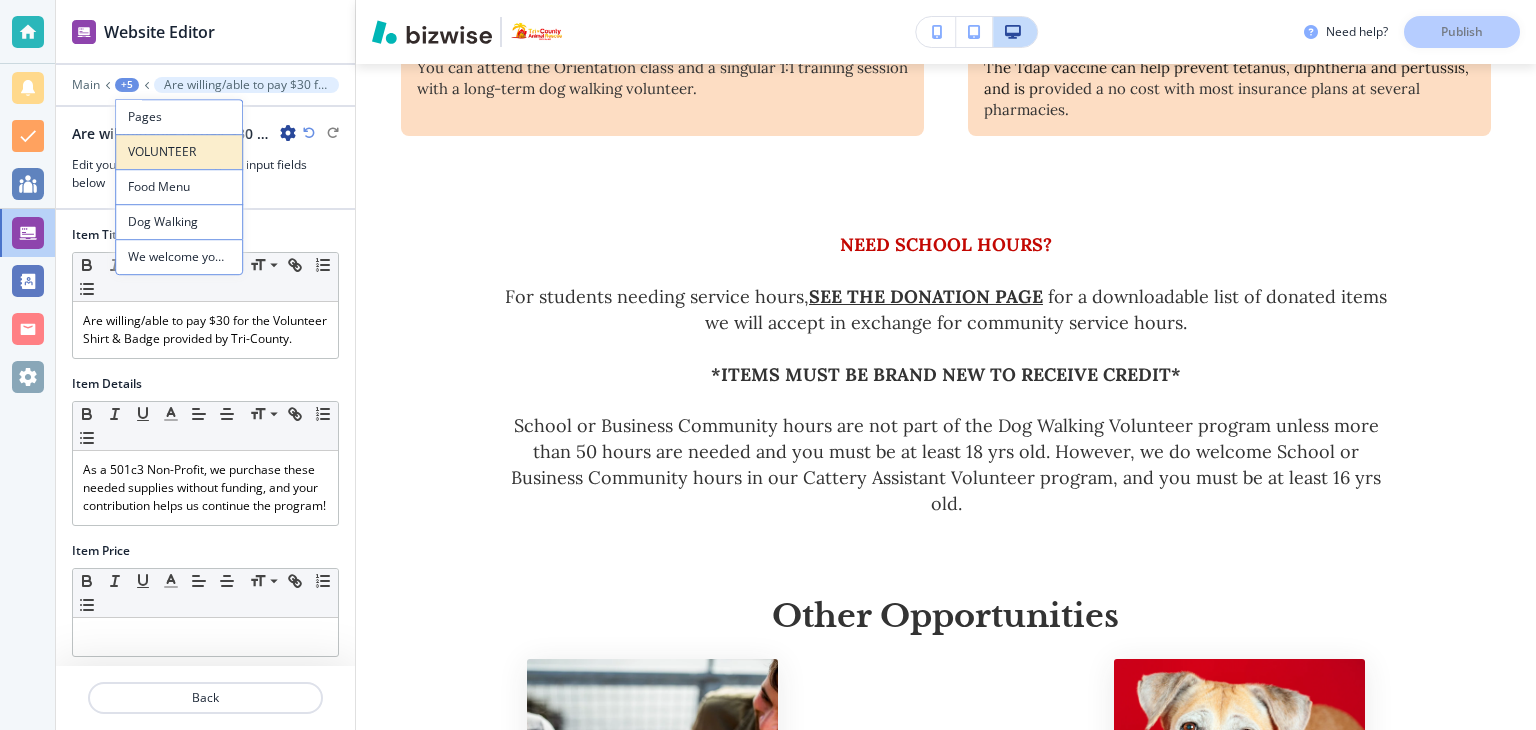 click on "VOLUNTEER" at bounding box center (179, 152) 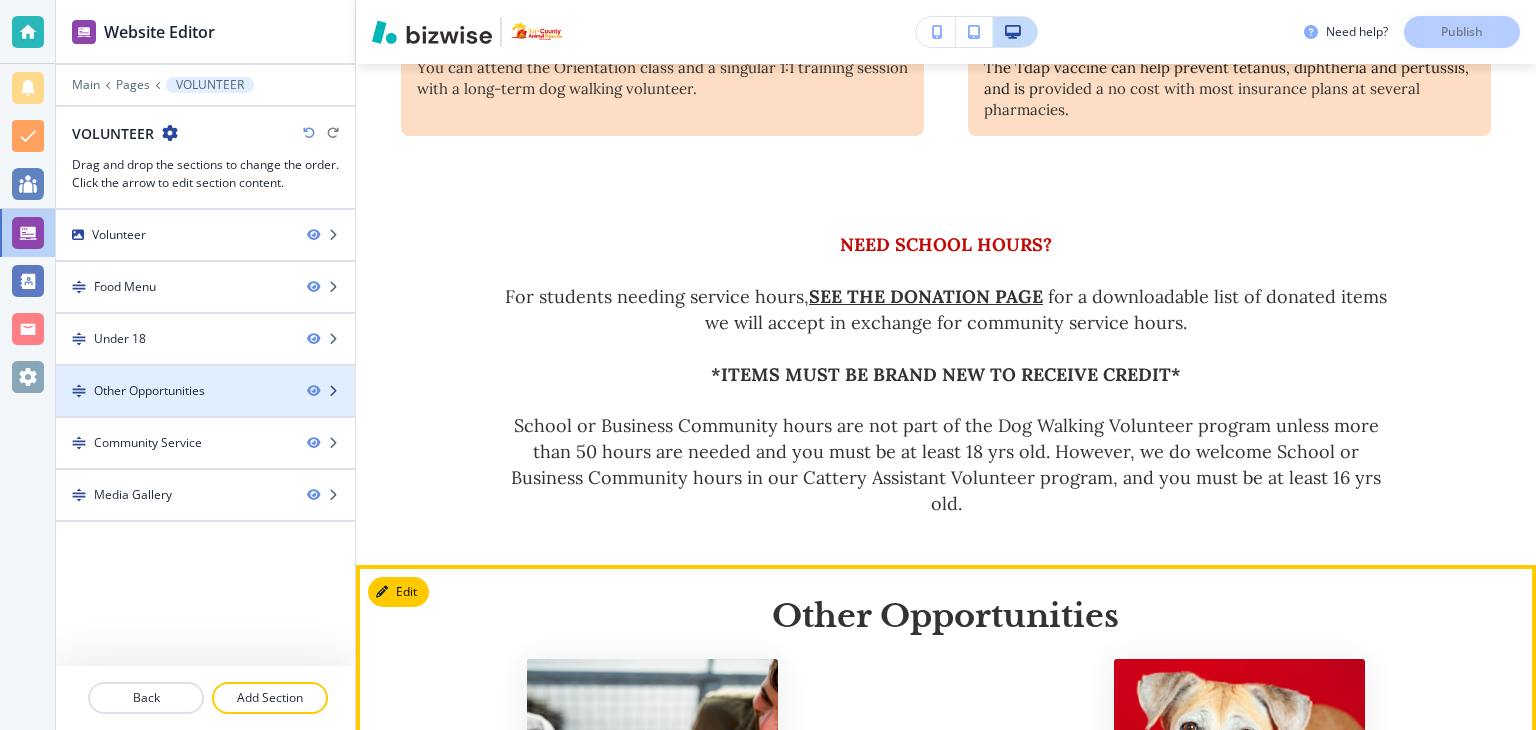 click on "Other Opportunities" at bounding box center (149, 391) 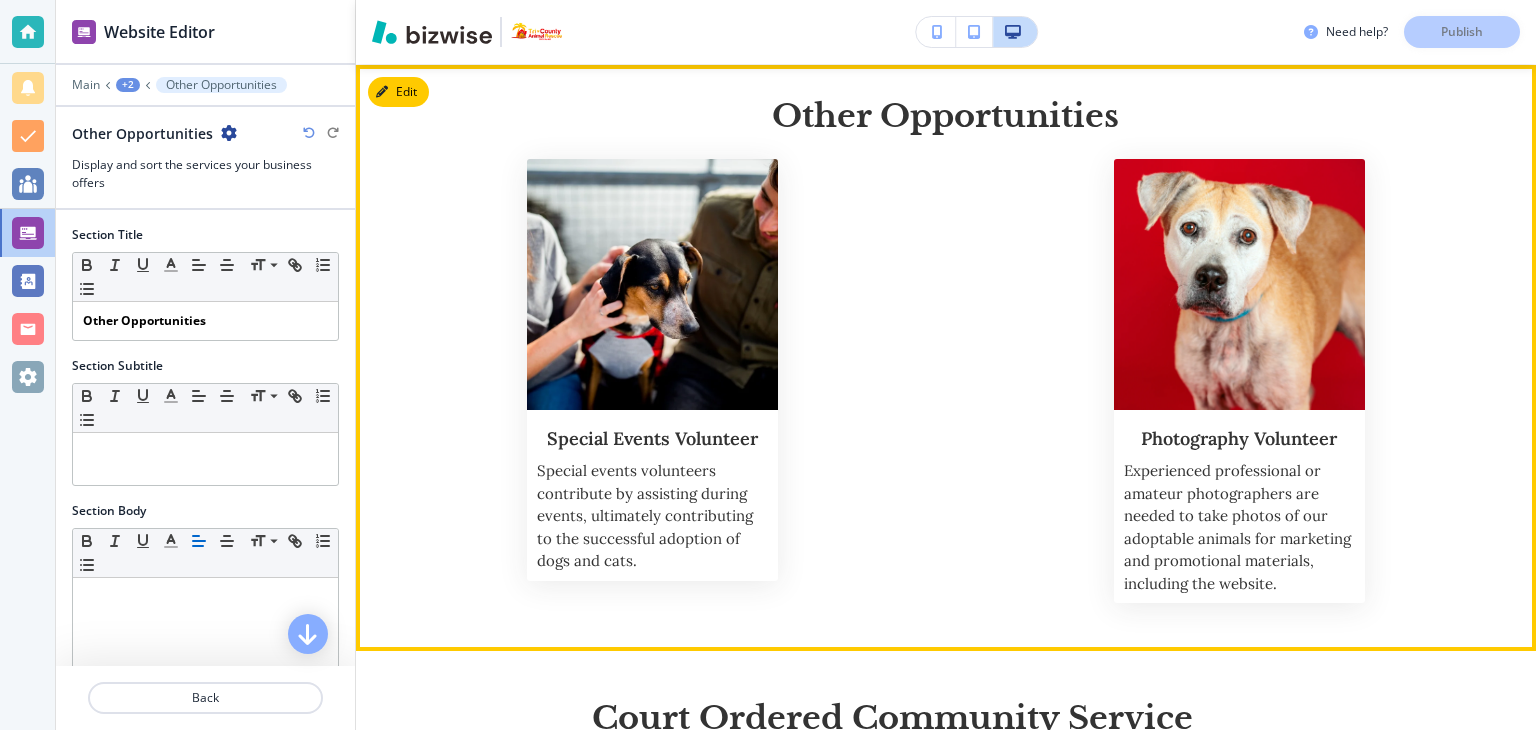scroll, scrollTop: 1981, scrollLeft: 0, axis: vertical 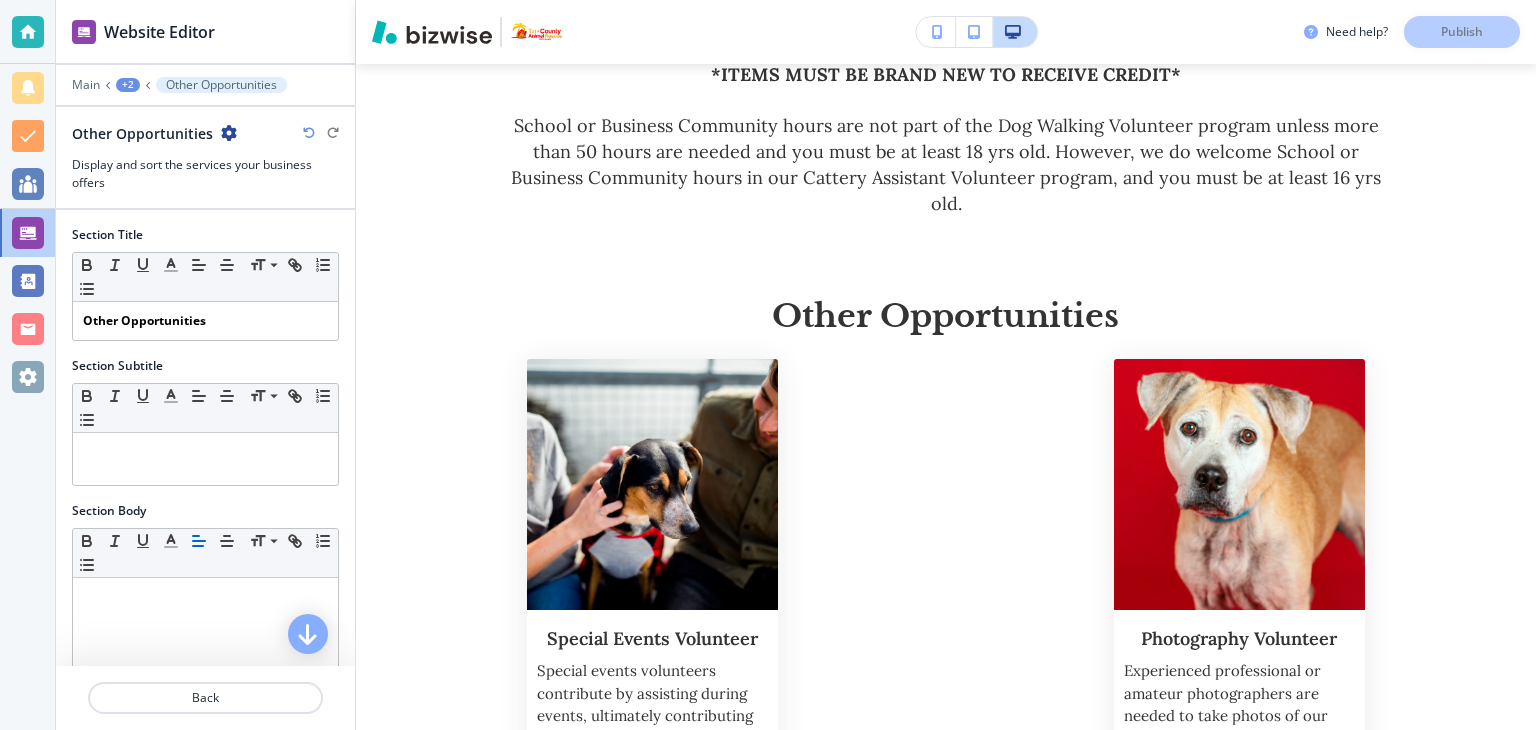 click on "+2" at bounding box center [128, 85] 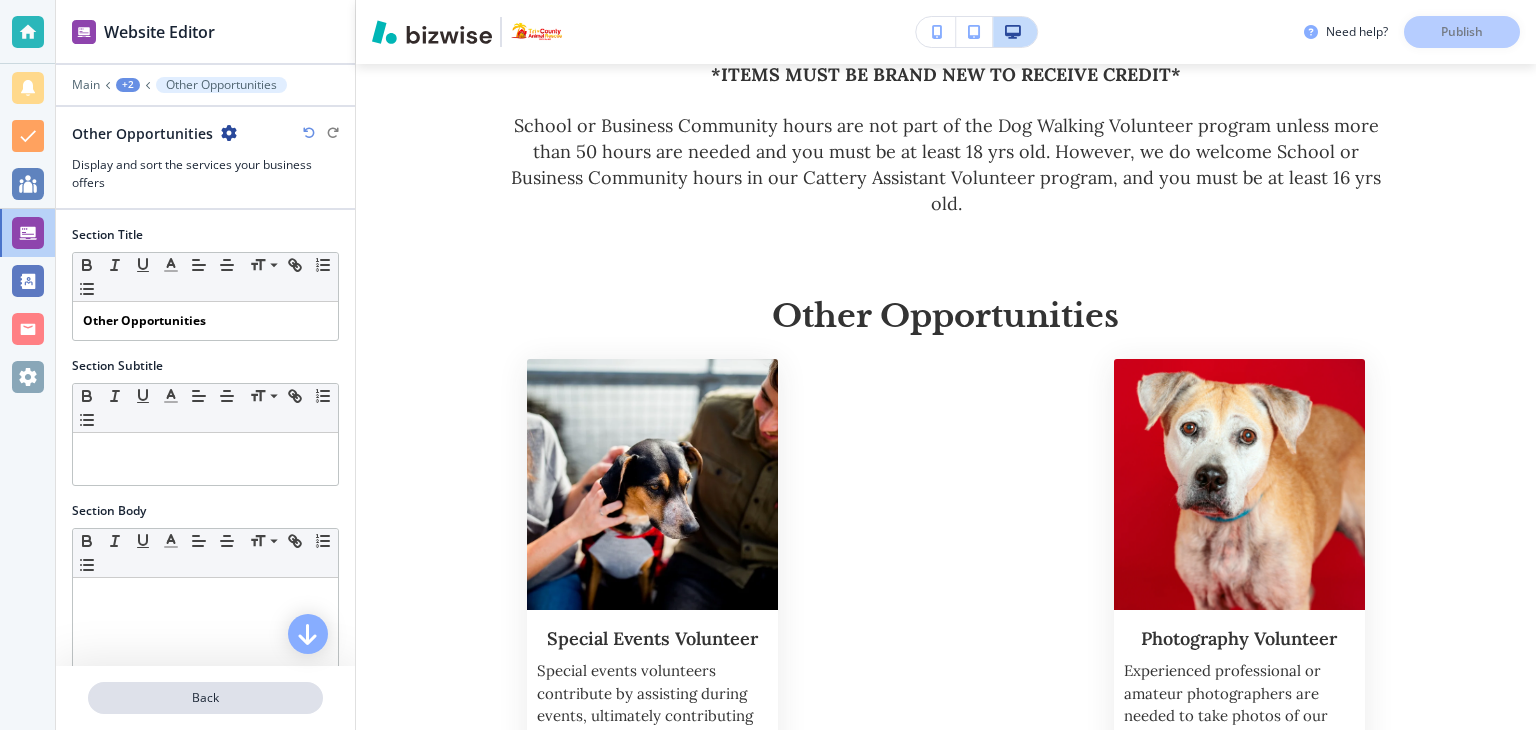 click on "Back" at bounding box center [205, 698] 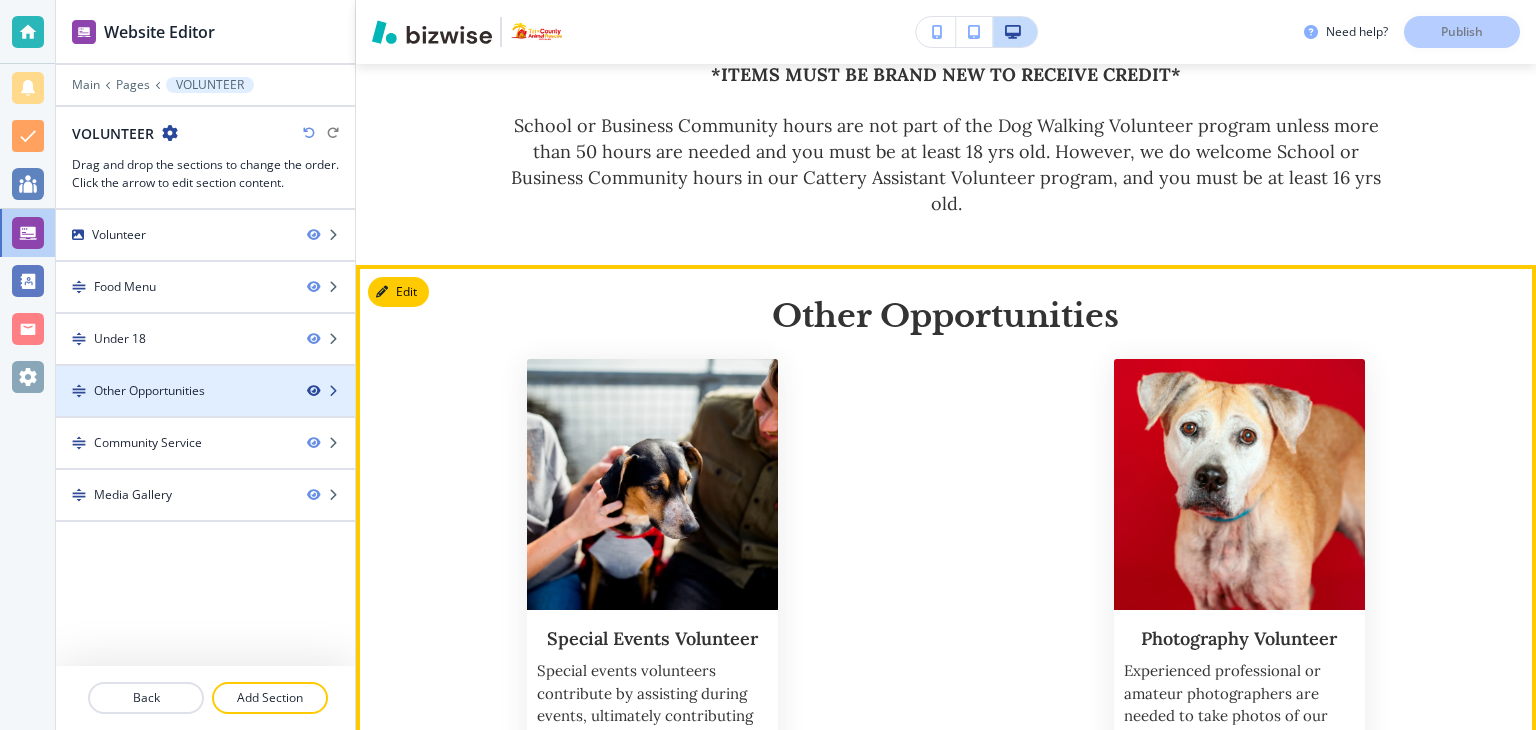 click at bounding box center [313, 391] 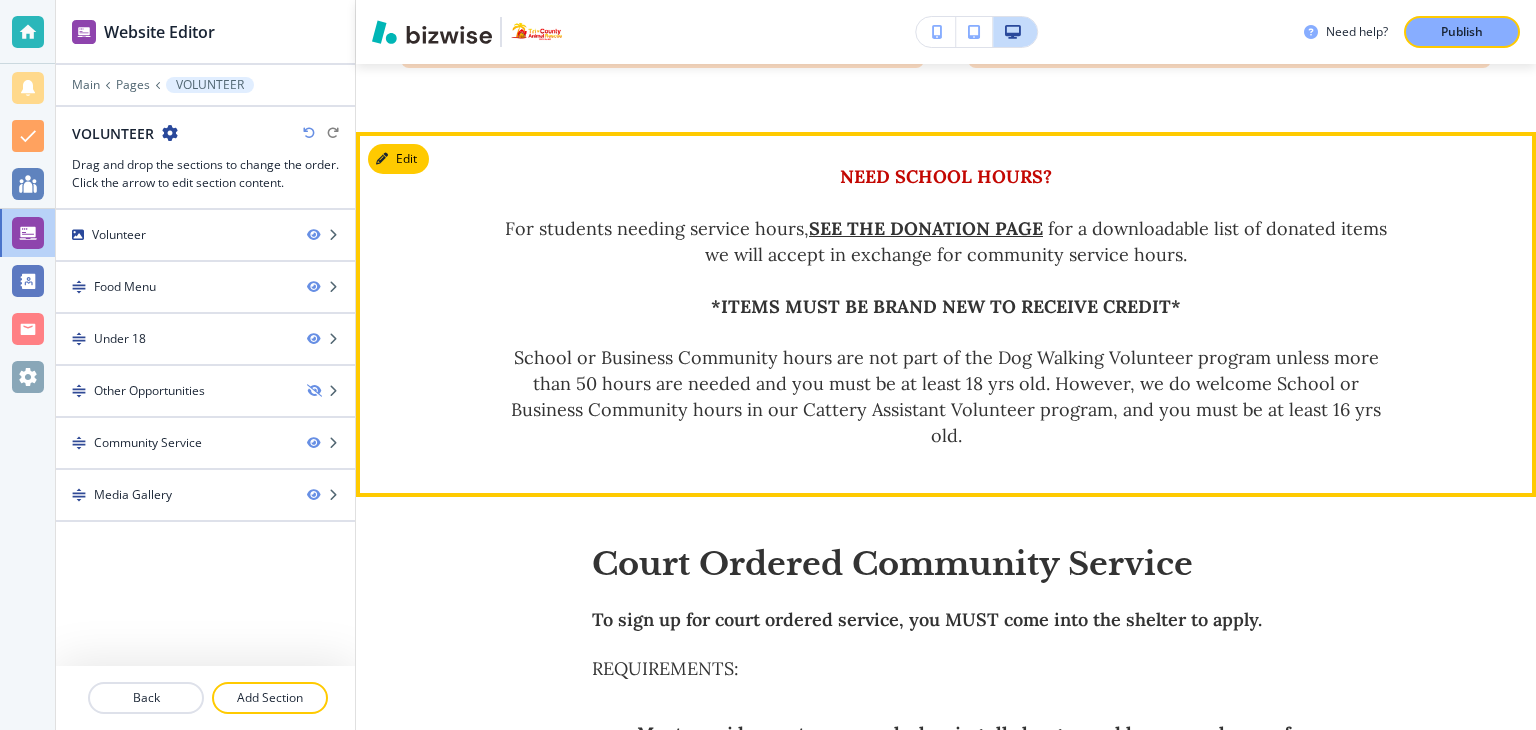 scroll, scrollTop: 1781, scrollLeft: 0, axis: vertical 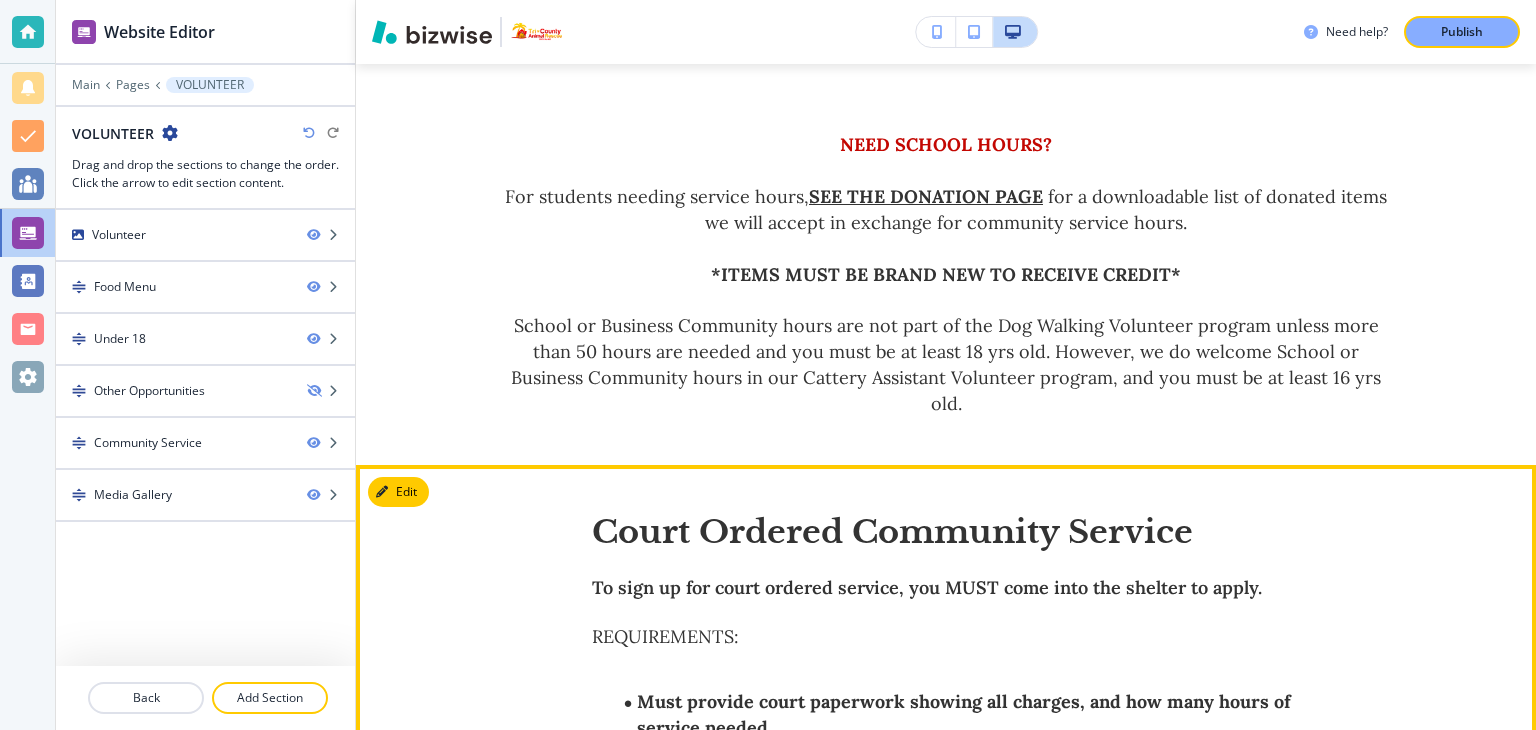 click on "Court Ordered Community Service" at bounding box center [946, 532] 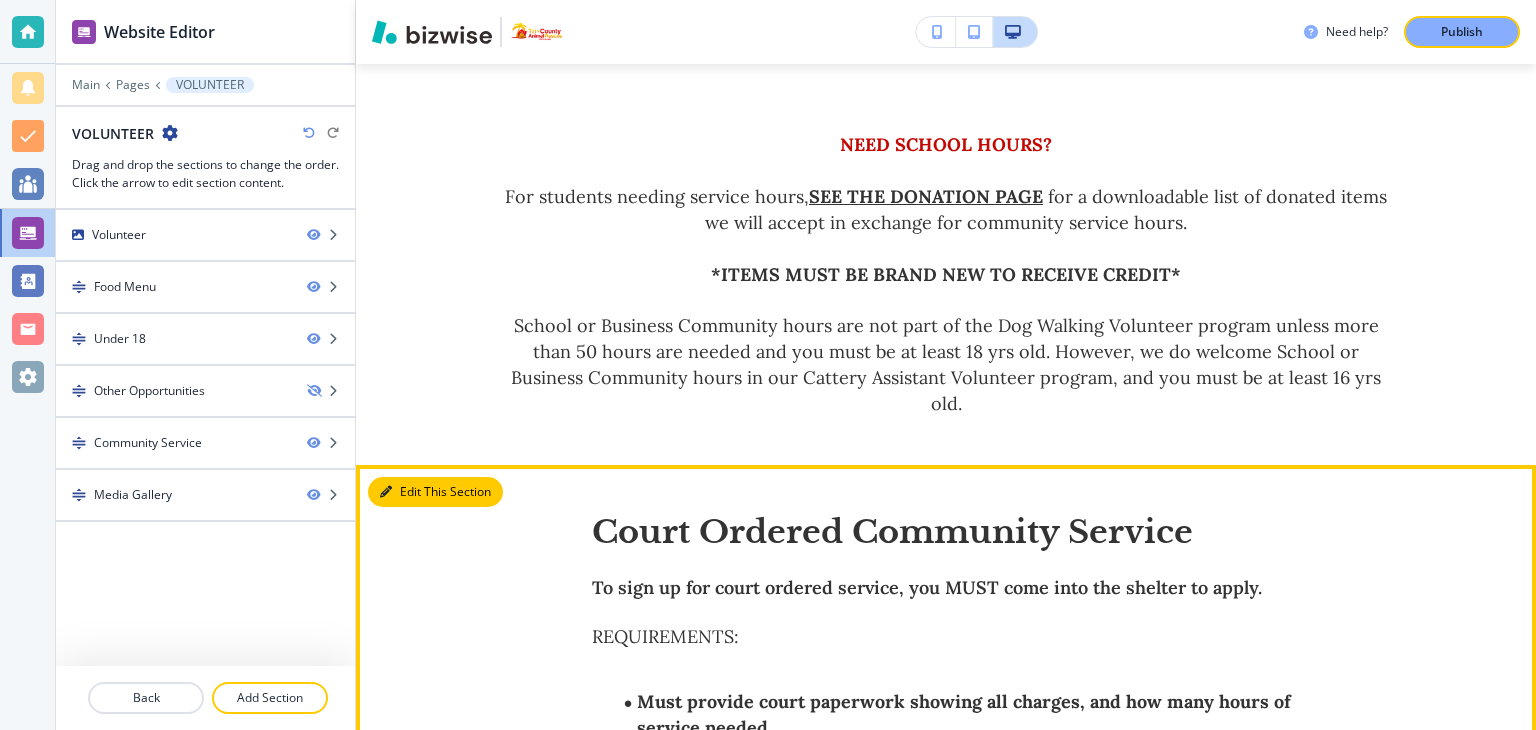 click on "Edit This Section" at bounding box center (435, 492) 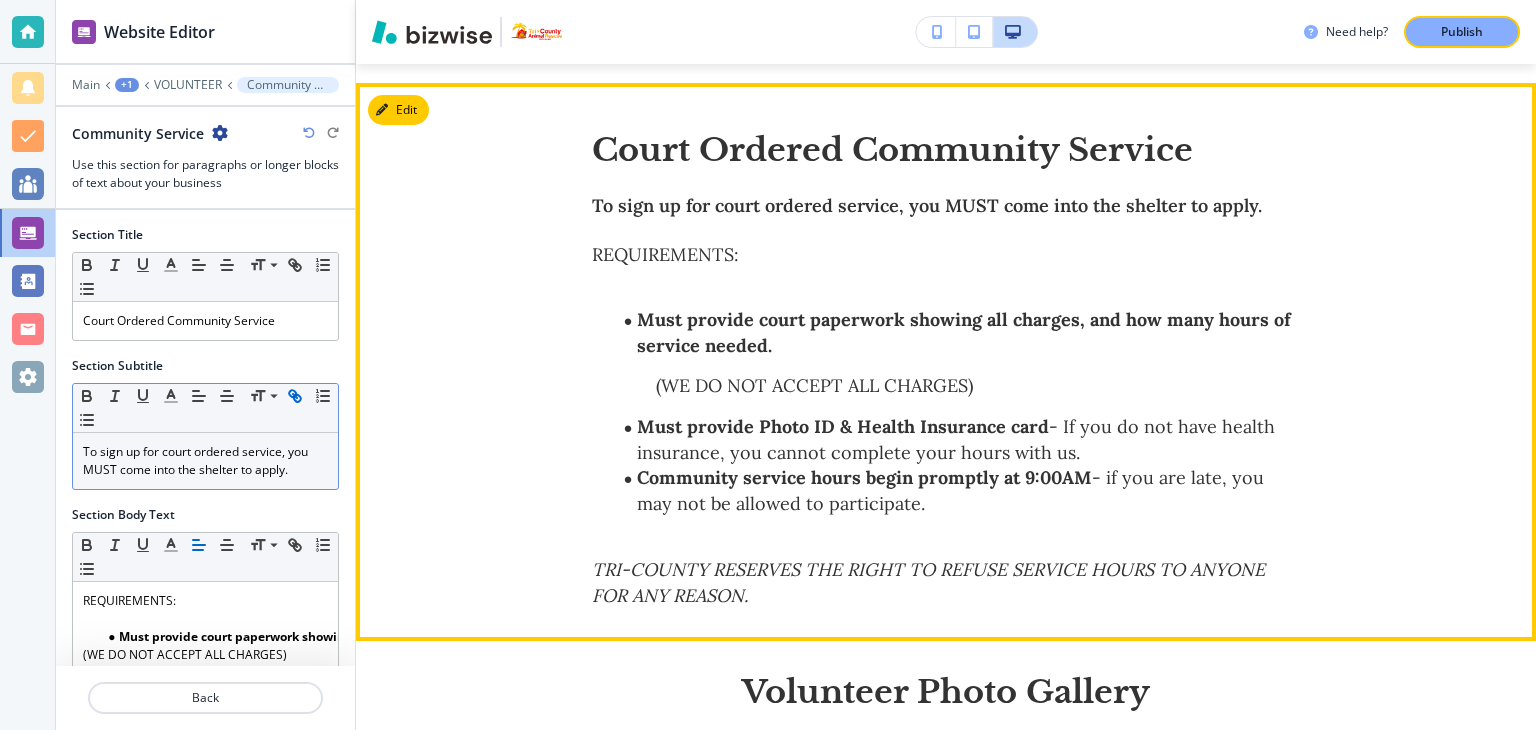 scroll, scrollTop: 2181, scrollLeft: 0, axis: vertical 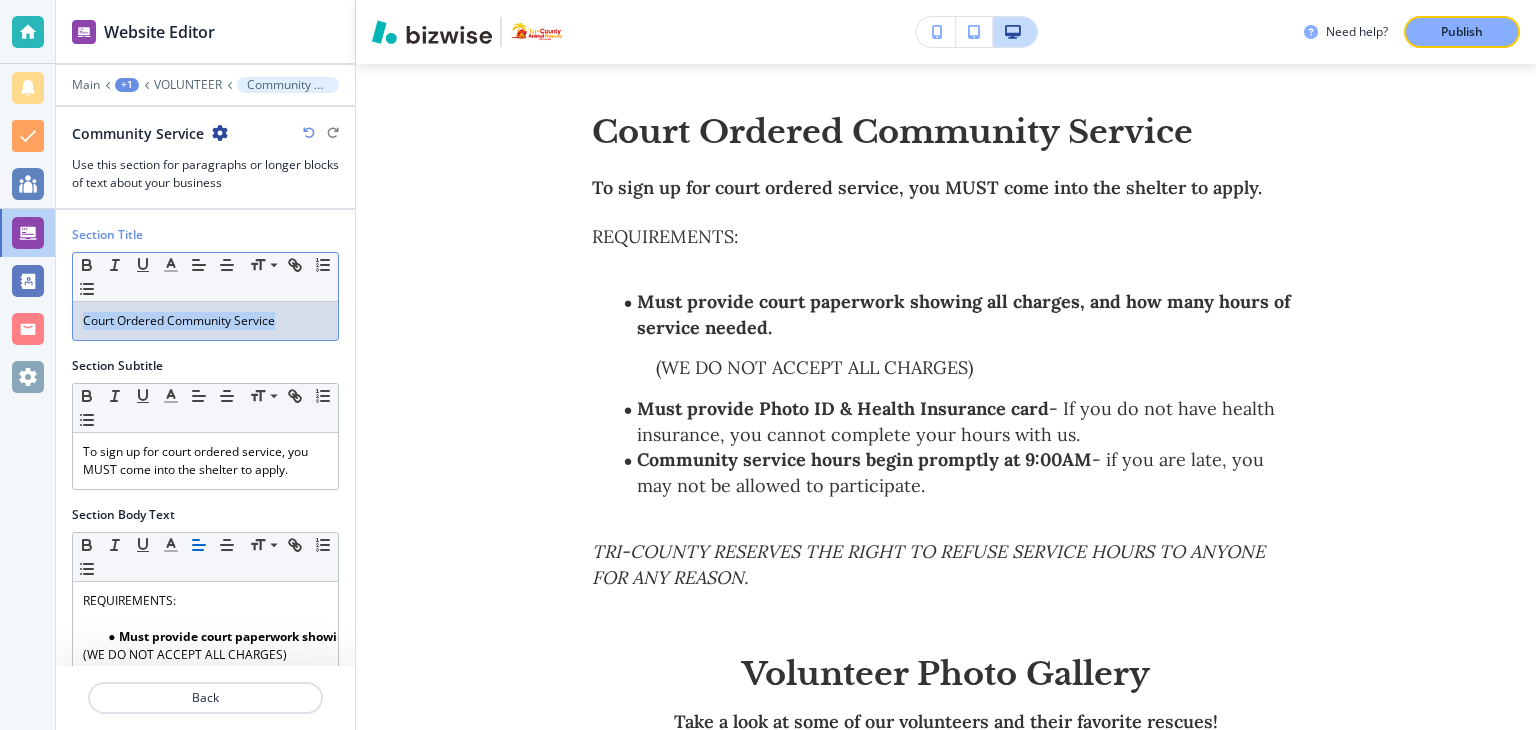 drag, startPoint x: 291, startPoint y: 325, endPoint x: 29, endPoint y: 332, distance: 262.0935 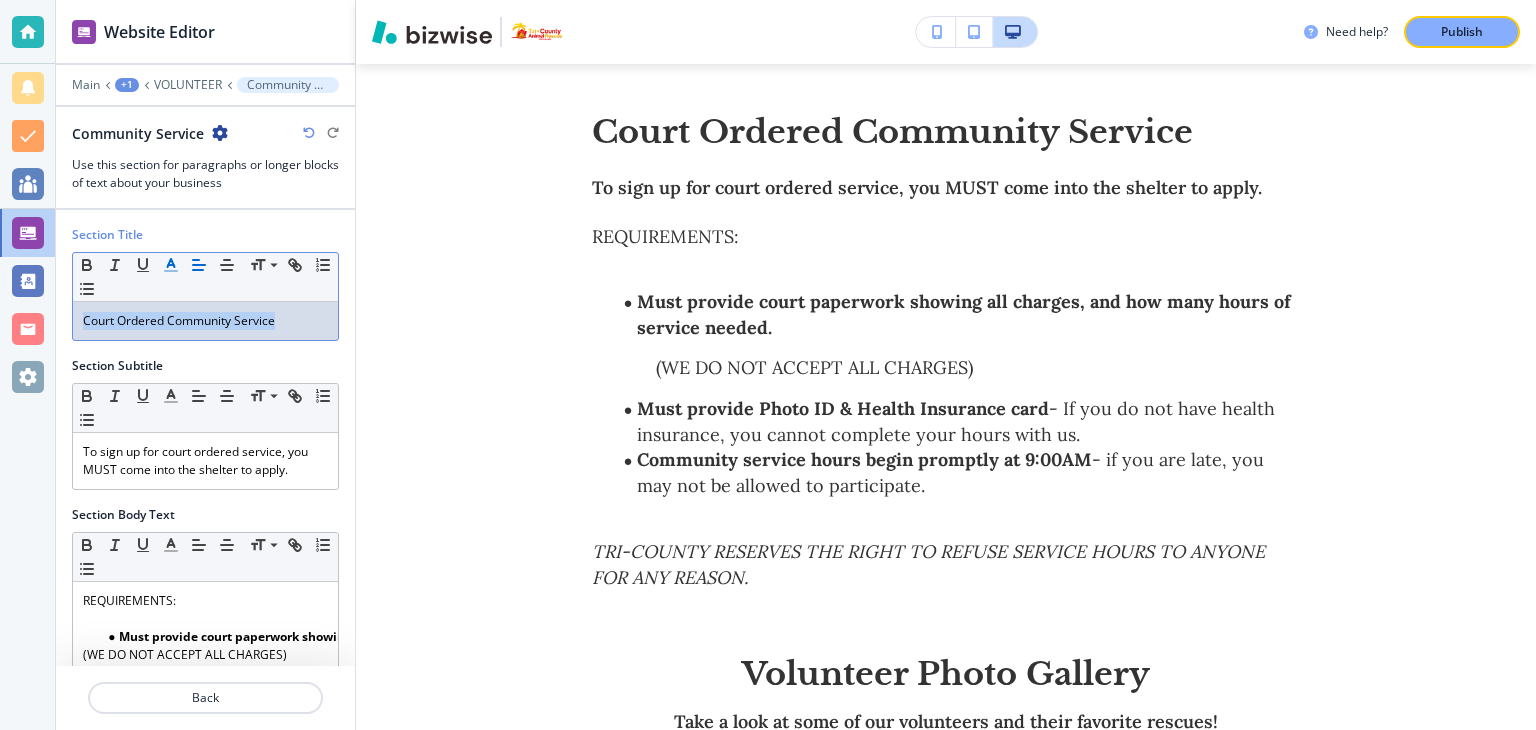 click 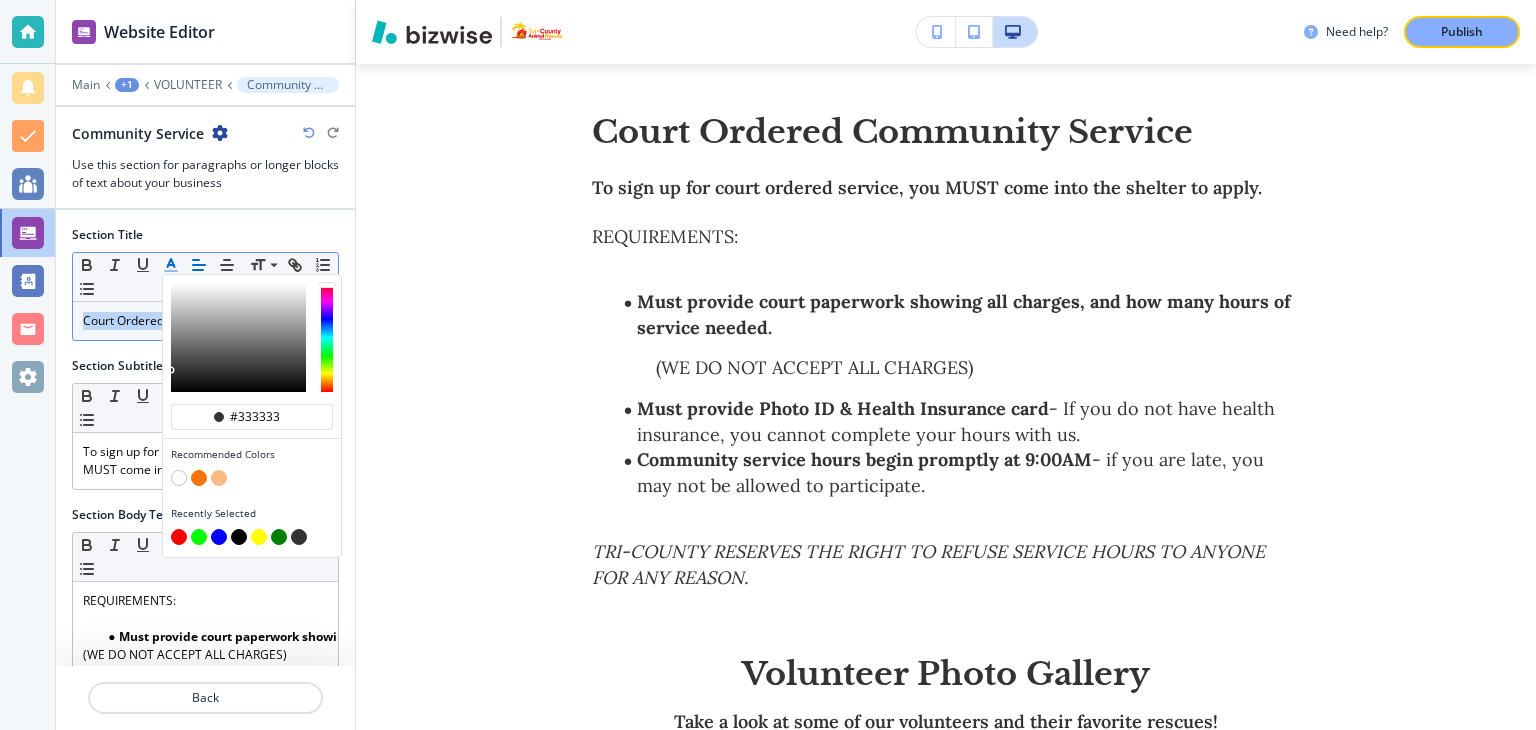 click at bounding box center (179, 537) 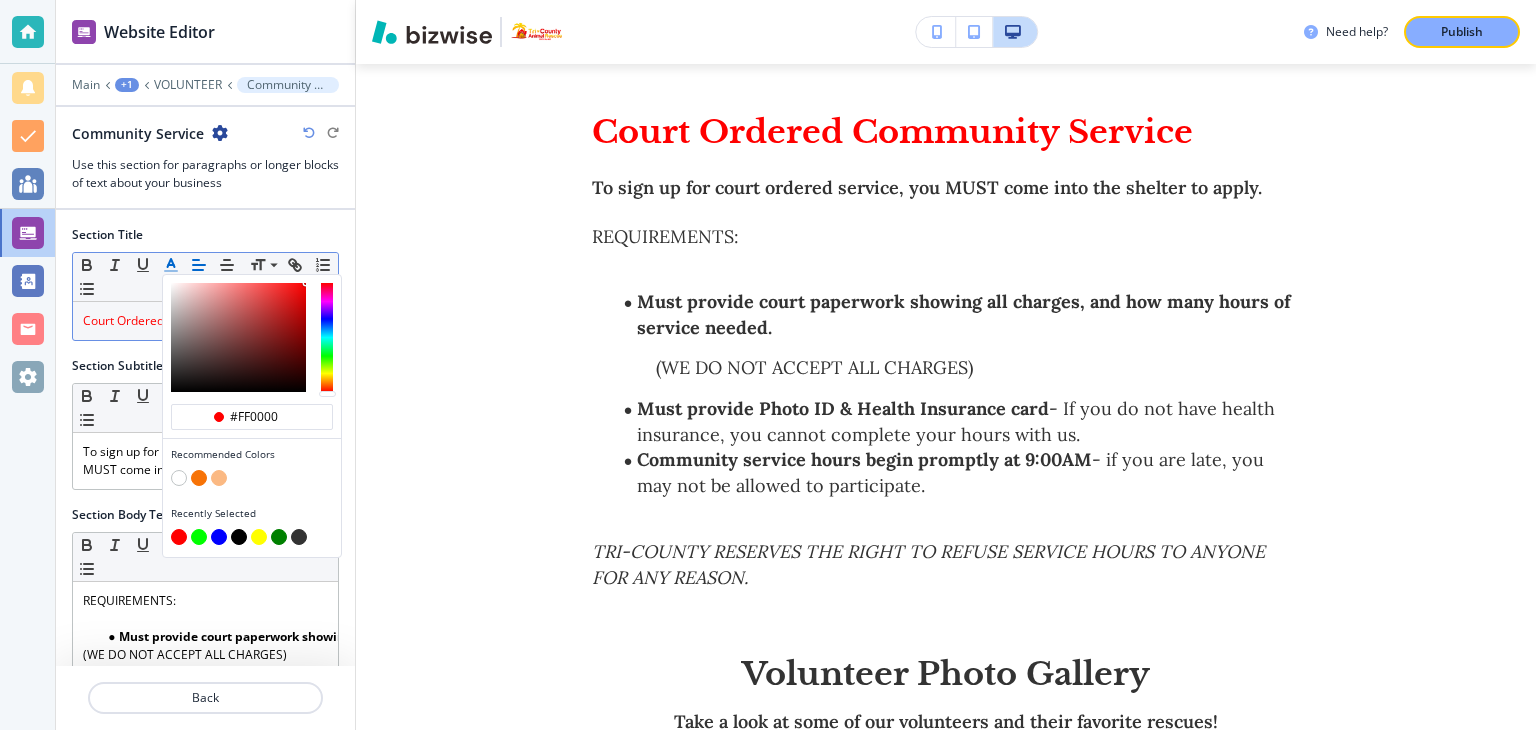click at bounding box center (252, 337) 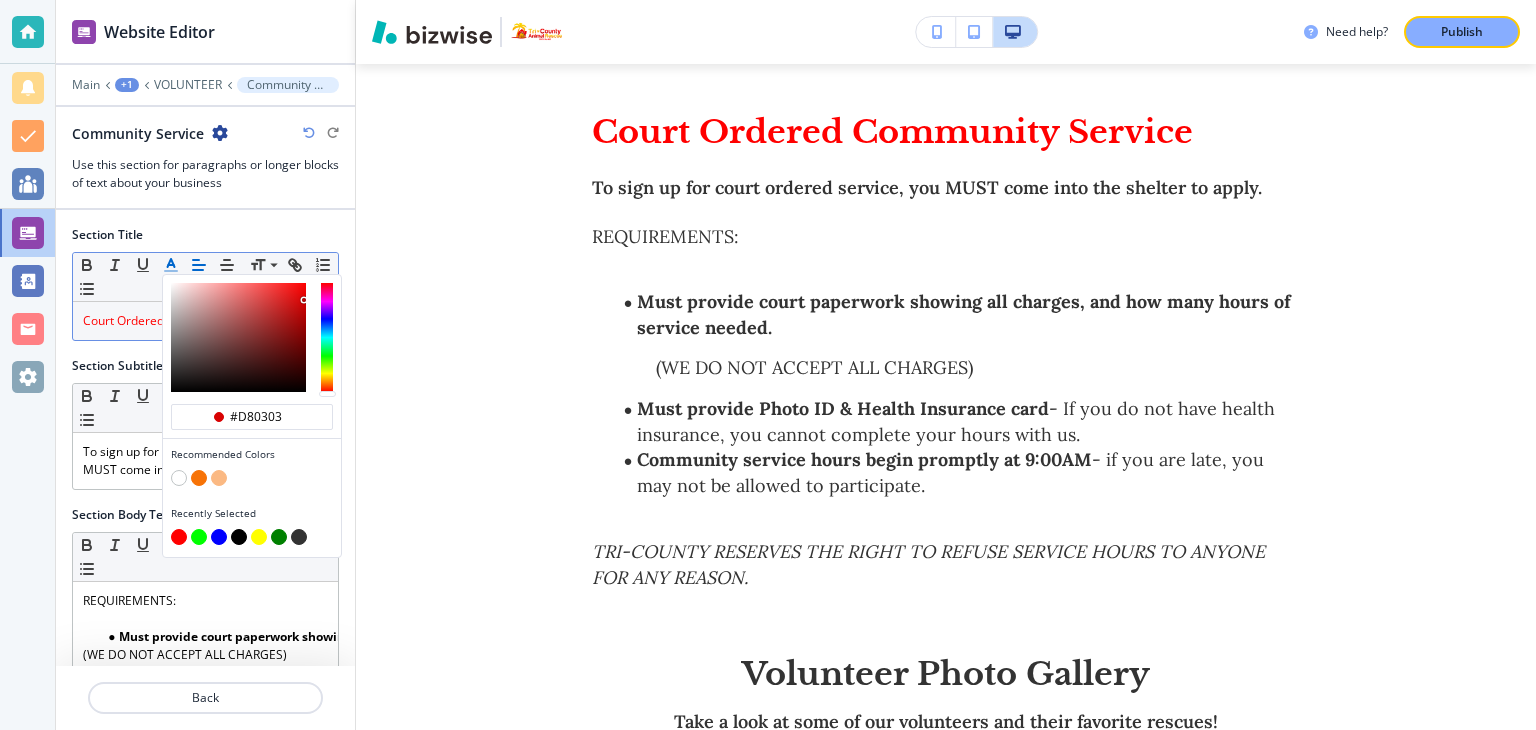 click at bounding box center (238, 337) 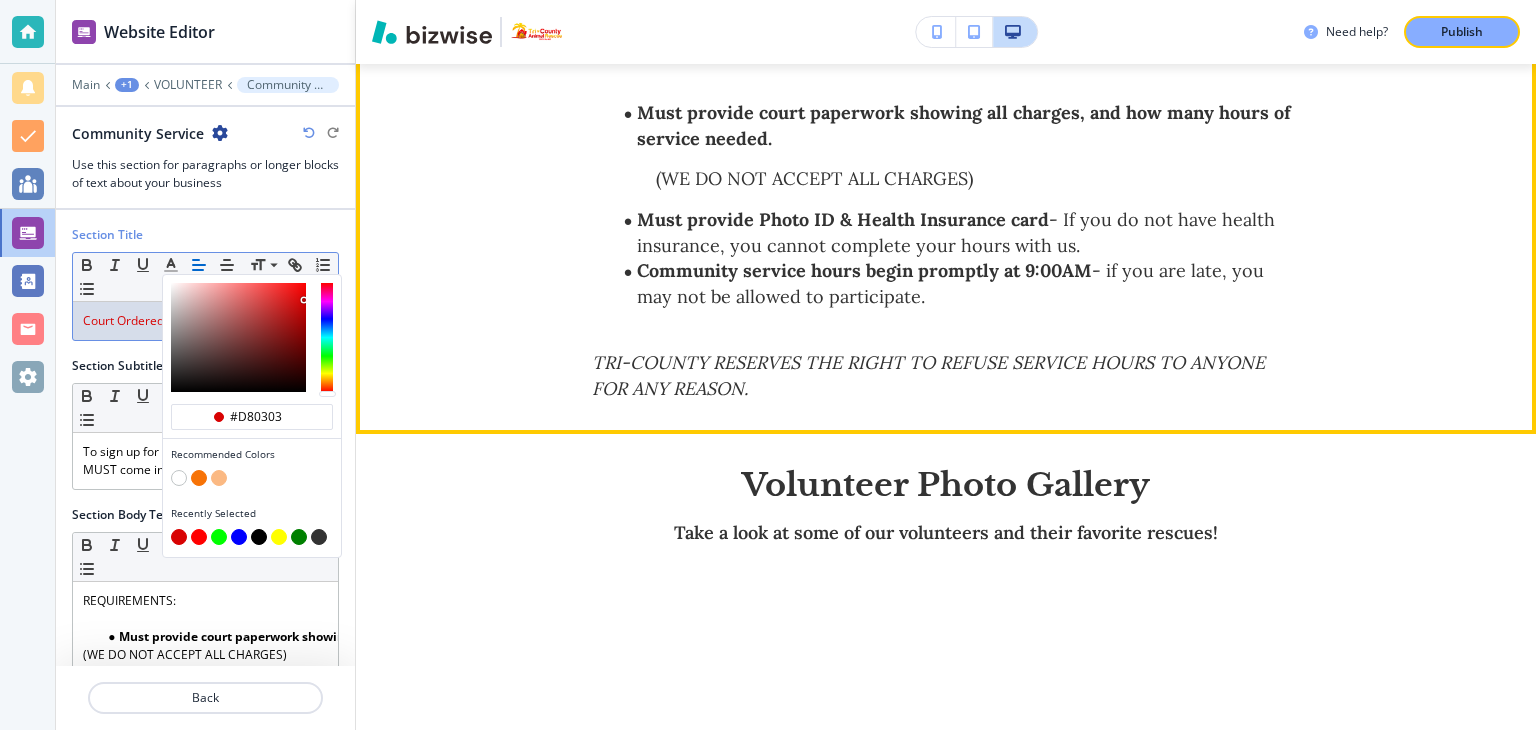 scroll, scrollTop: 2481, scrollLeft: 0, axis: vertical 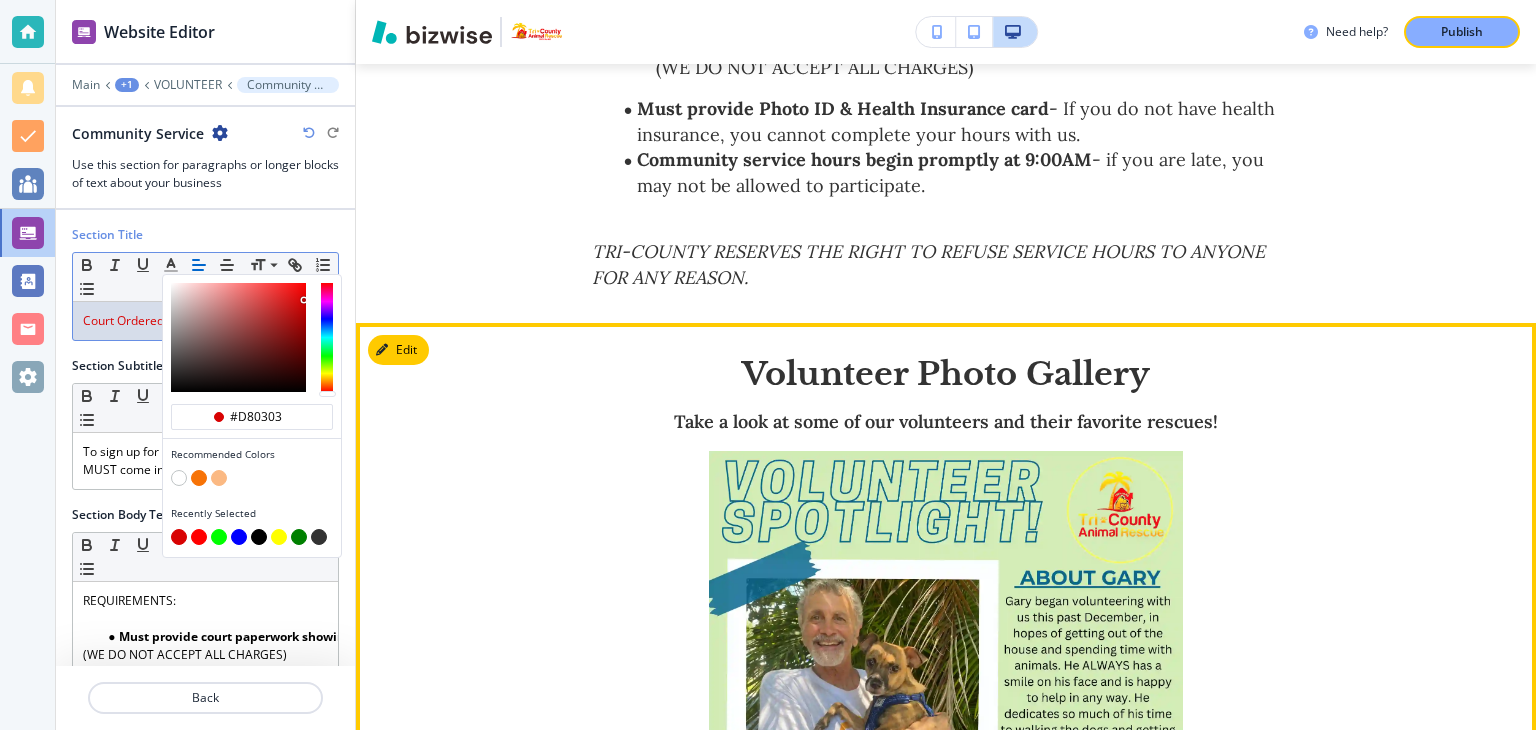 click on "Volunteer Photo Gallery" at bounding box center (946, 374) 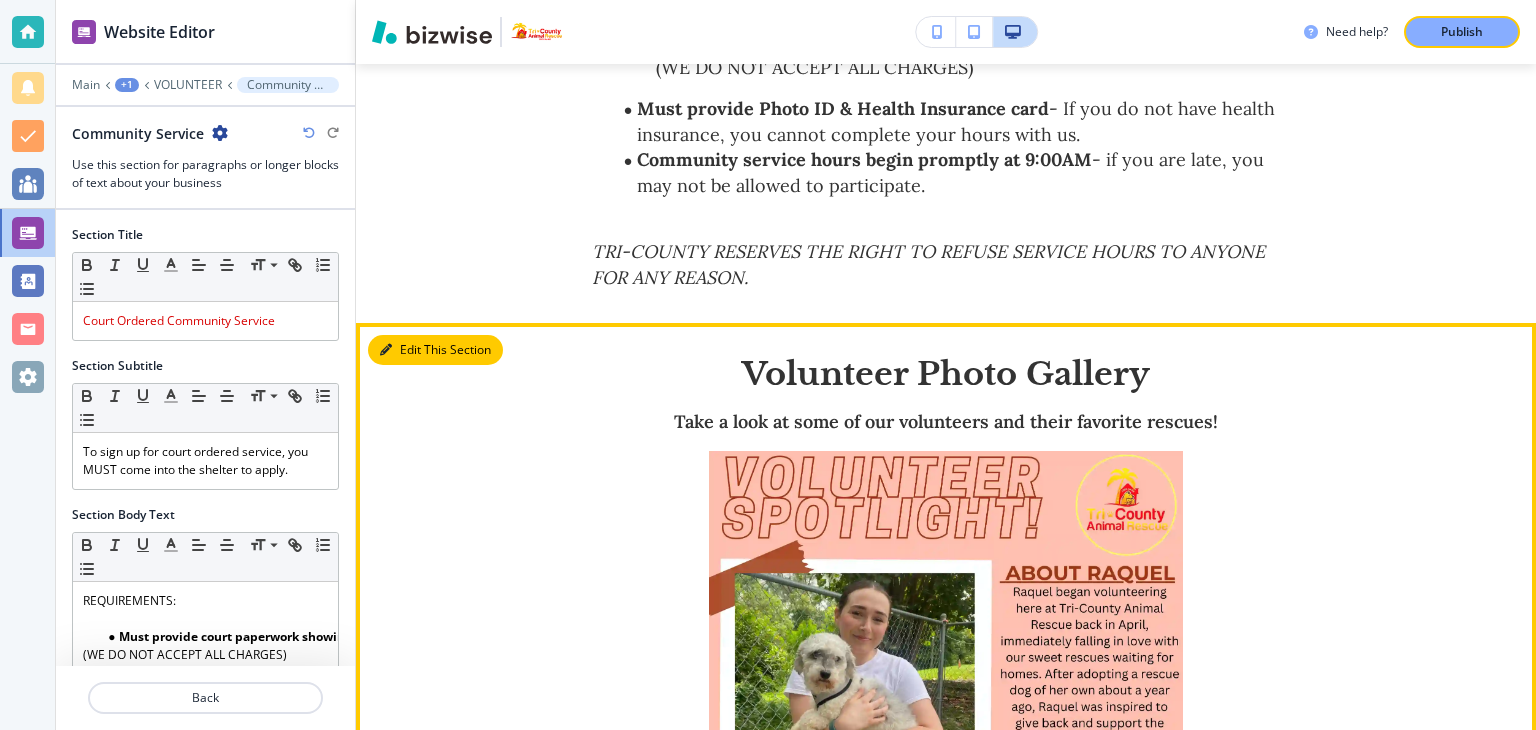 click on "Edit This Section" at bounding box center (435, 350) 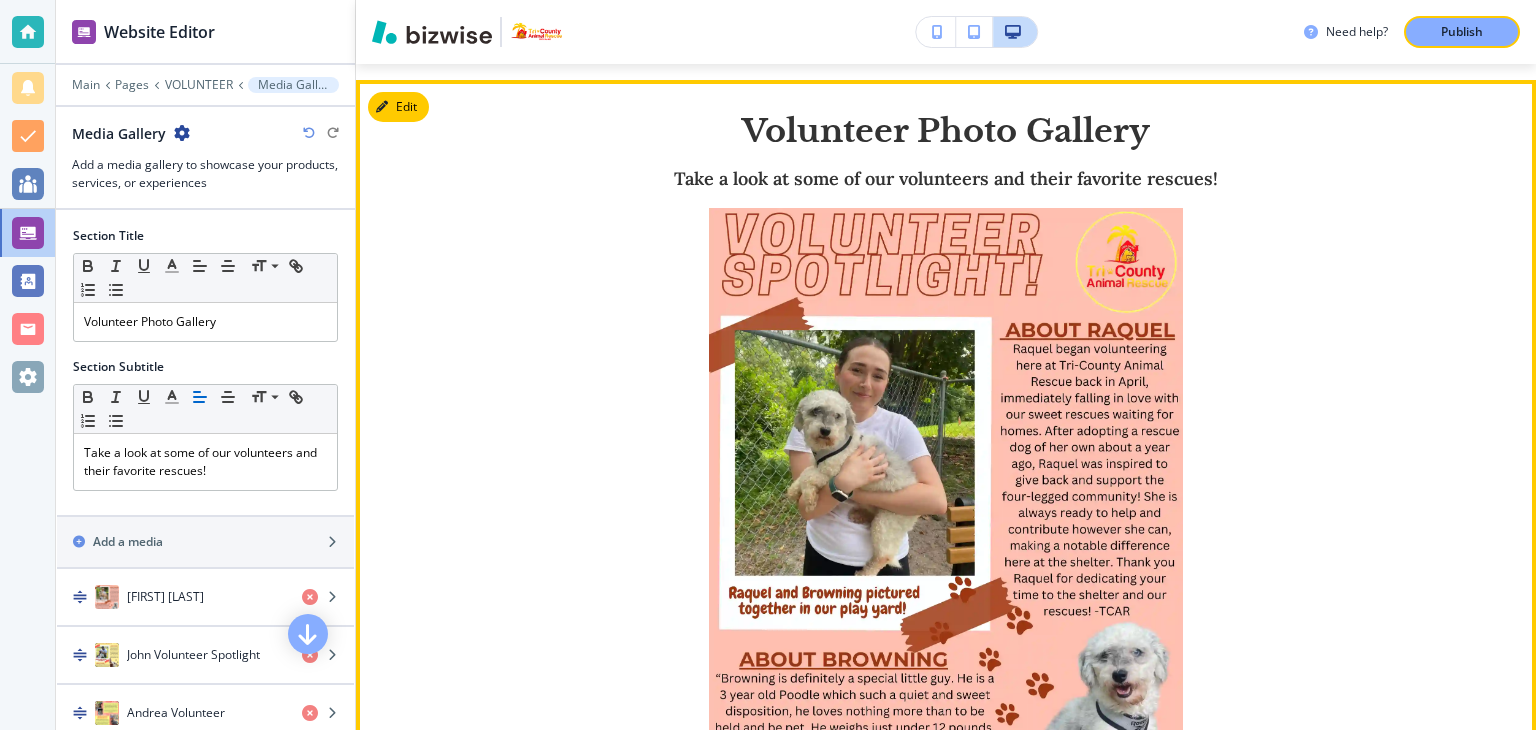 scroll, scrollTop: 2737, scrollLeft: 0, axis: vertical 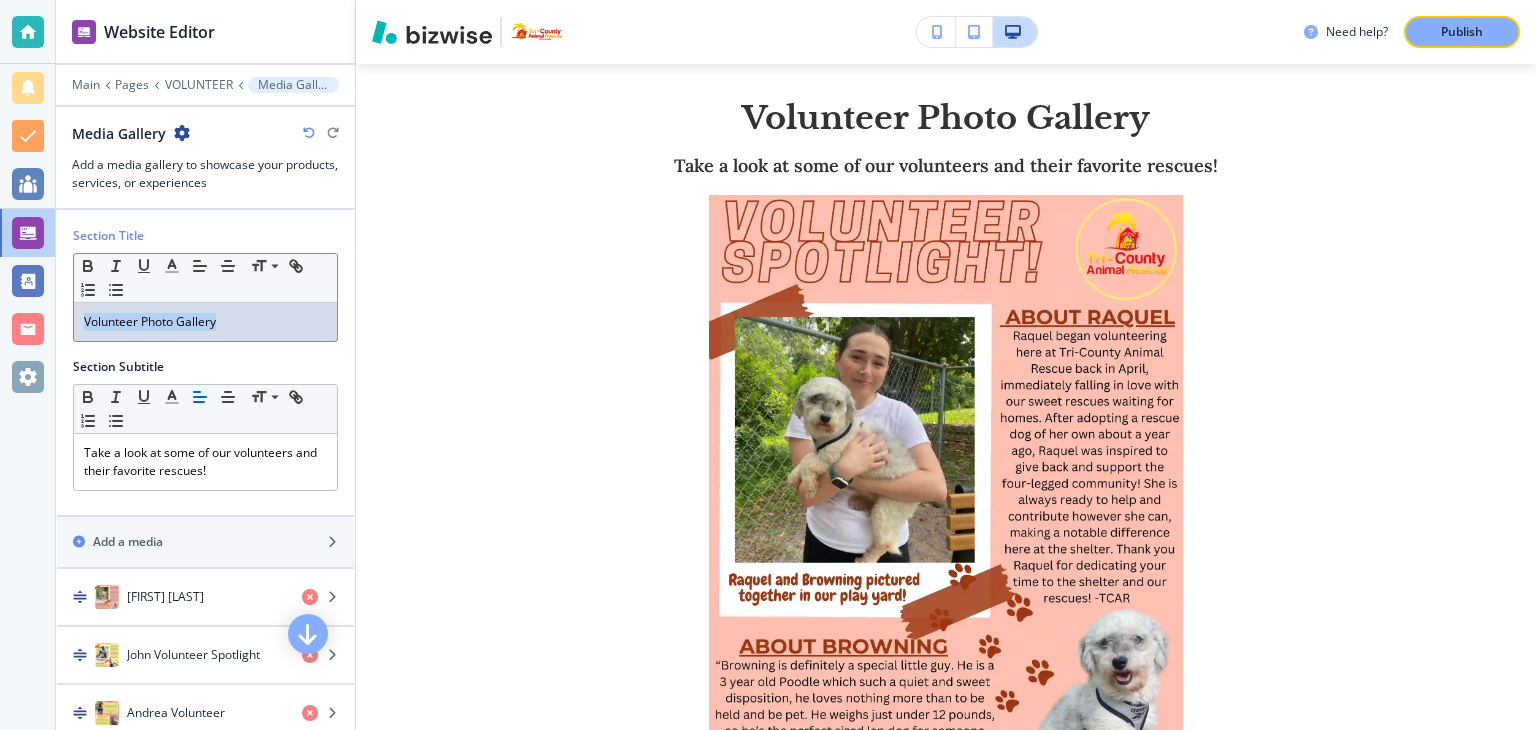 drag, startPoint x: 232, startPoint y: 325, endPoint x: 0, endPoint y: 332, distance: 232.10558 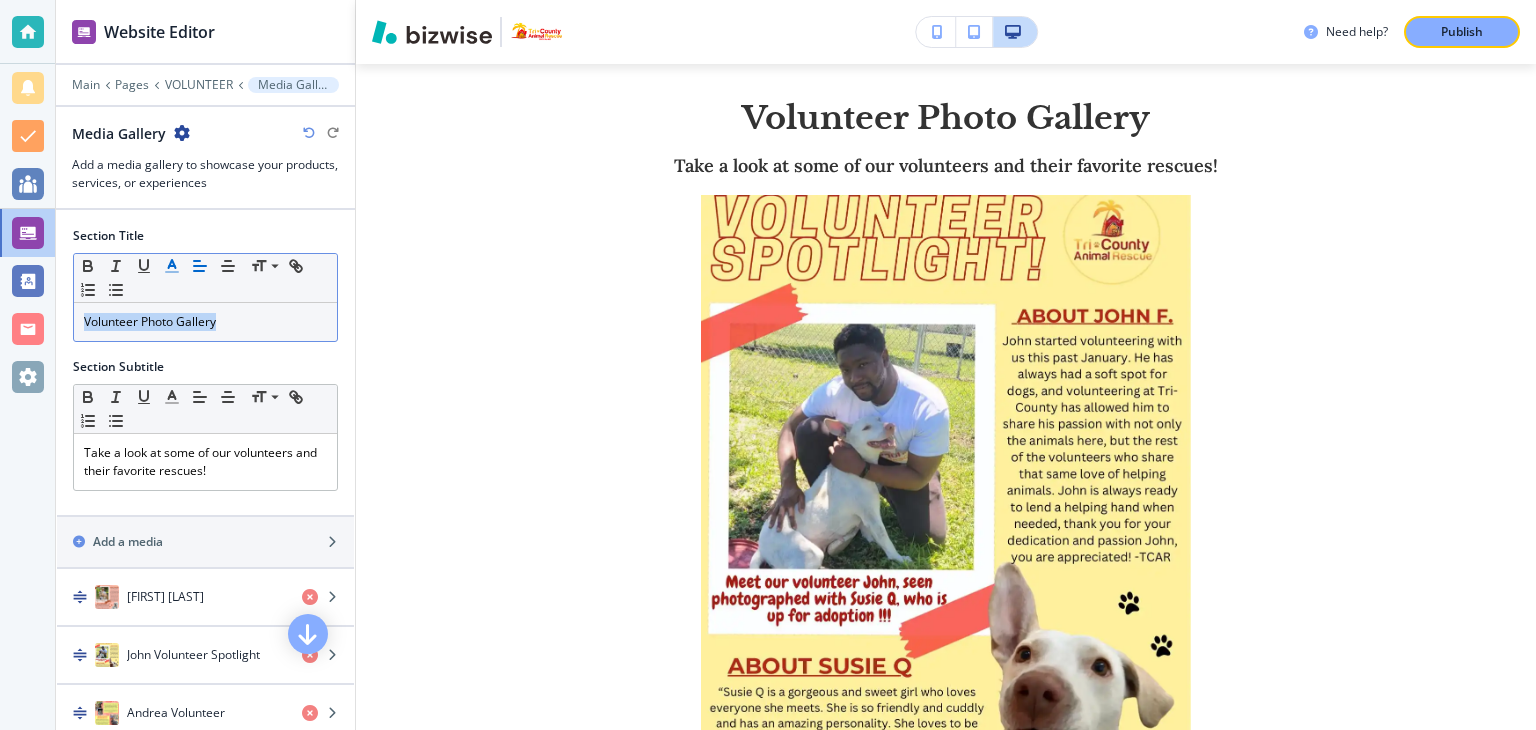 click 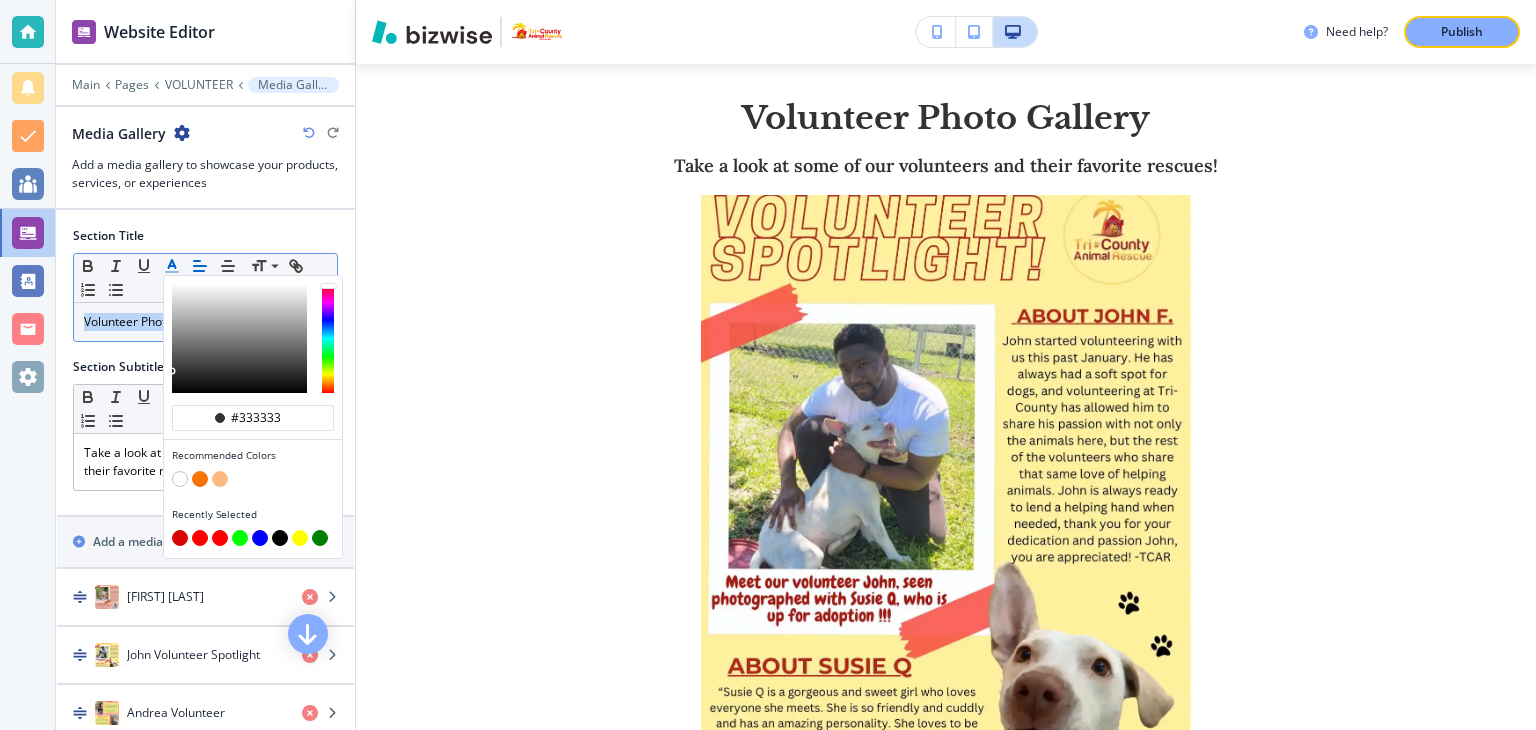 click at bounding box center (180, 538) 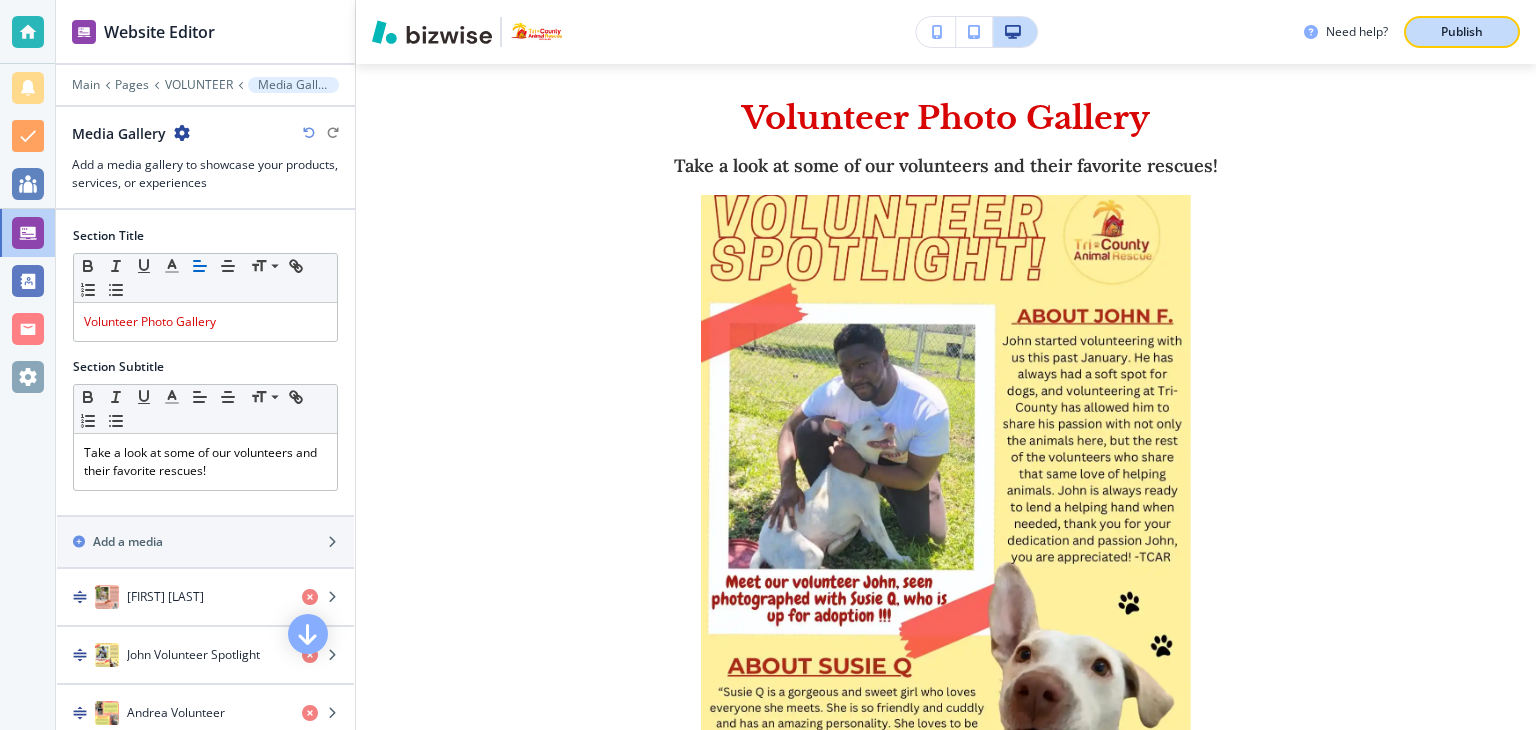 click on "Publish" at bounding box center [1462, 32] 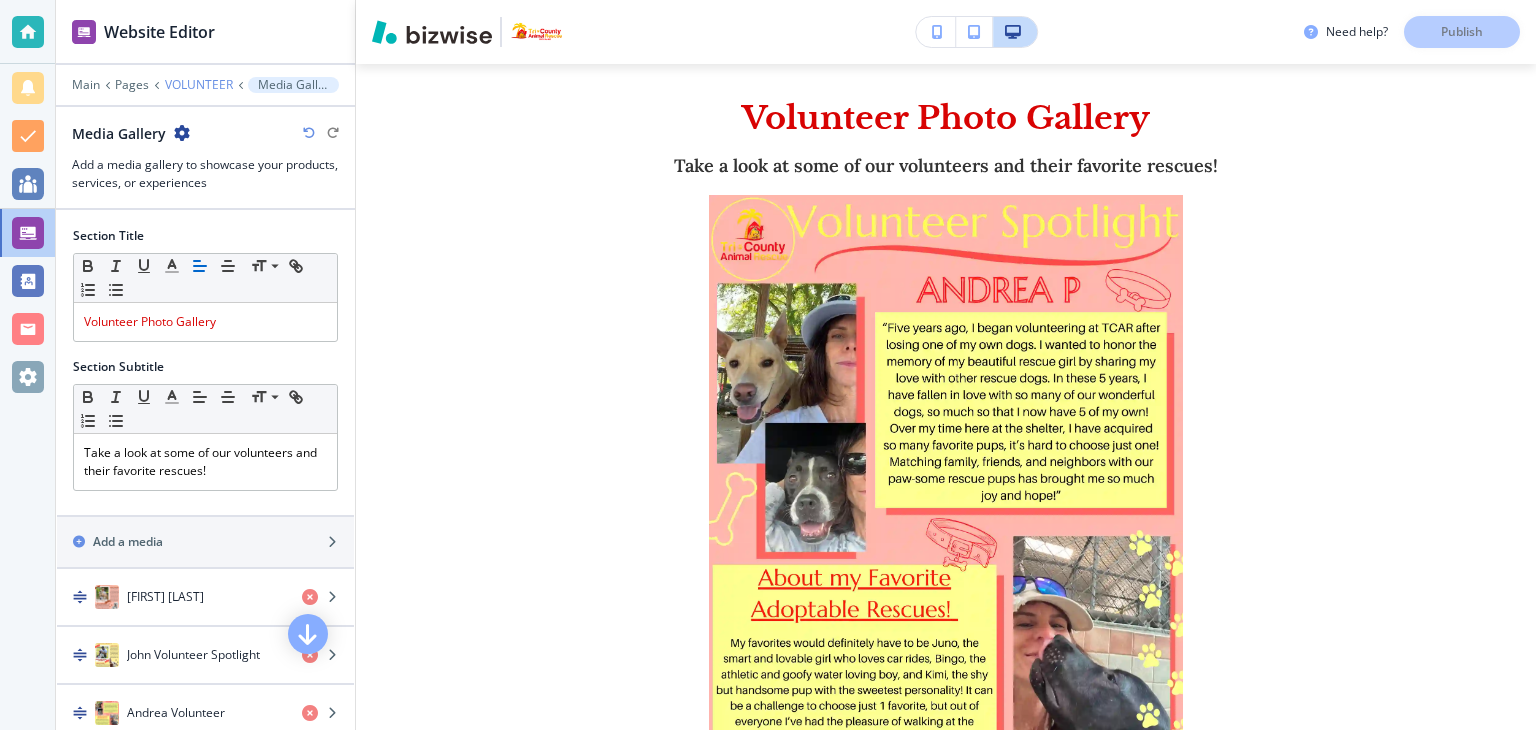 click on "VOLUNTEER" at bounding box center (199, 85) 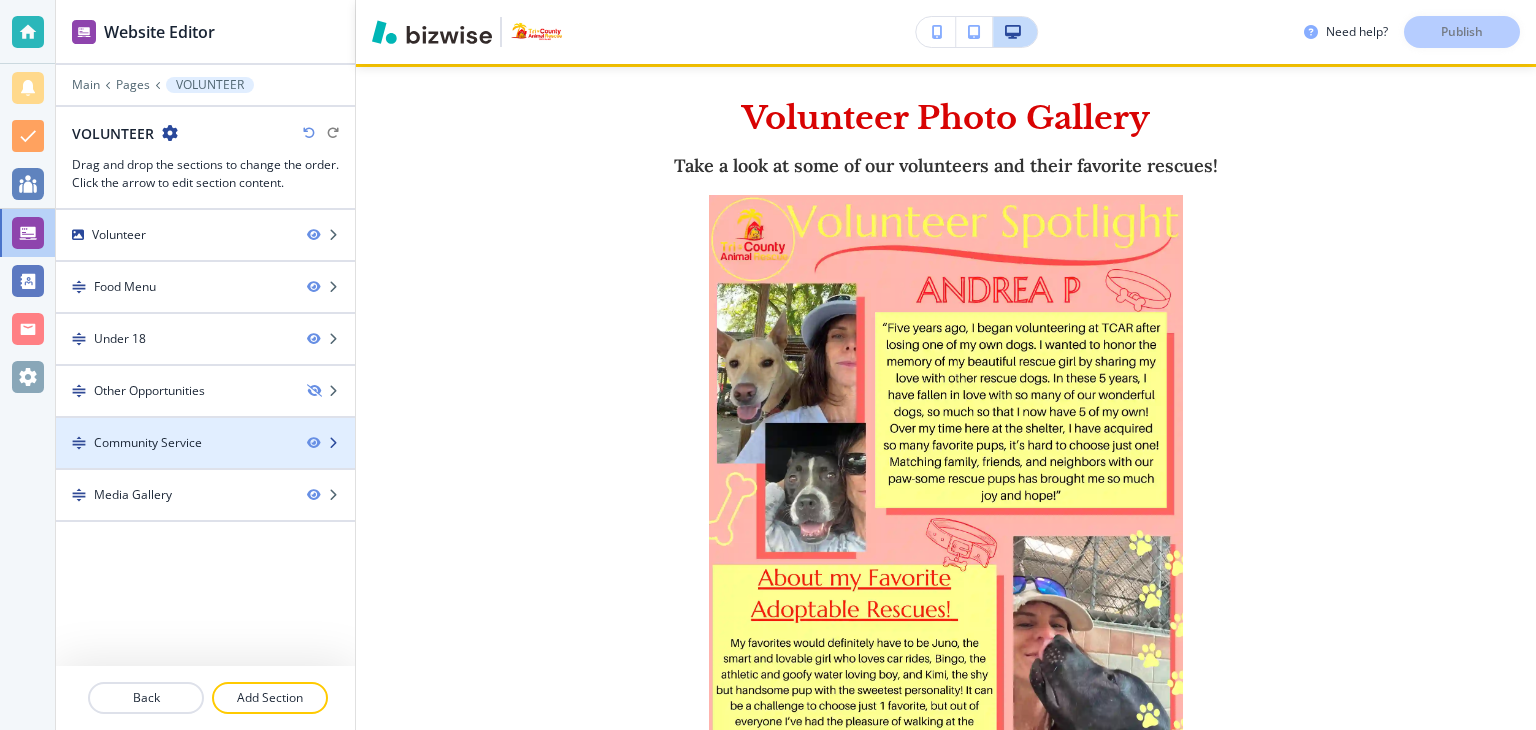 click on "Community Service" at bounding box center [148, 443] 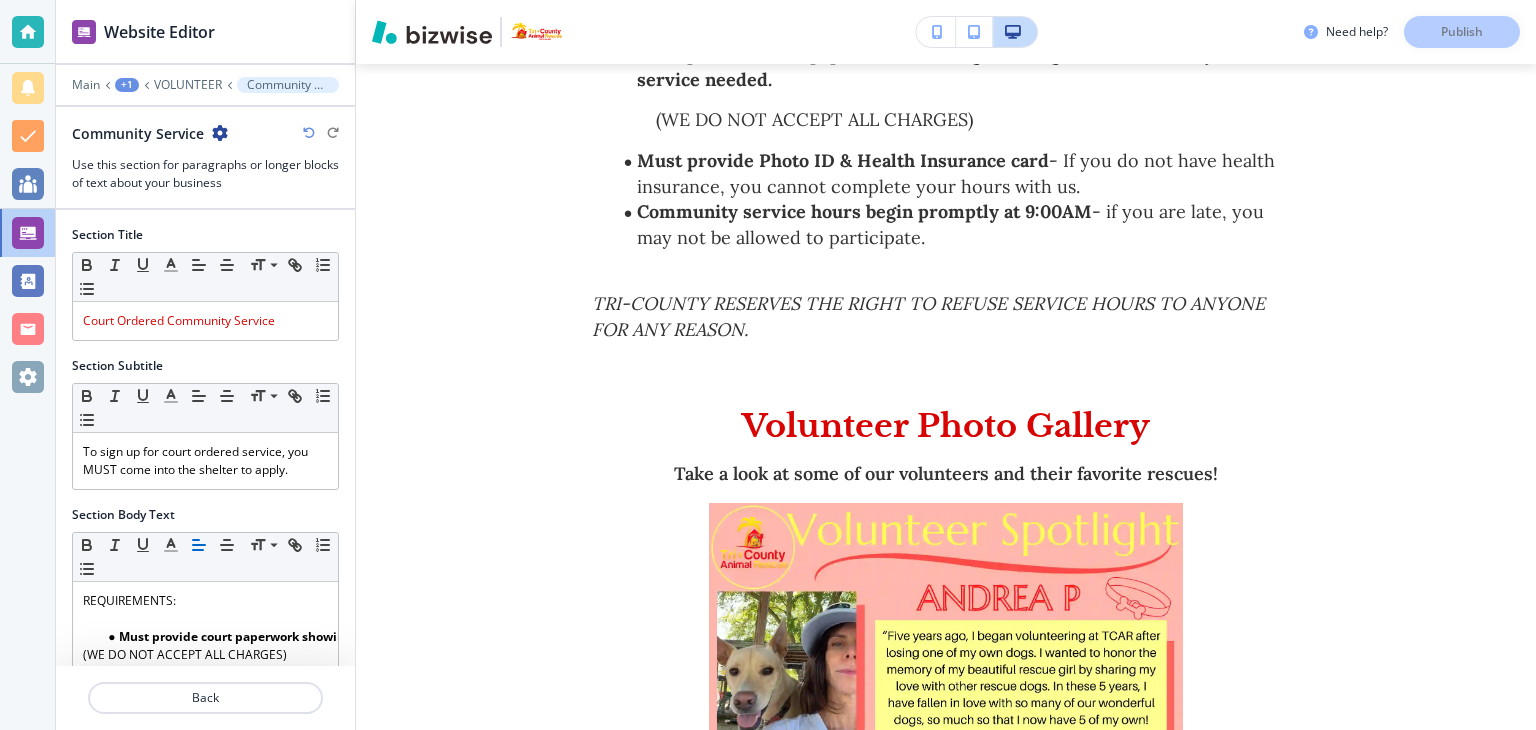 scroll, scrollTop: 2181, scrollLeft: 0, axis: vertical 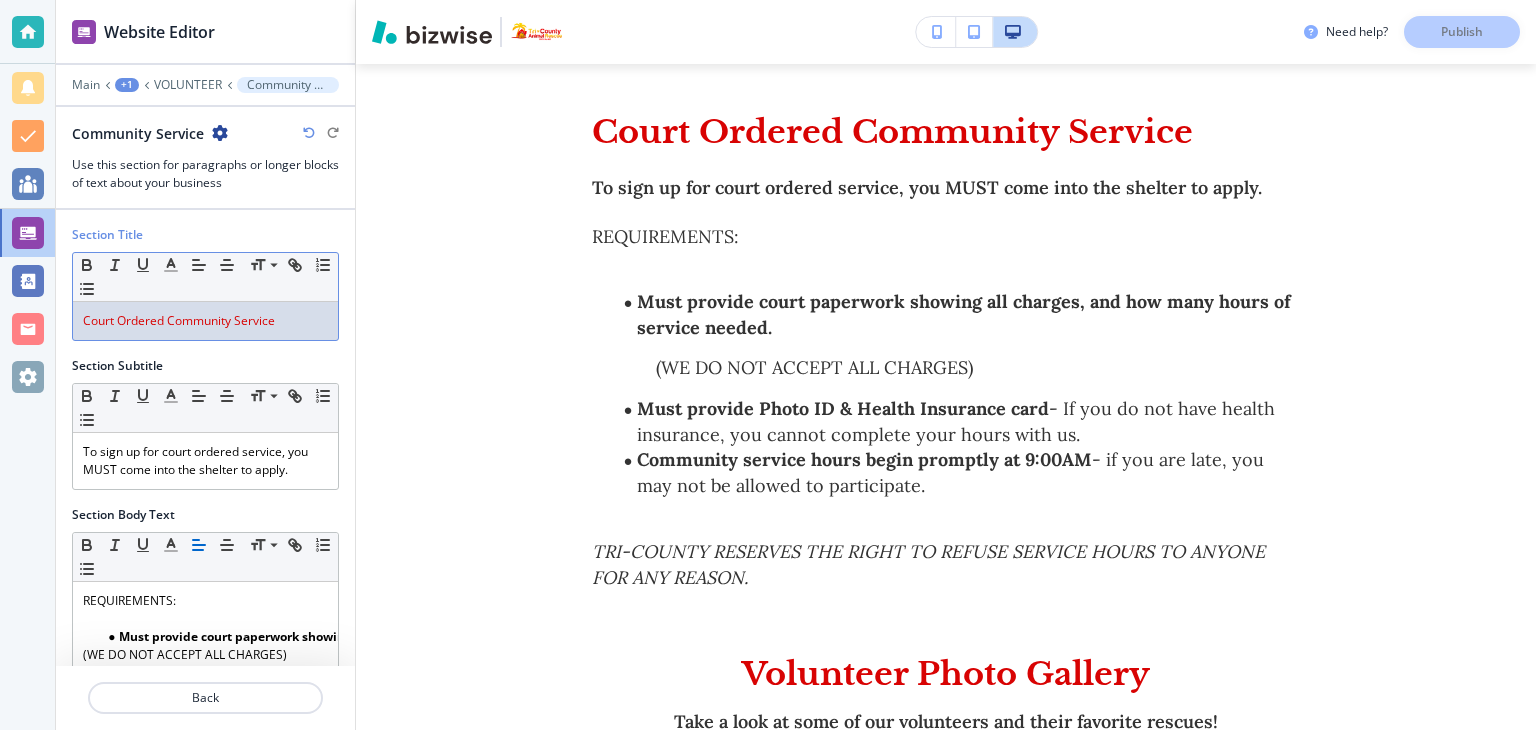 click on "Court Ordered Community Service" at bounding box center (179, 320) 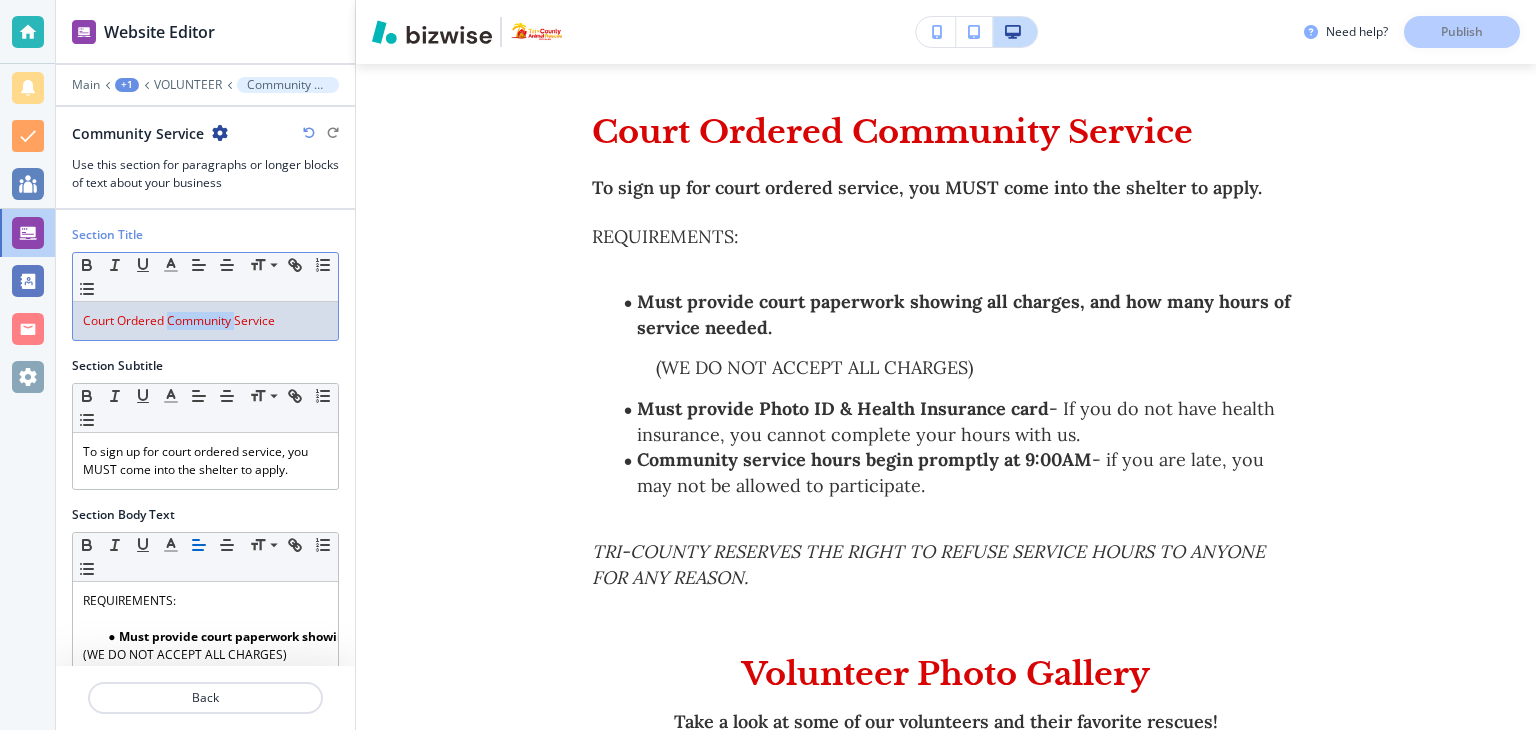 click on "Court Ordered Community Service" at bounding box center [179, 320] 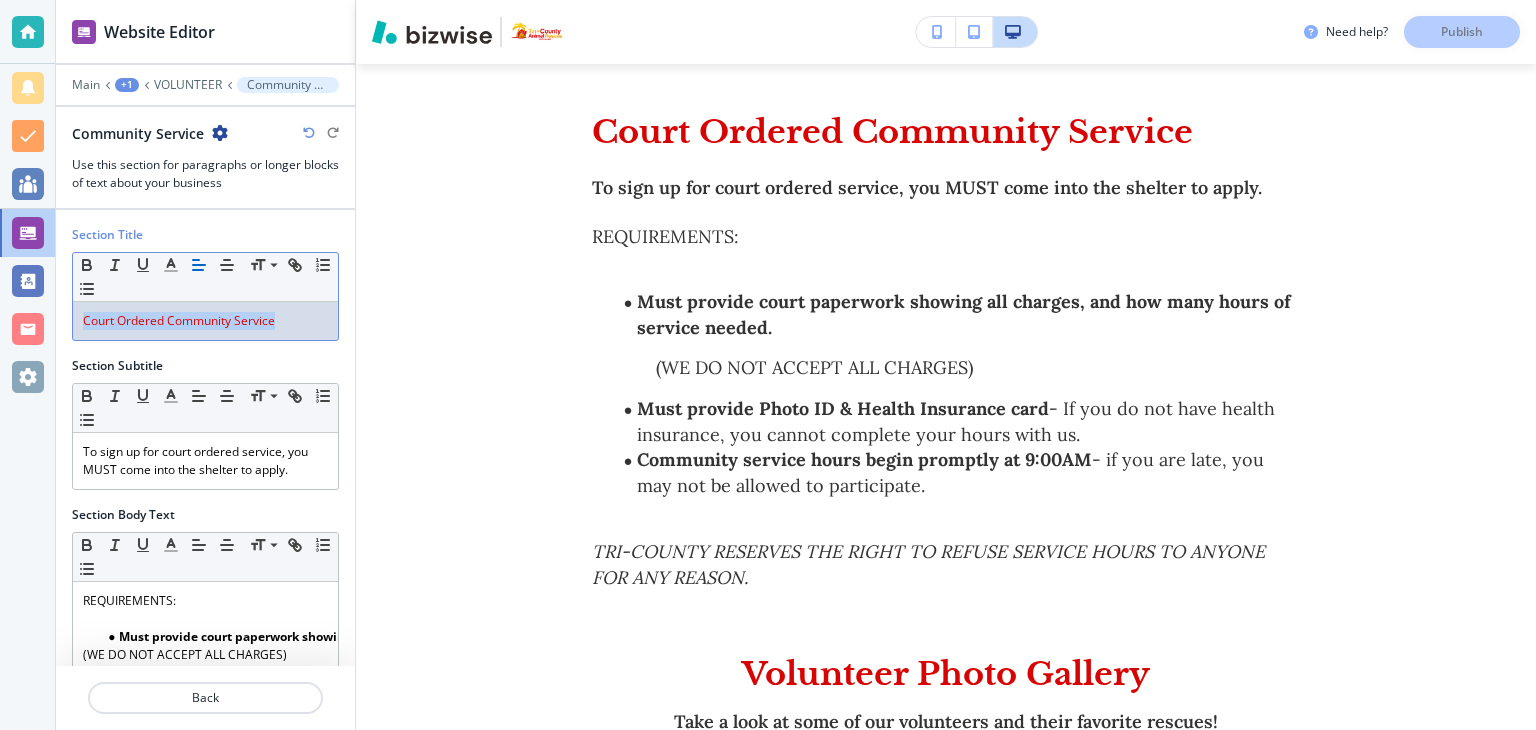 click on "Court Ordered Community Service" at bounding box center (179, 320) 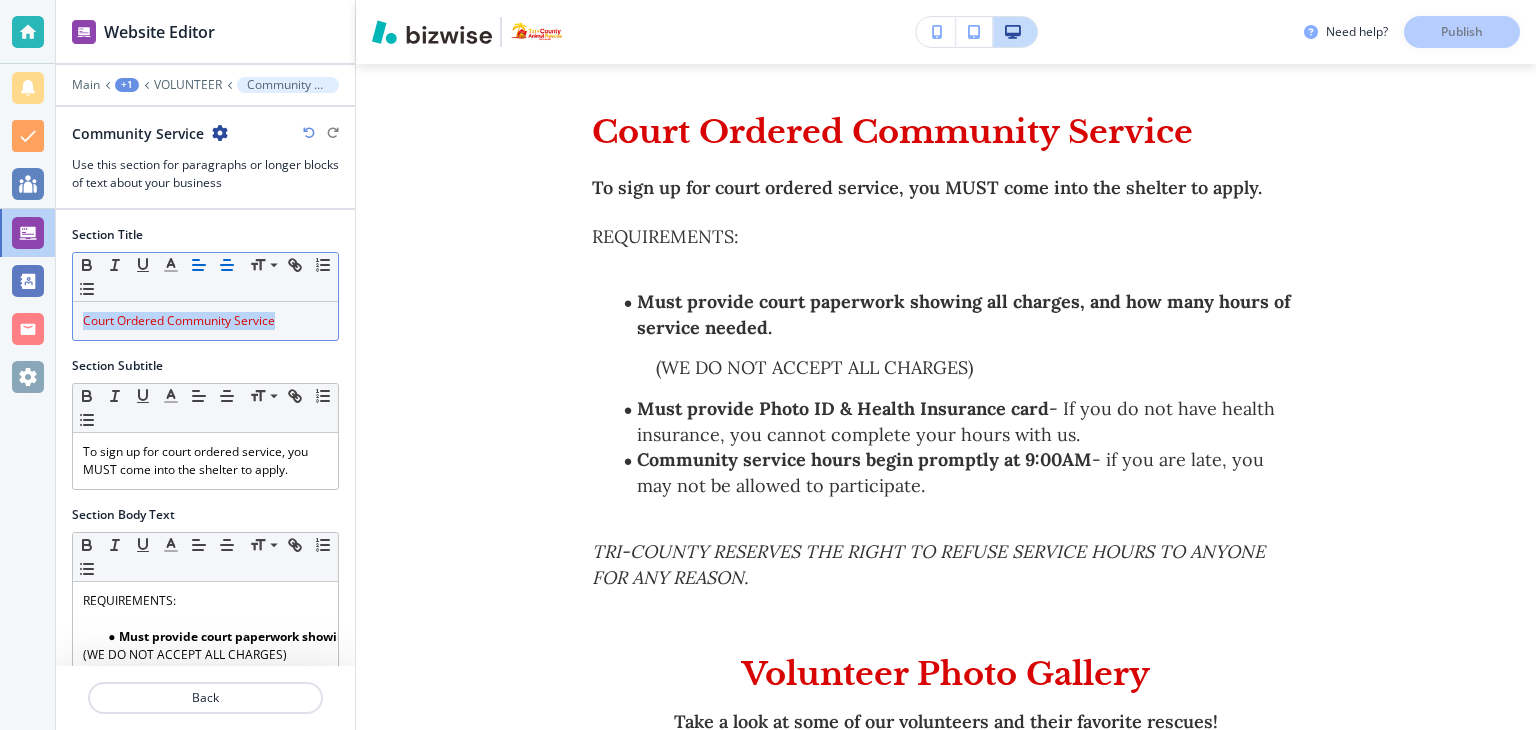 click 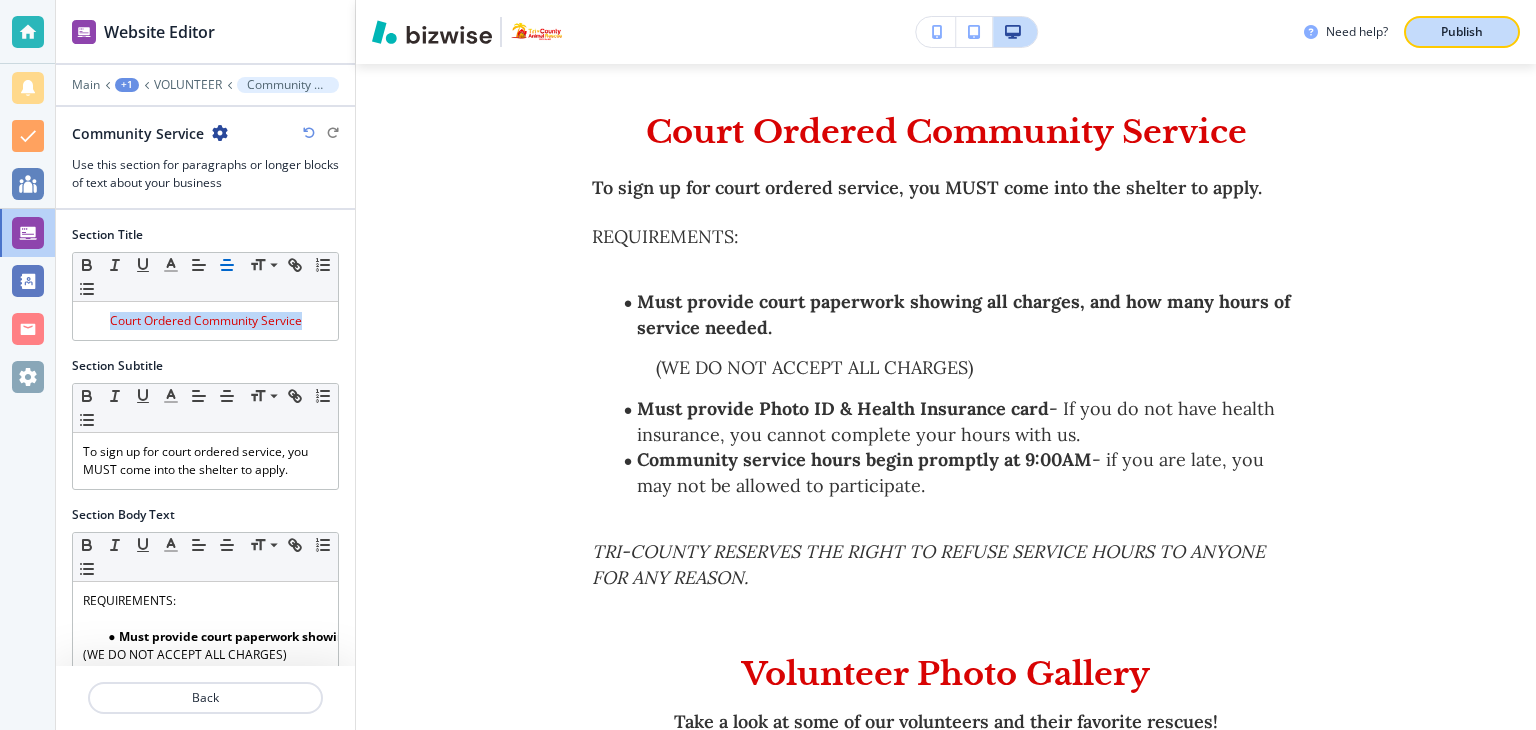 click on "Publish" at bounding box center [1462, 32] 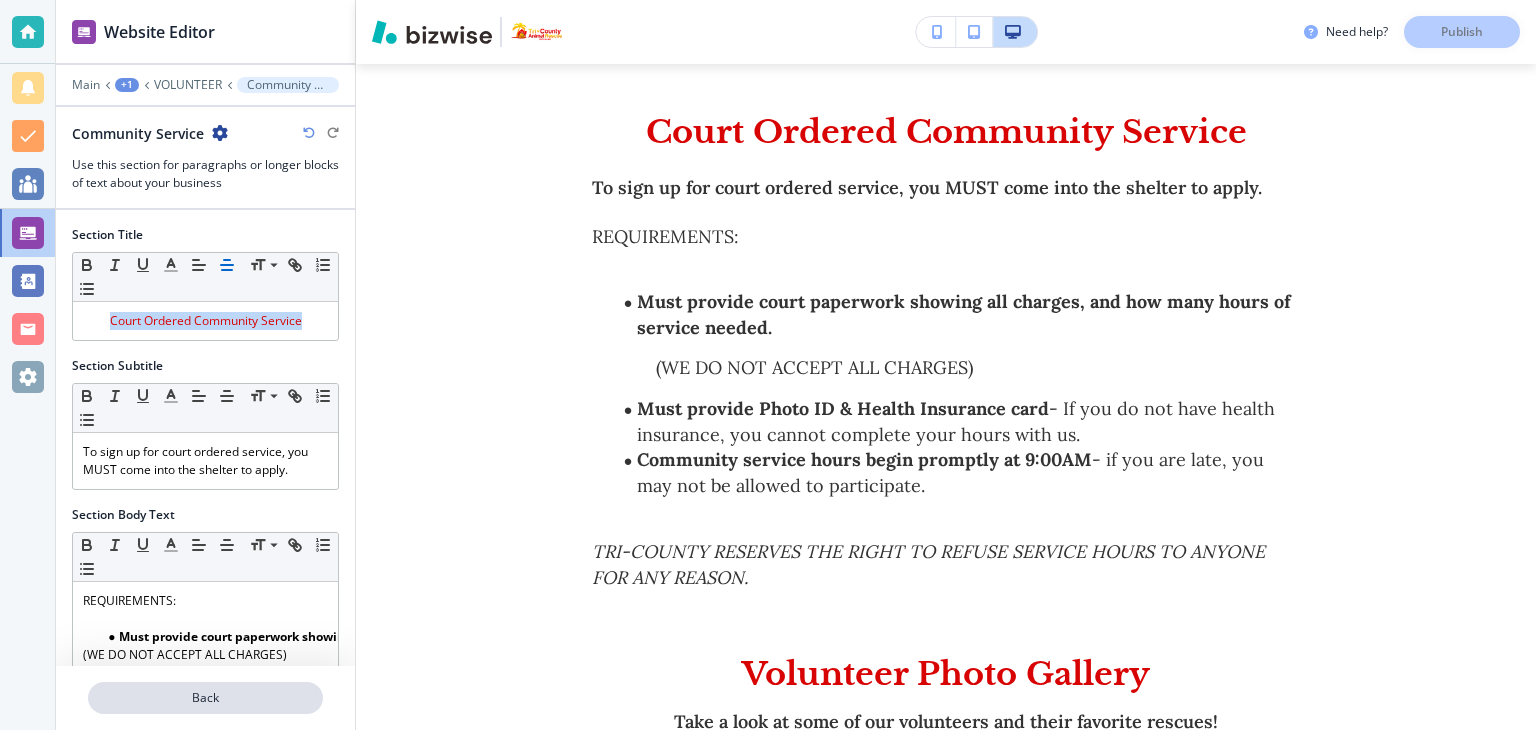 click on "Back" at bounding box center (205, 698) 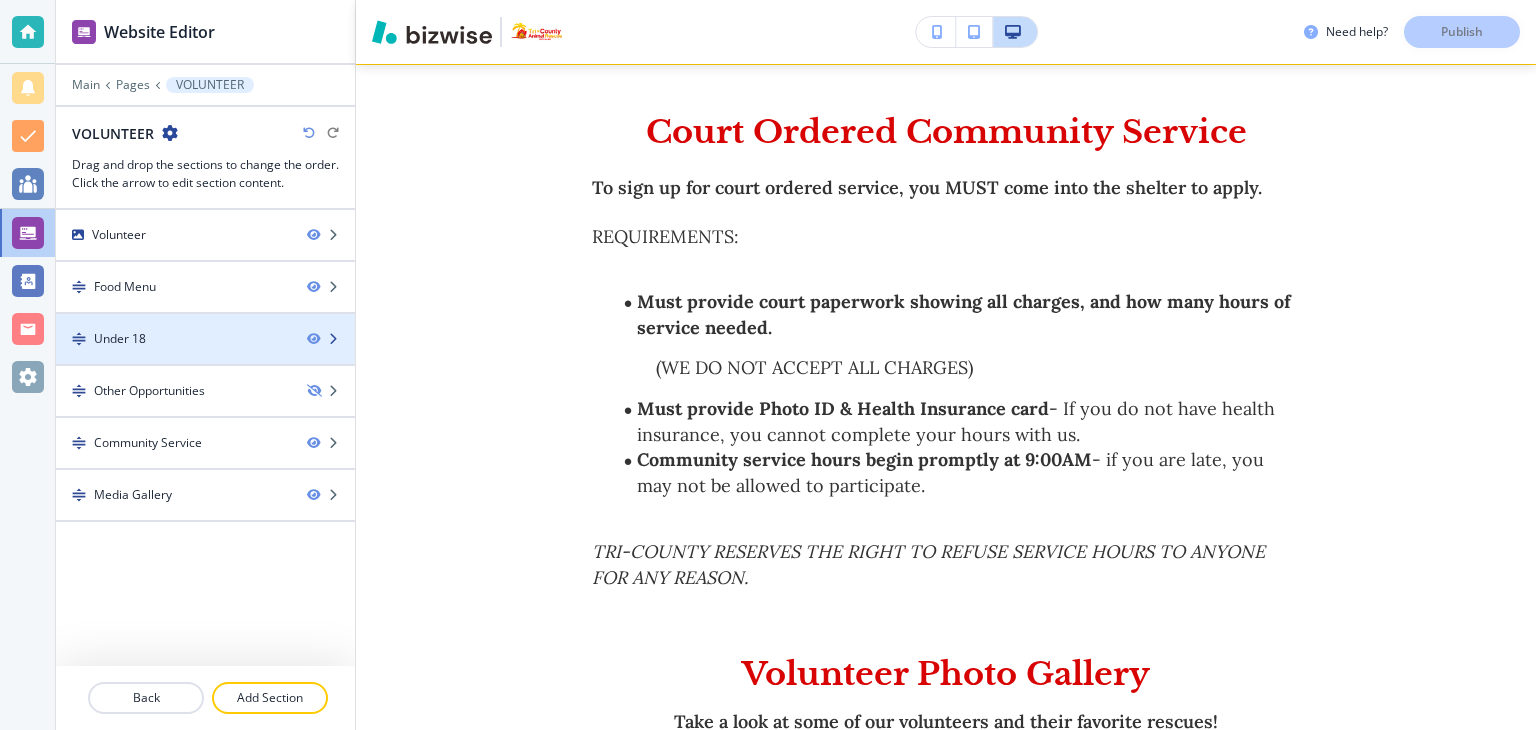click on "Under 18" at bounding box center [173, 339] 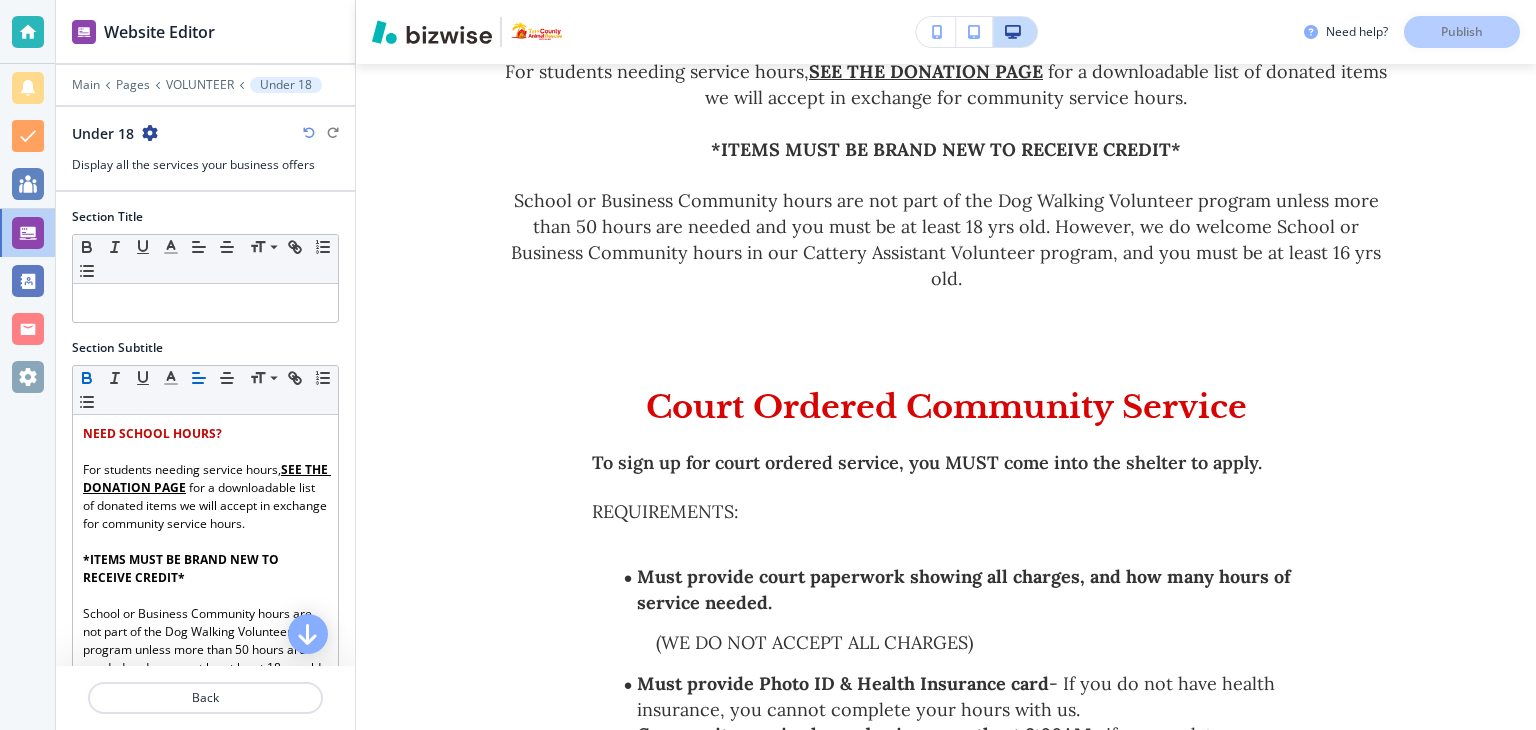 scroll, scrollTop: 1816, scrollLeft: 0, axis: vertical 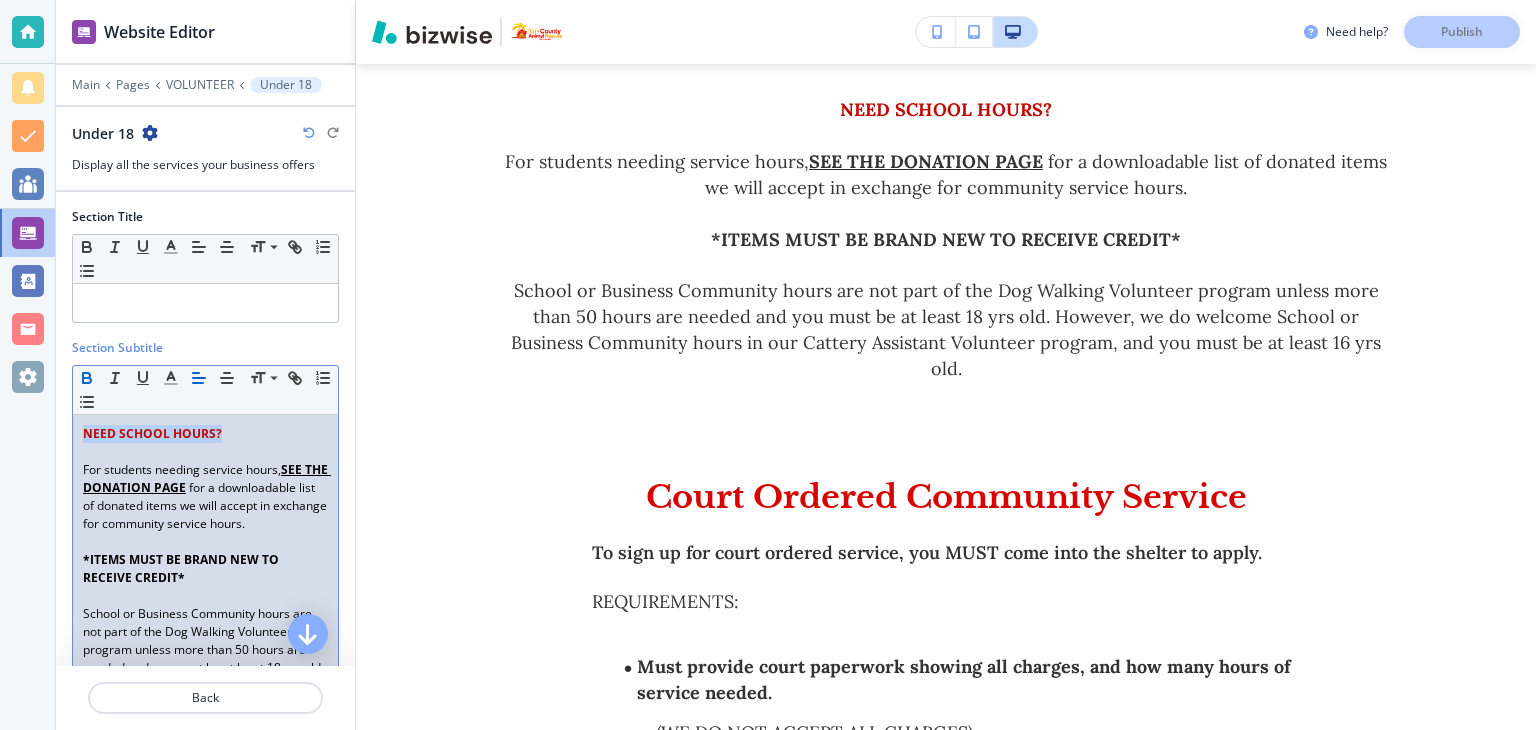 drag, startPoint x: 232, startPoint y: 430, endPoint x: 59, endPoint y: 425, distance: 173.07224 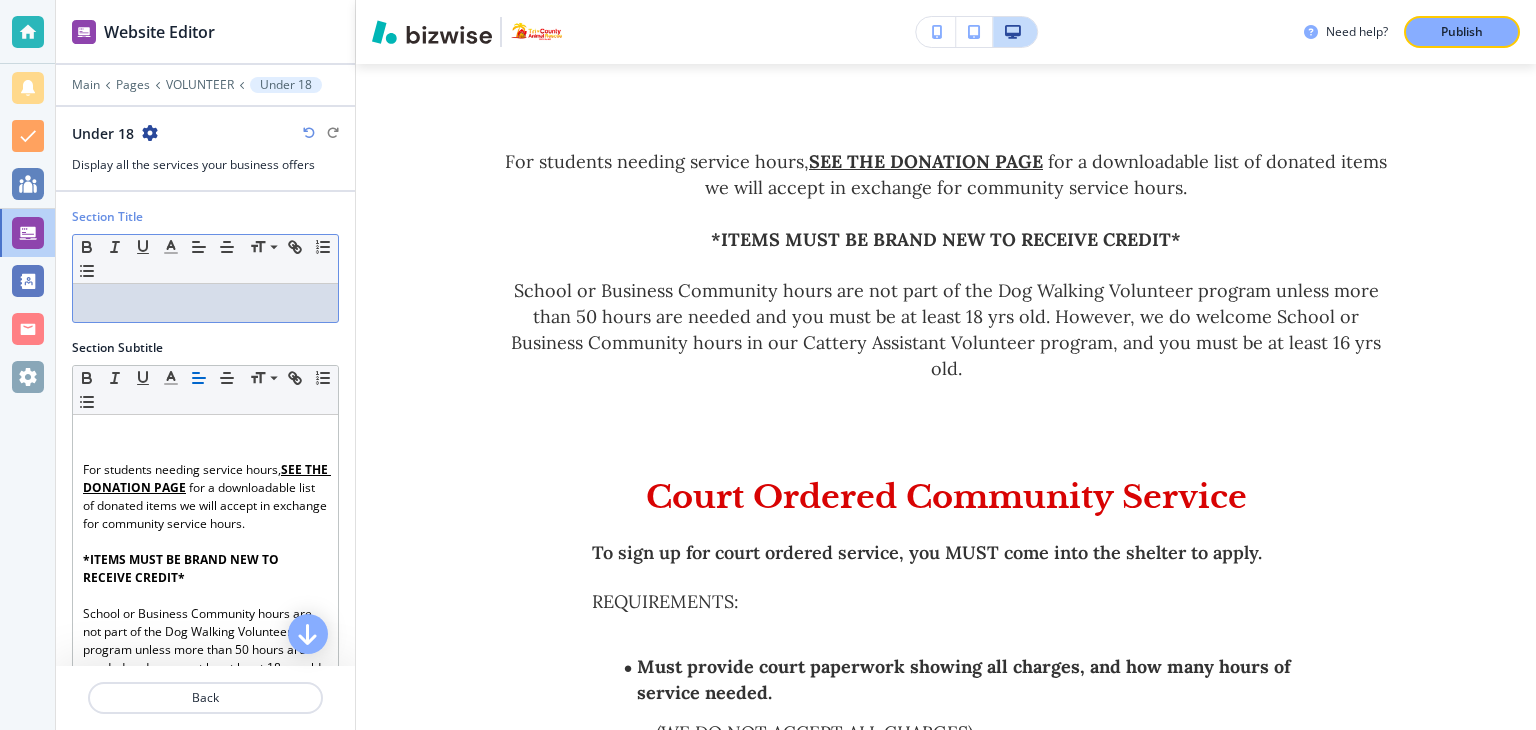 click at bounding box center (205, 303) 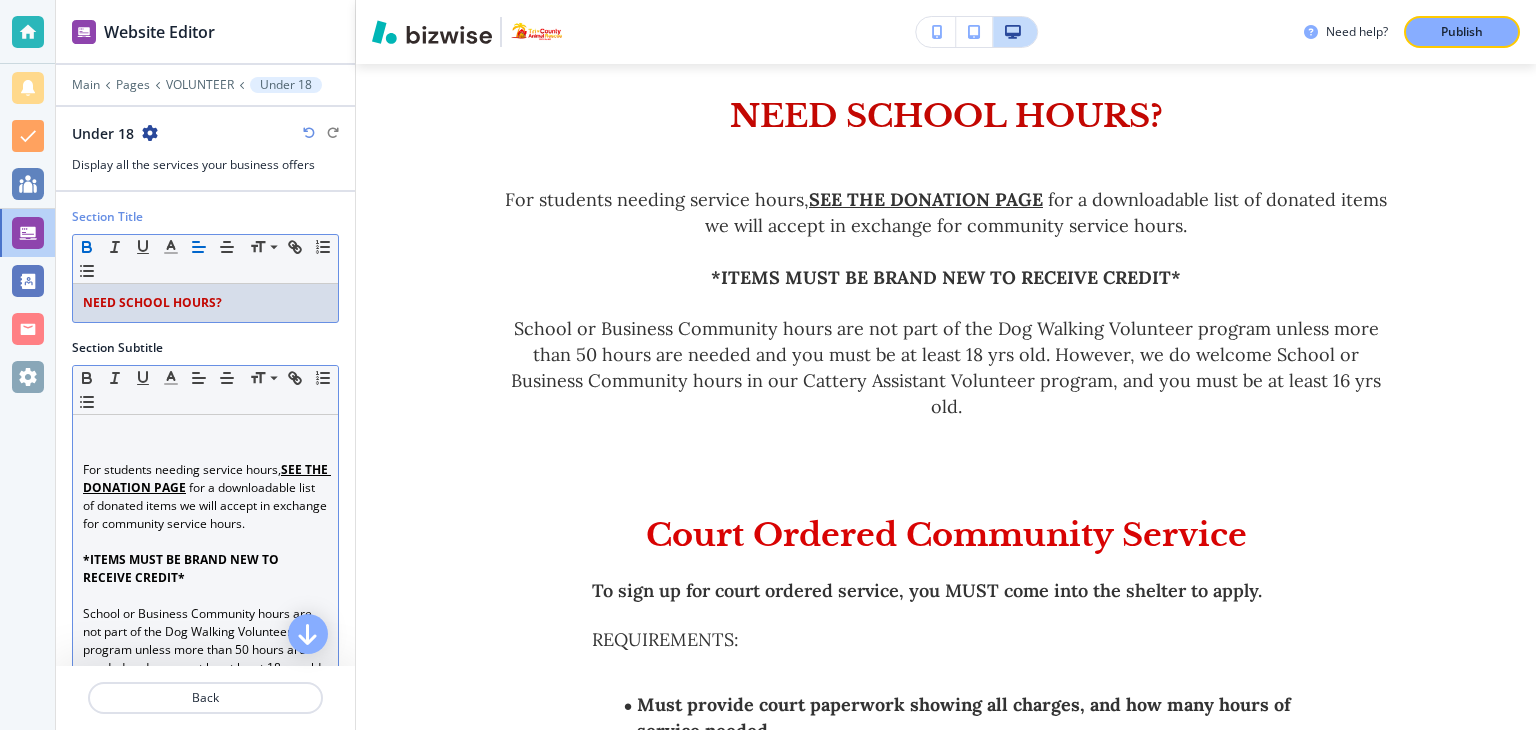 click on "Small Normal Large Huge" at bounding box center (205, 390) 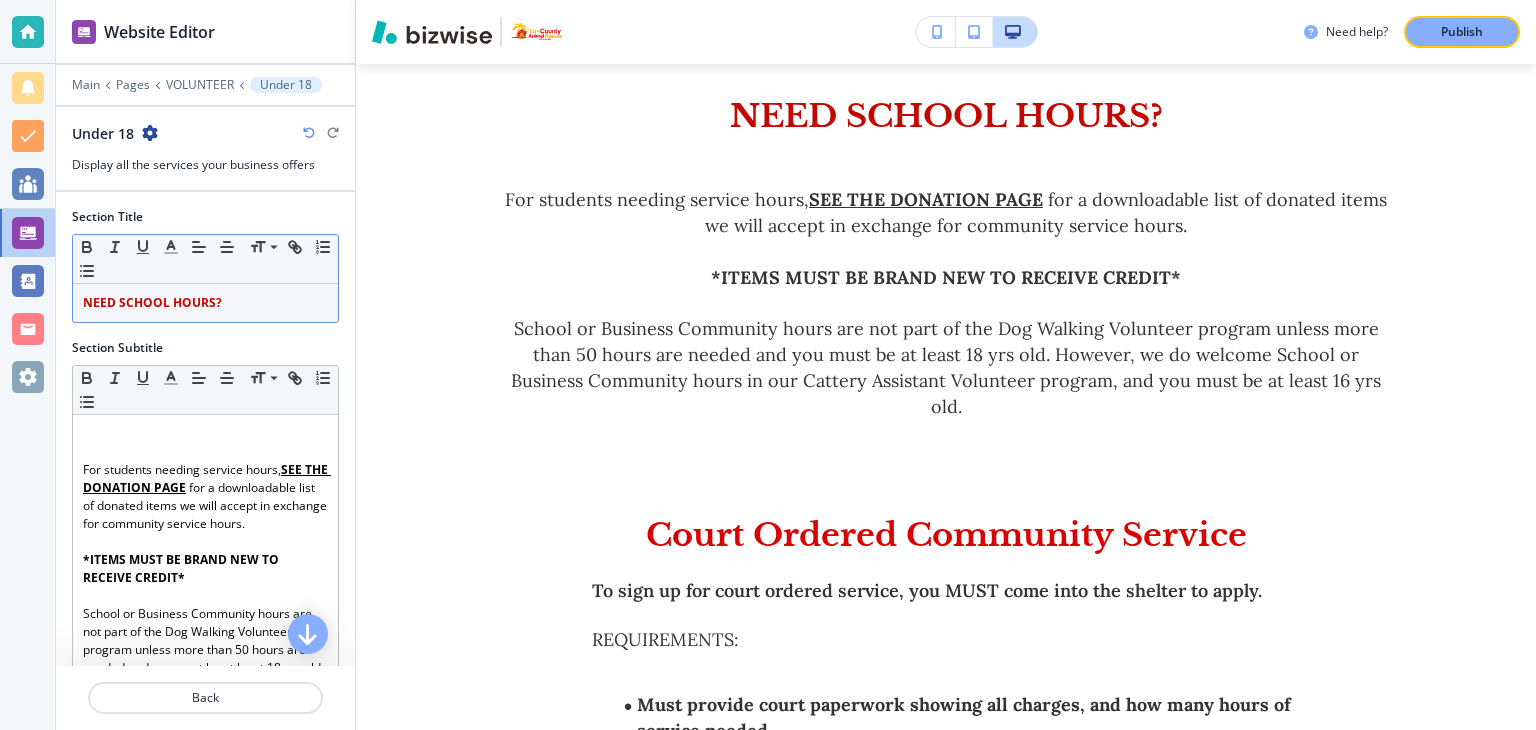 click on "NEED SCHOOL HOURS?" at bounding box center (152, 302) 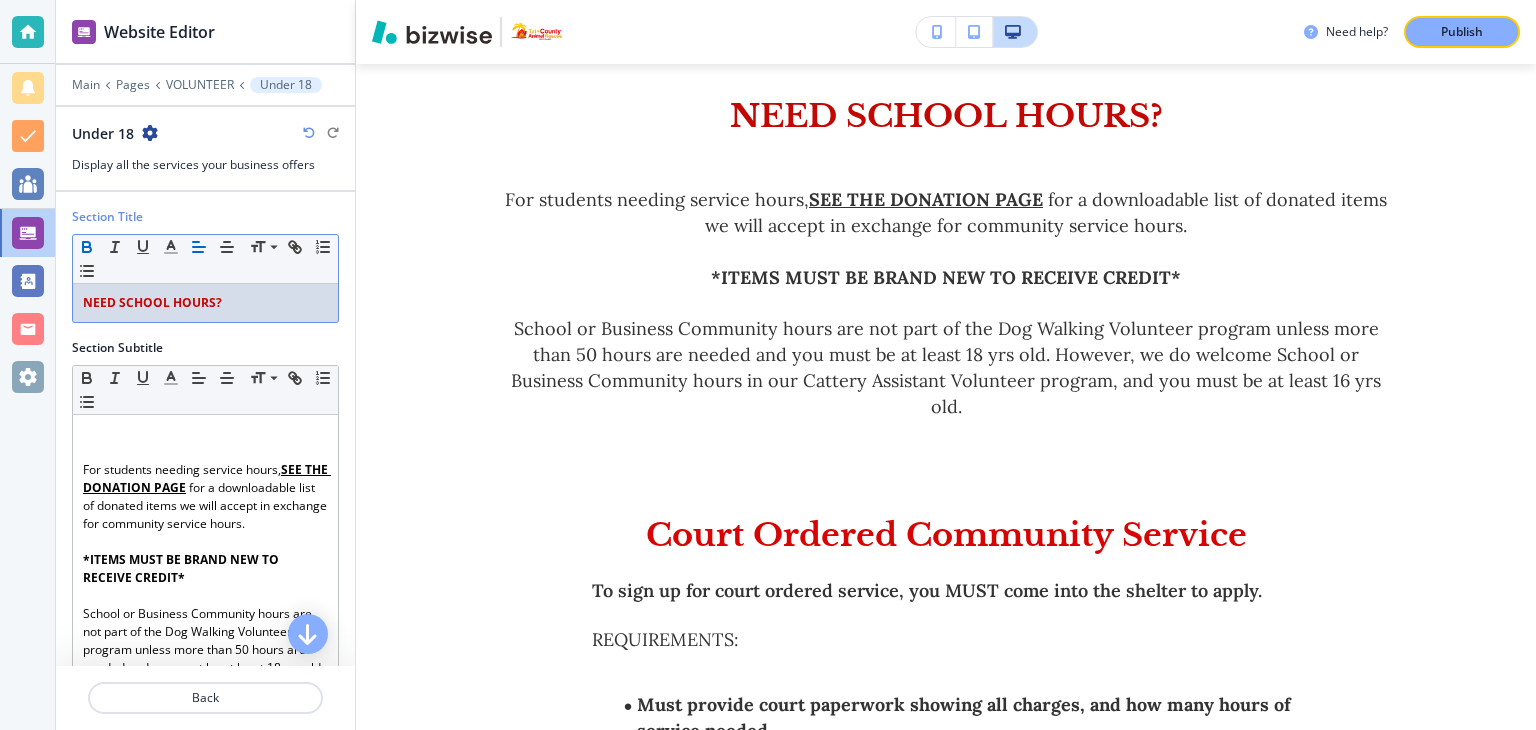 type 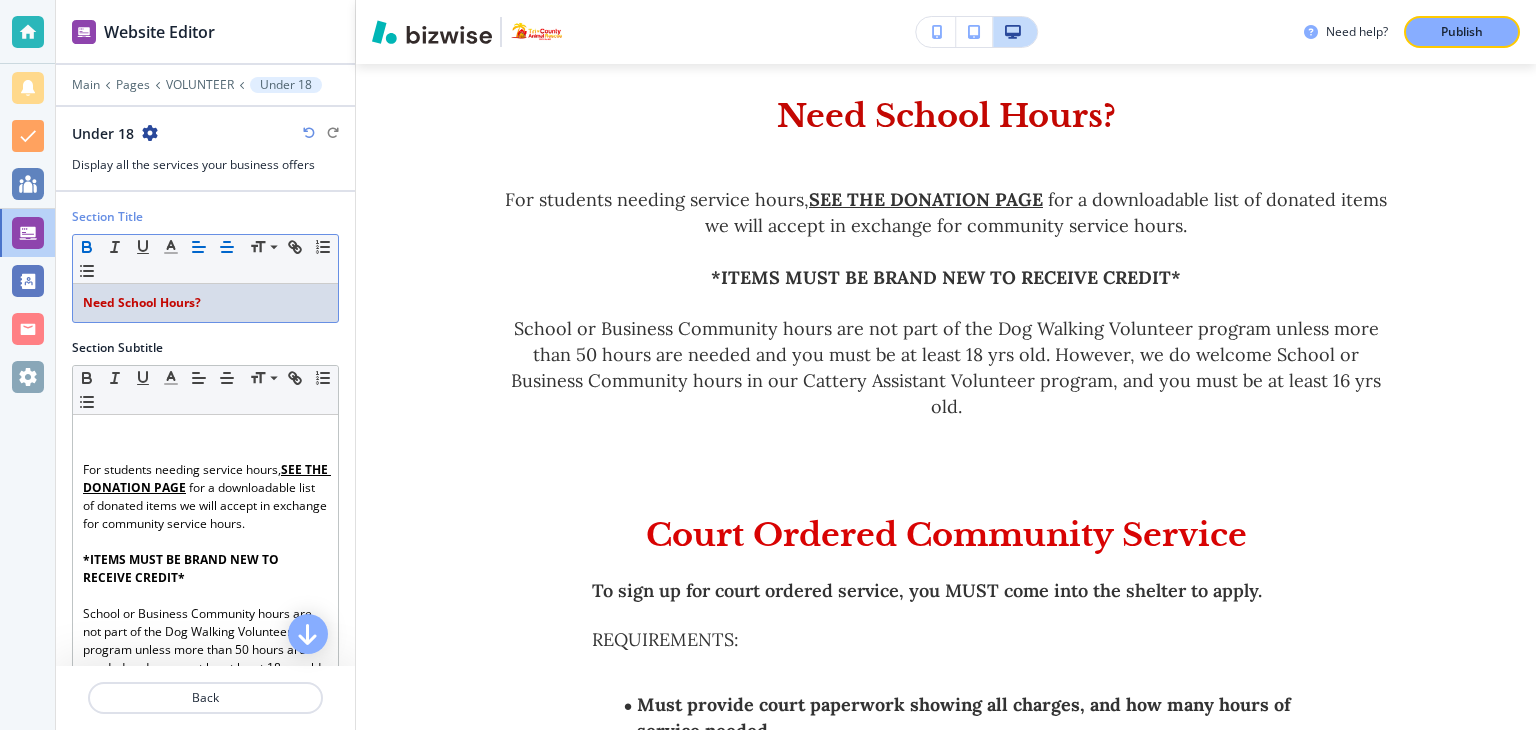 click 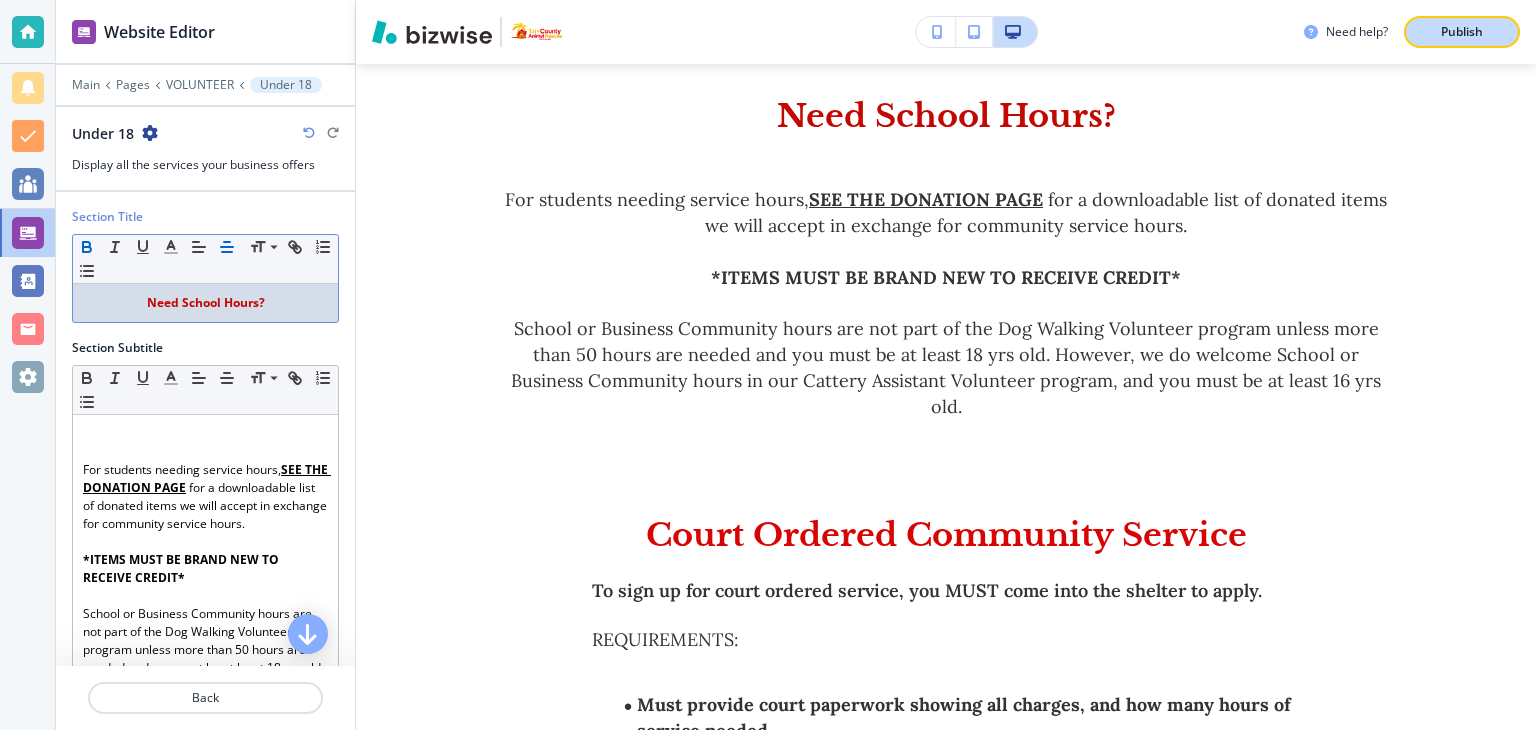 click on "Publish" at bounding box center [1462, 32] 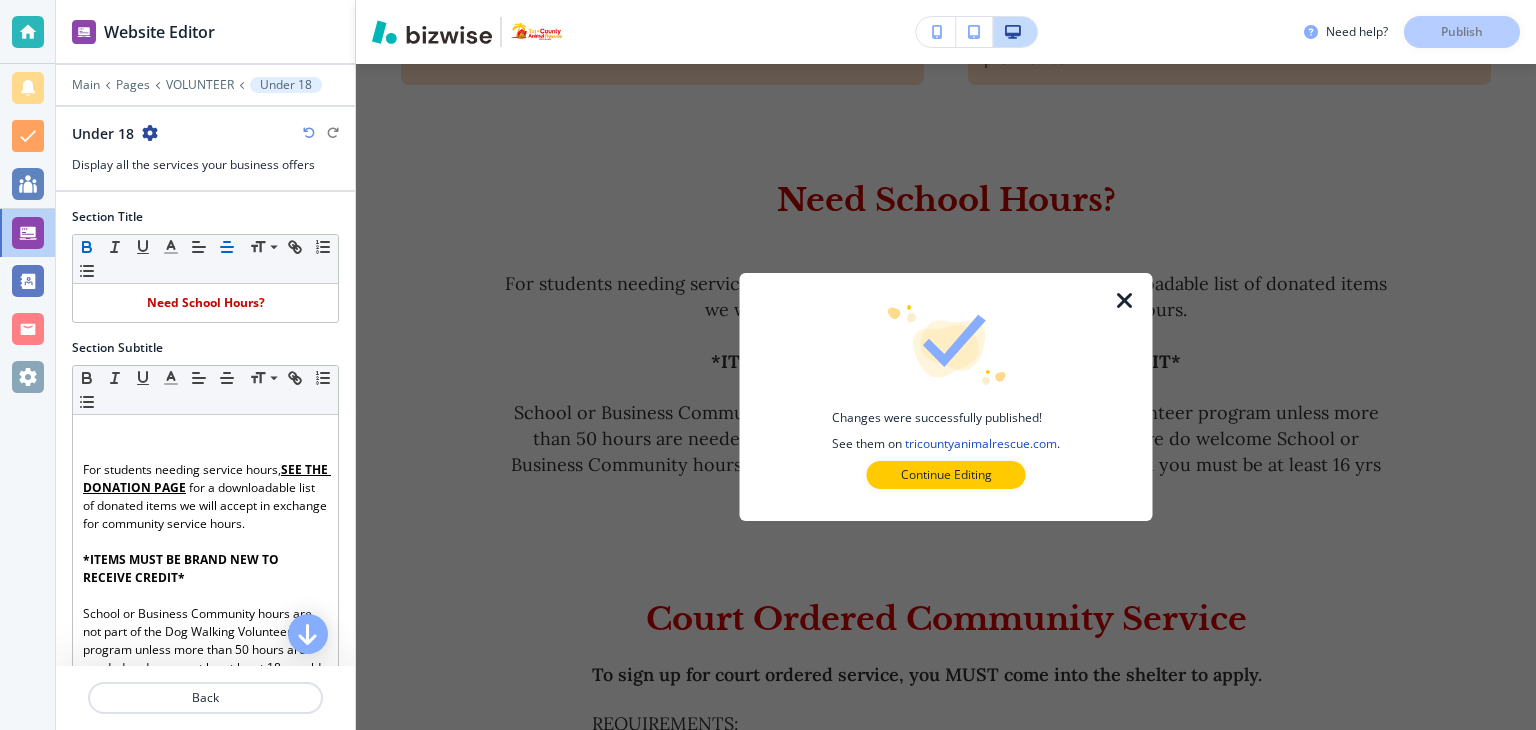 scroll, scrollTop: 1616, scrollLeft: 0, axis: vertical 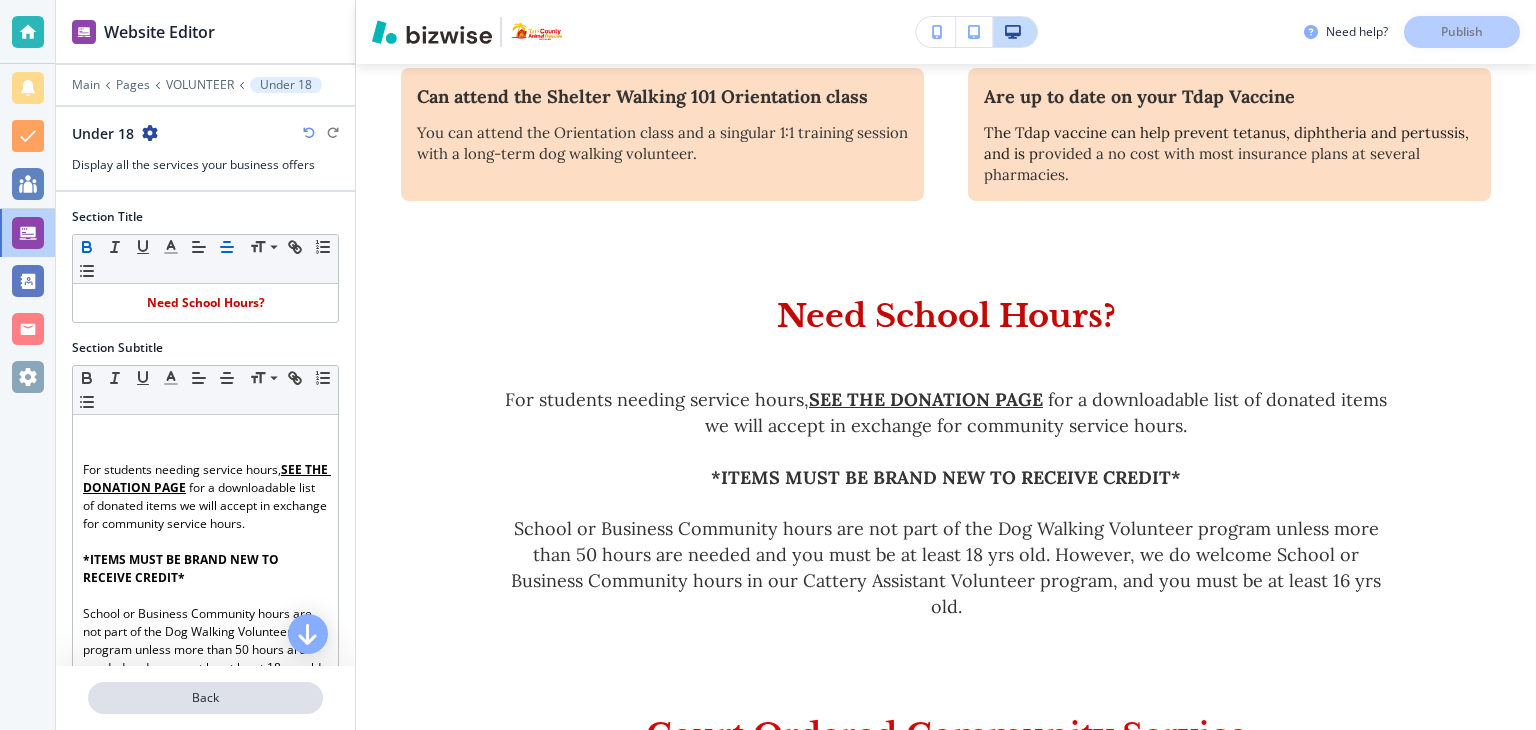 click on "Back" at bounding box center (205, 698) 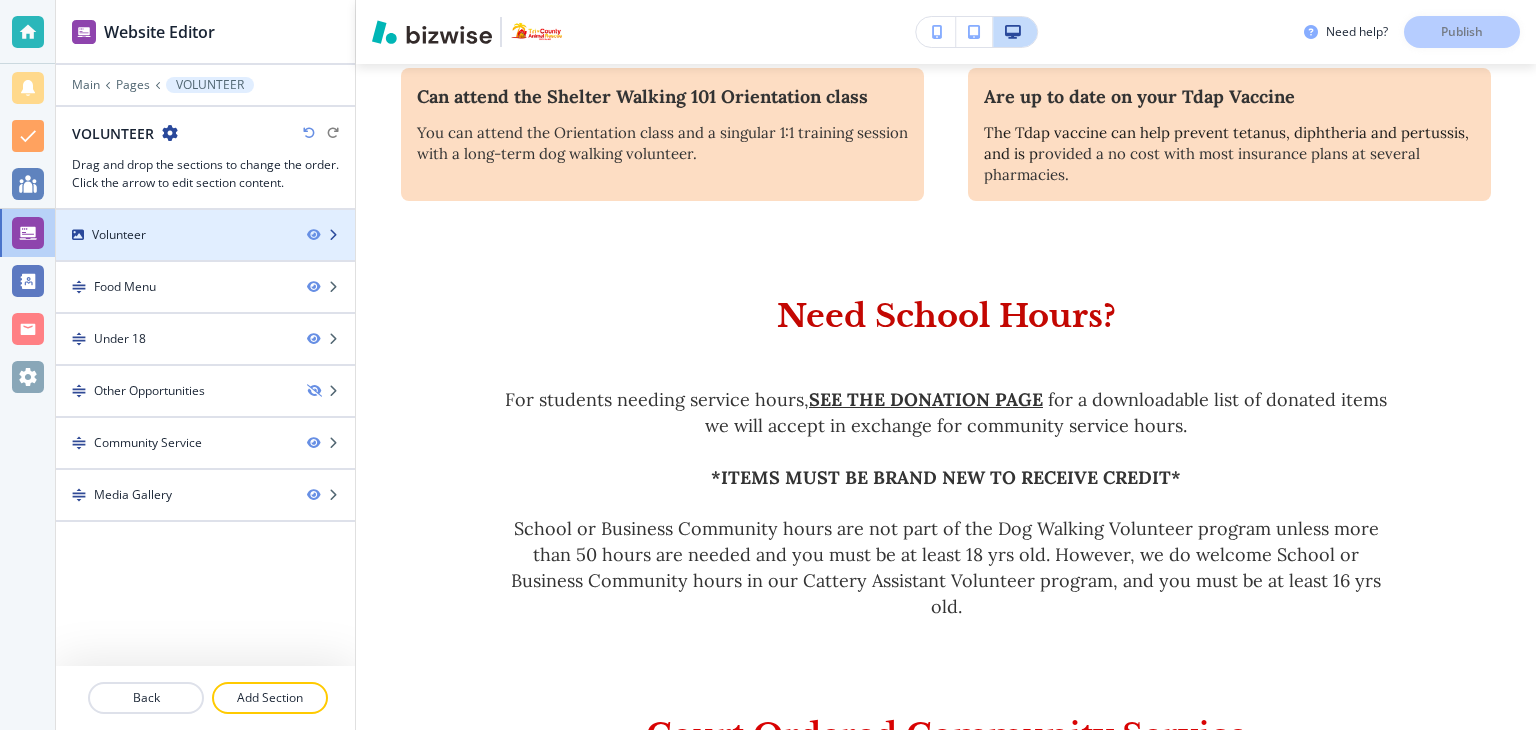 click on "Volunteer" at bounding box center [119, 235] 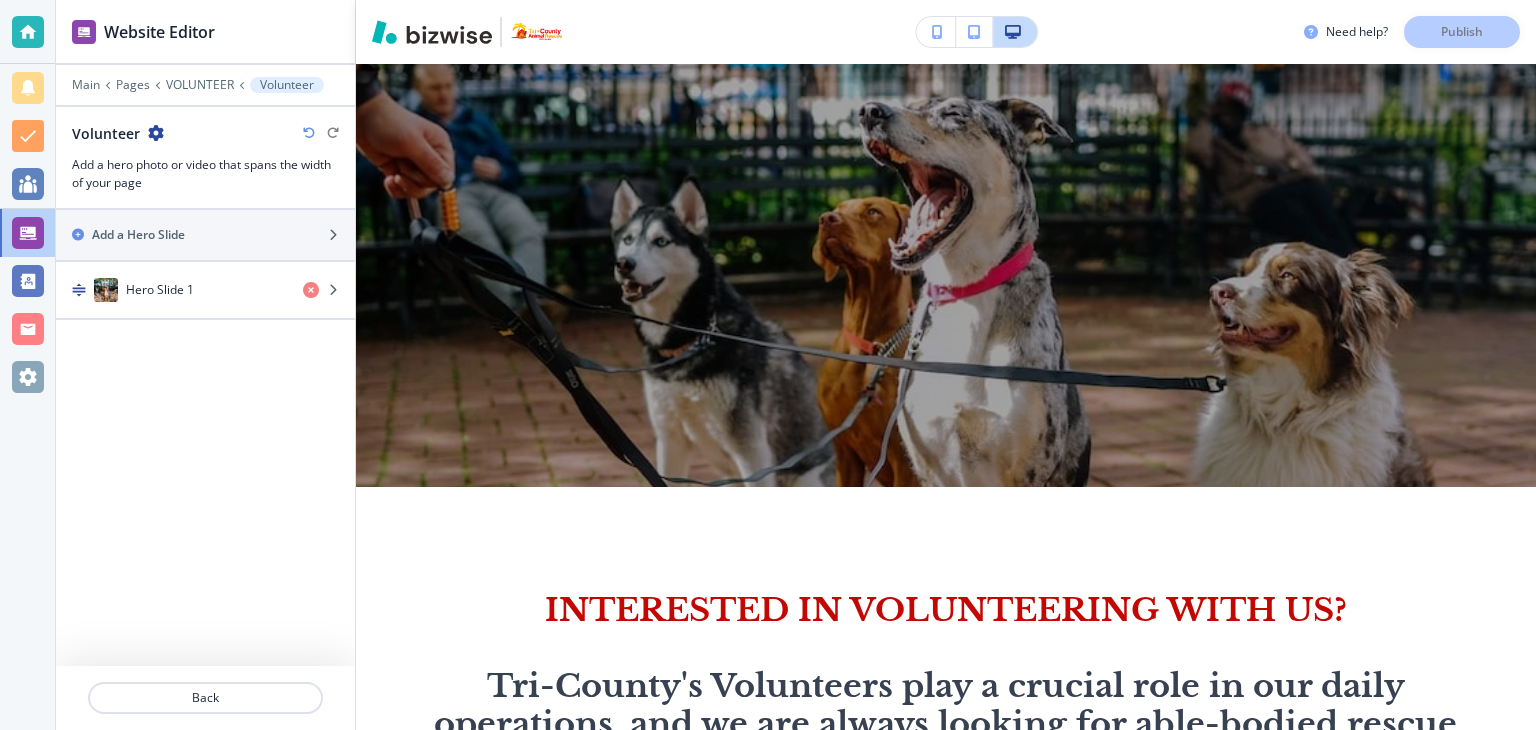 scroll, scrollTop: 80, scrollLeft: 0, axis: vertical 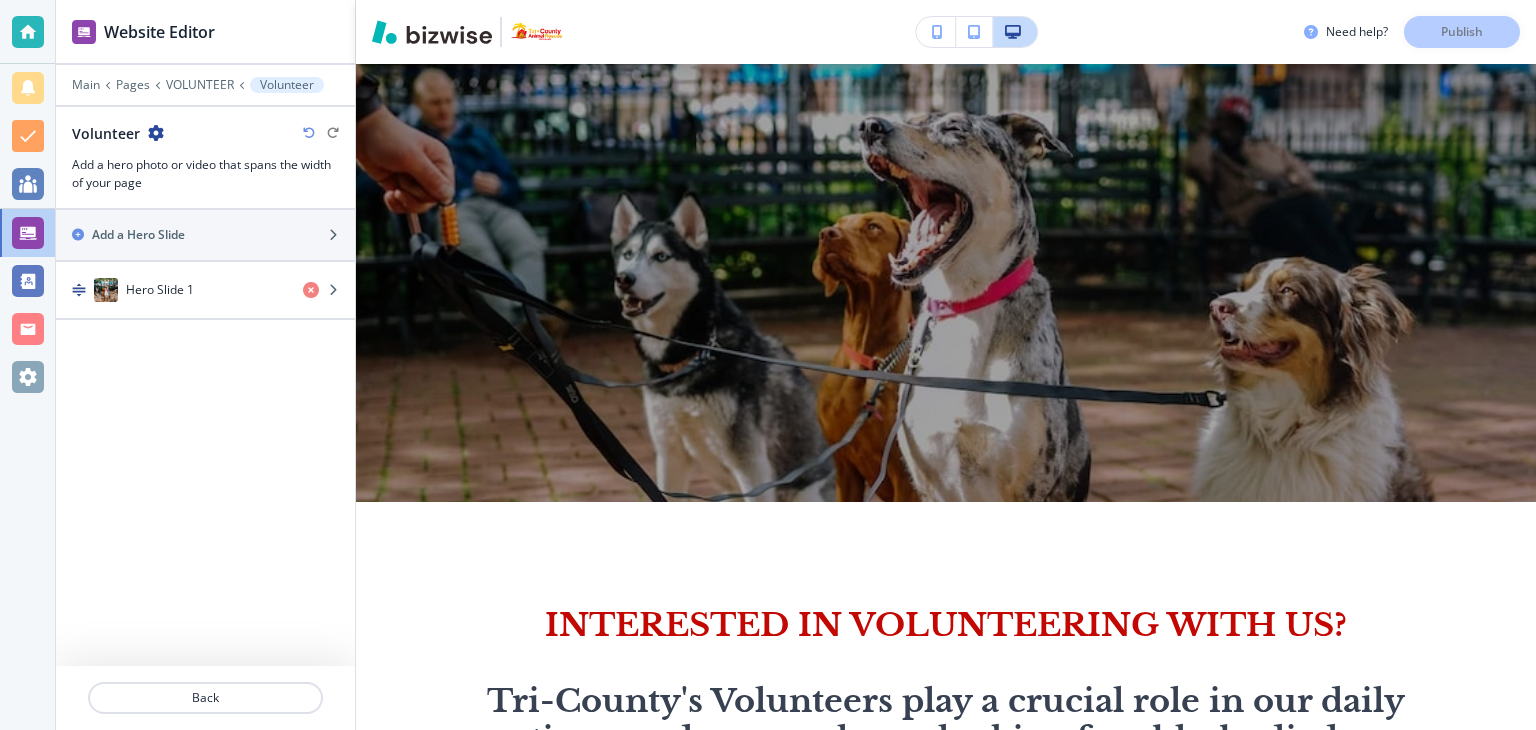 click on "Main Pages VOLUNTEER Volunteer" at bounding box center (205, 85) 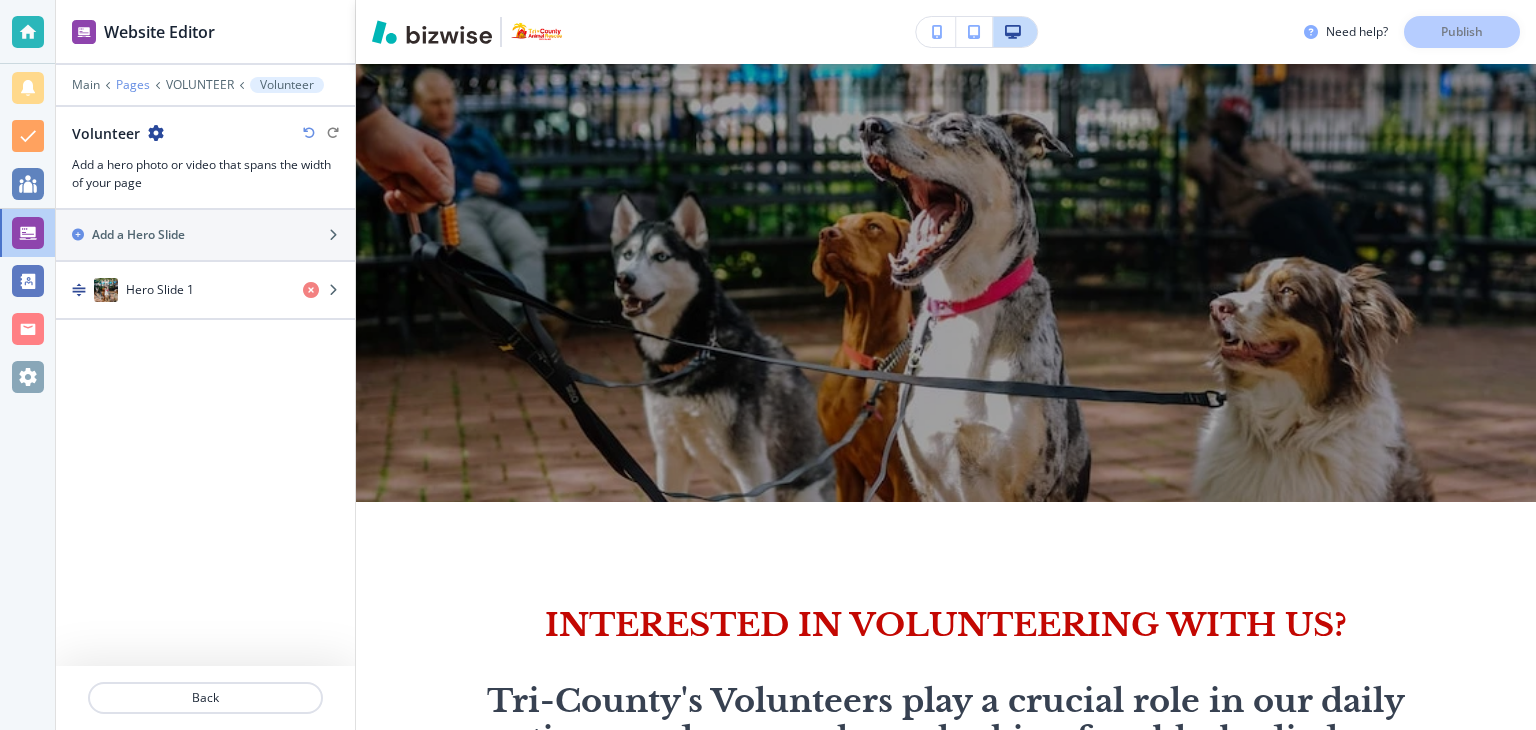 click on "Pages" at bounding box center (133, 85) 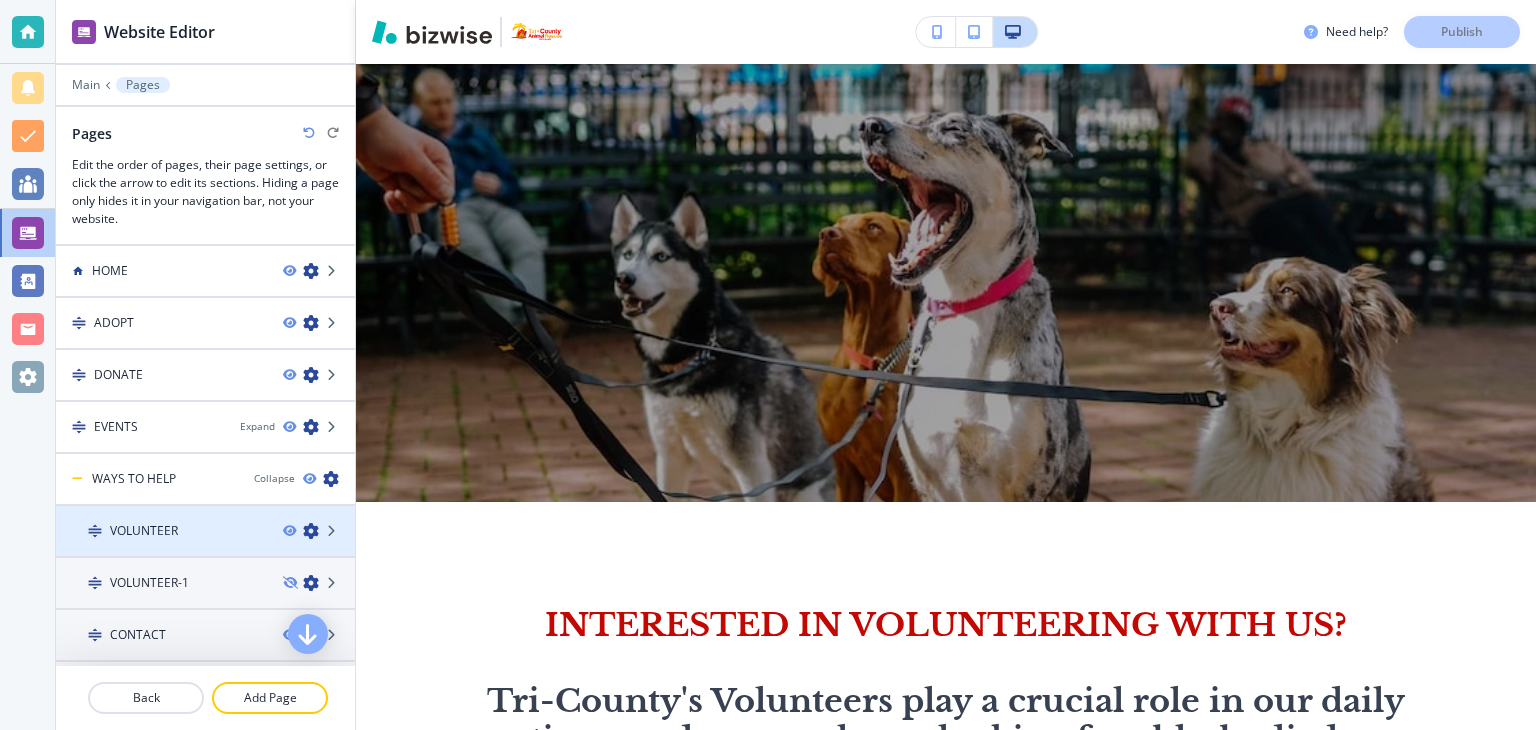 click at bounding box center (205, 514) 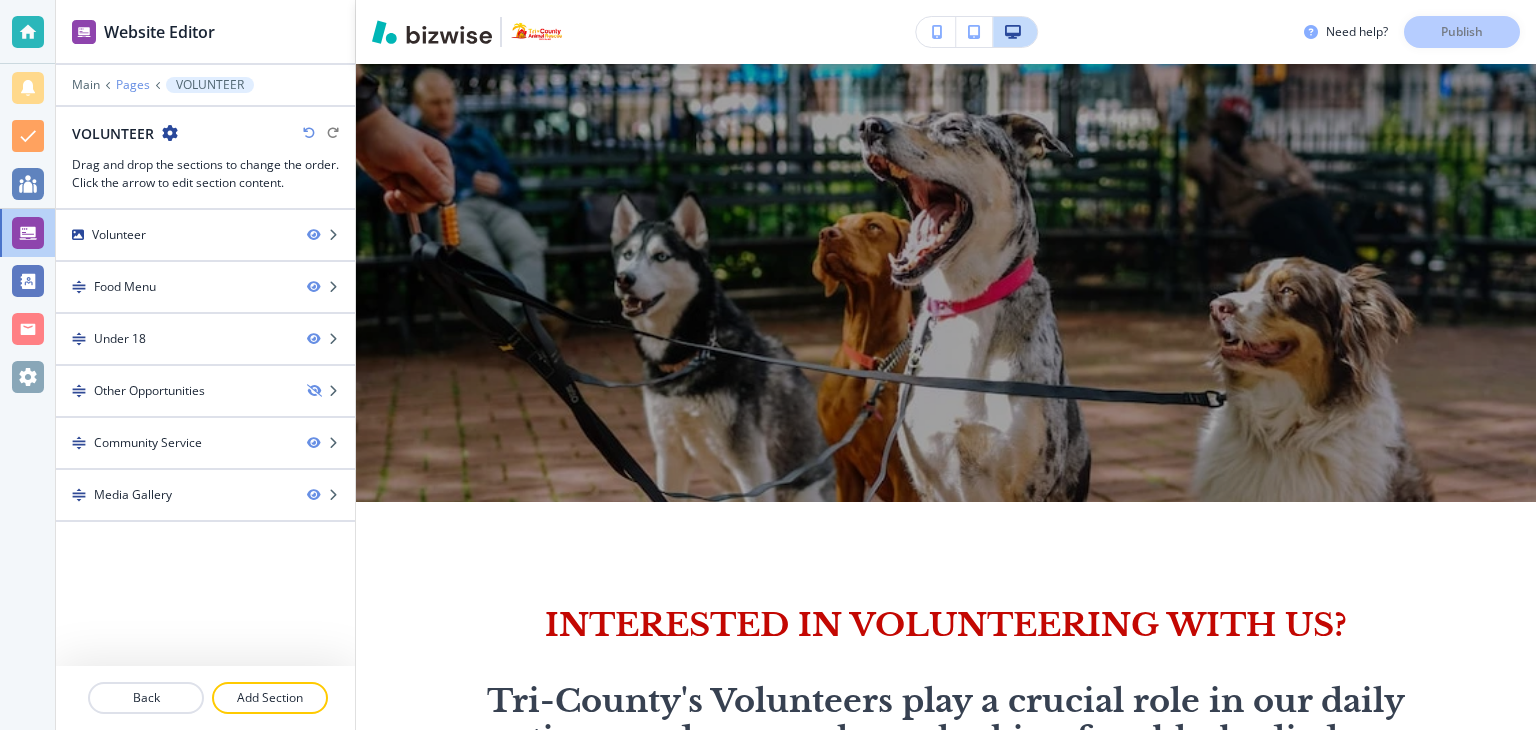 click on "Pages" at bounding box center (133, 85) 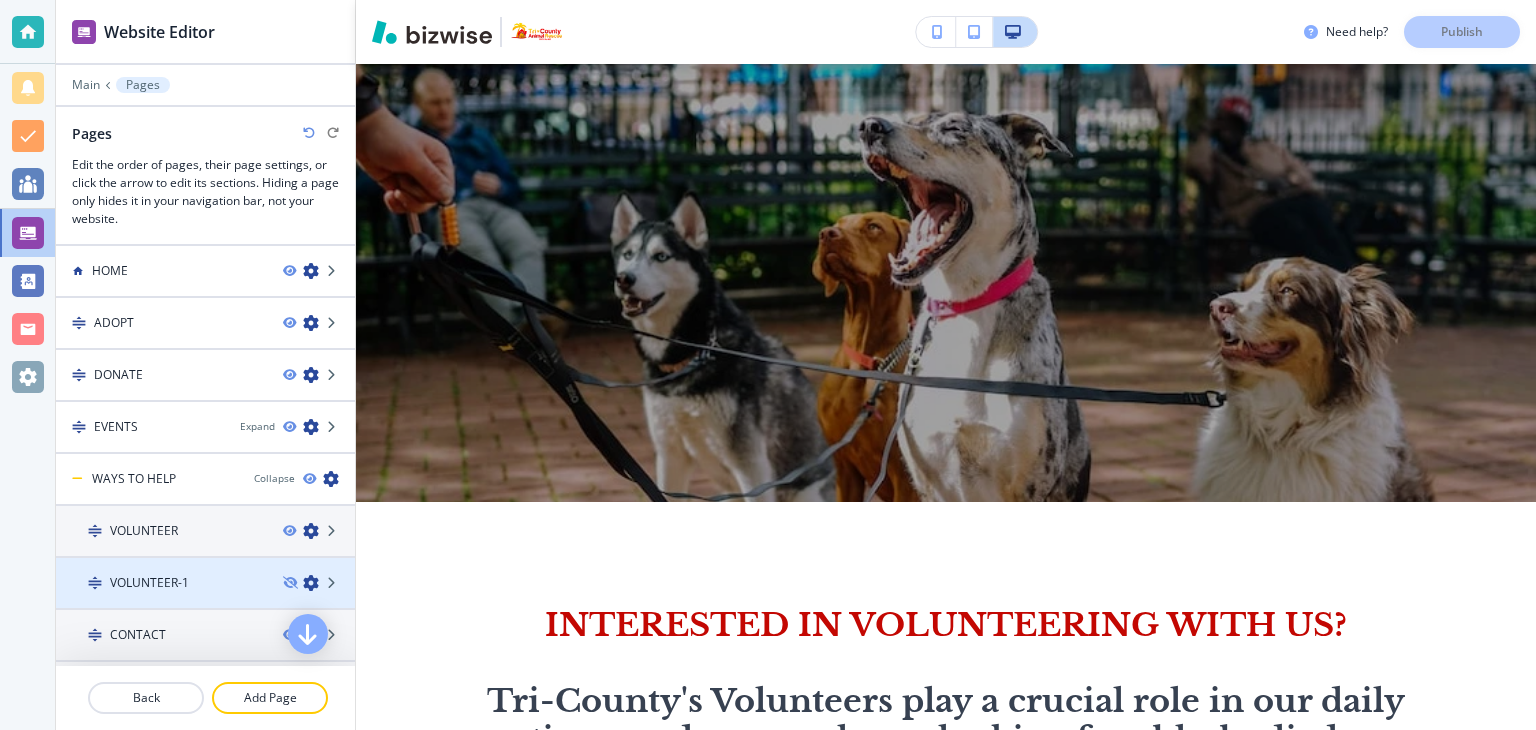 click on "VOLUNTEER-1" at bounding box center [149, 583] 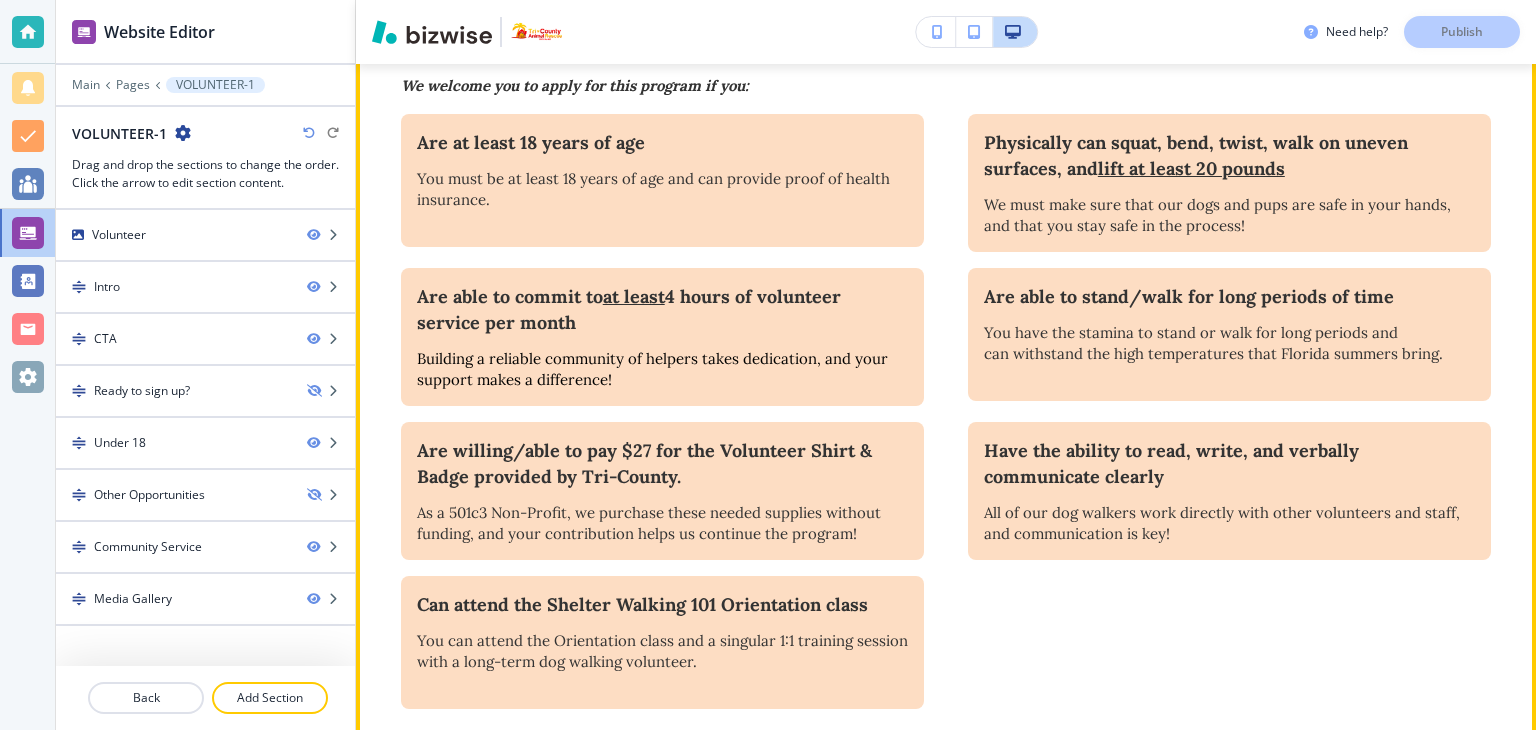 scroll, scrollTop: 1100, scrollLeft: 0, axis: vertical 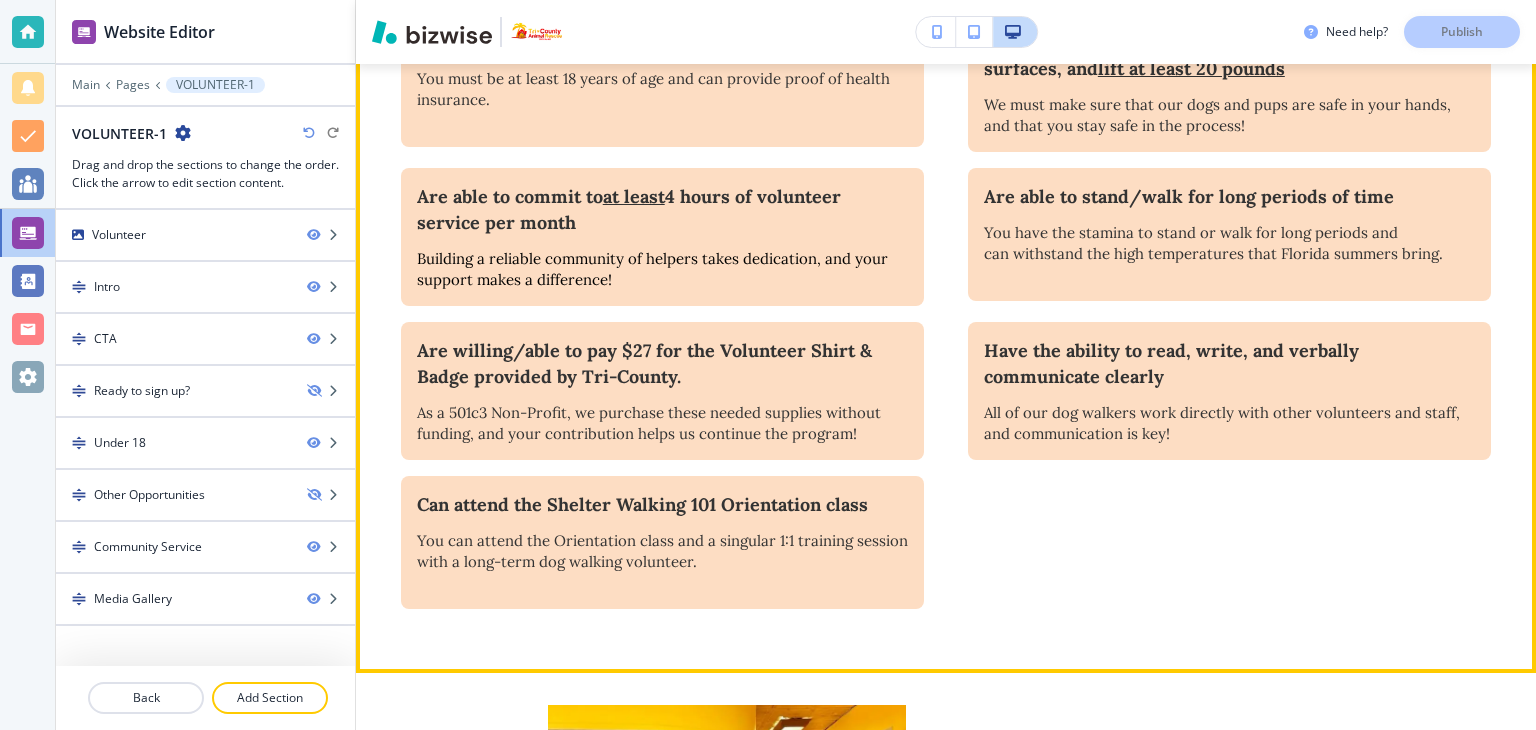 click on "As a 501c3 Non-Profit, we purchase these needed supplies without funding, and your contribution helps us continue the program!" at bounding box center (662, 423) 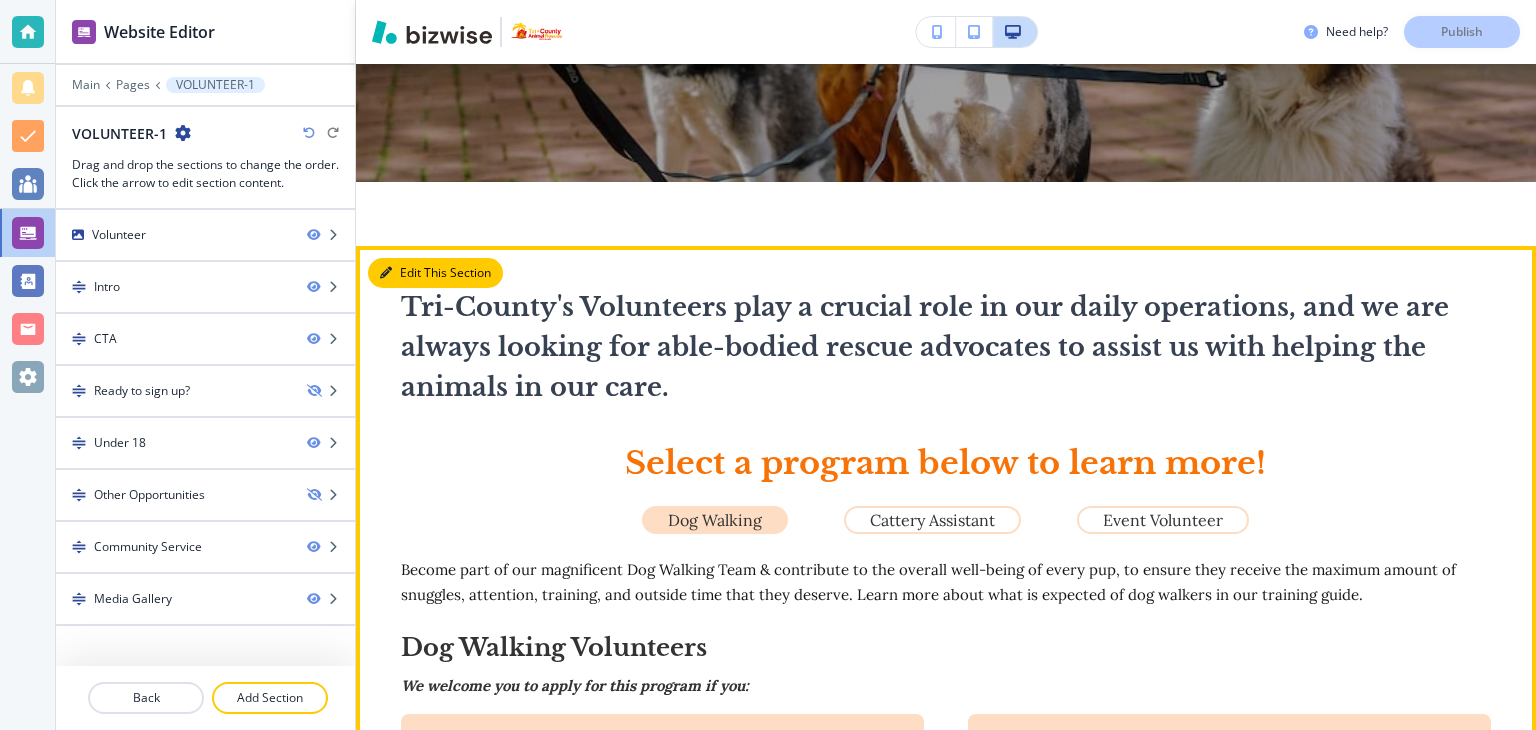 click on "Edit This Section" at bounding box center (435, 273) 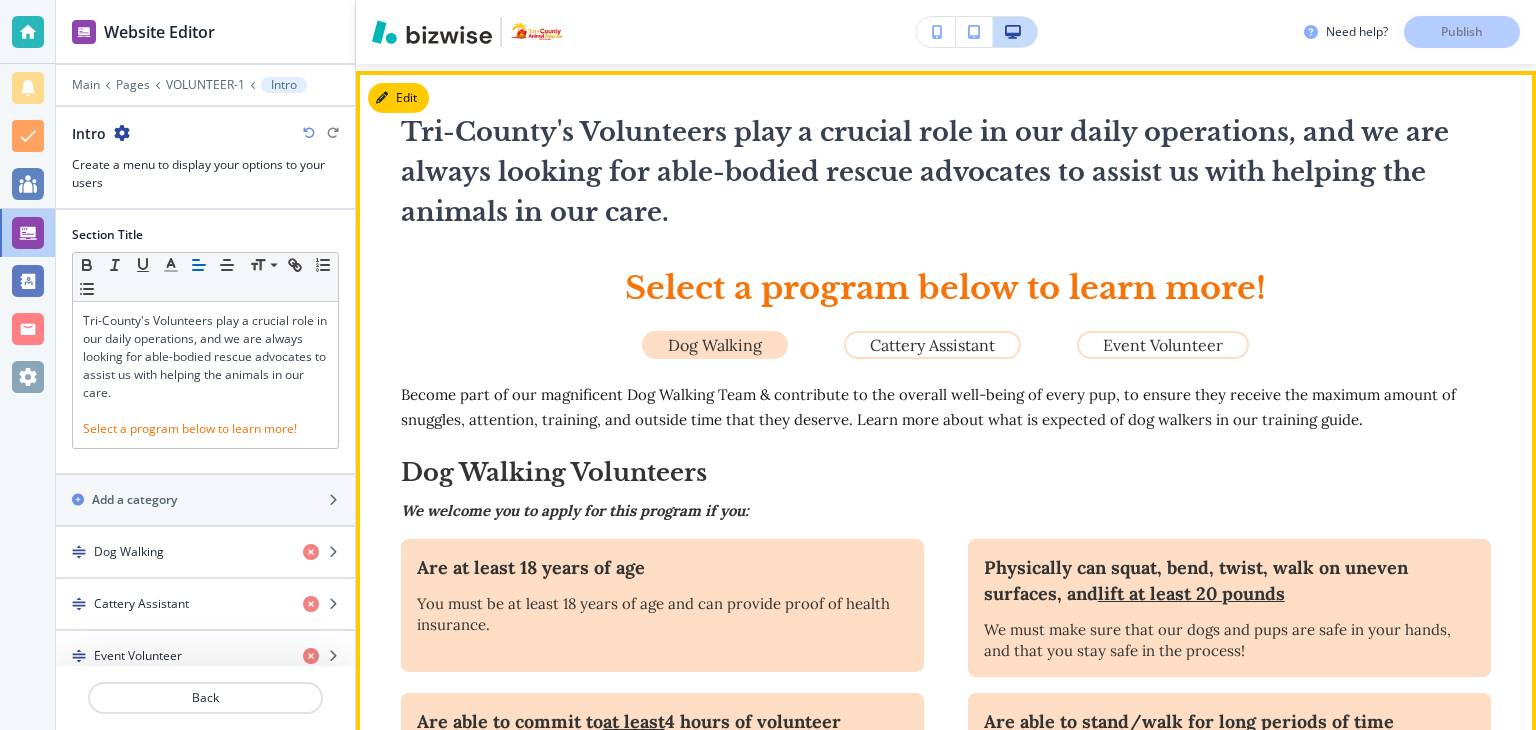 scroll, scrollTop: 581, scrollLeft: 0, axis: vertical 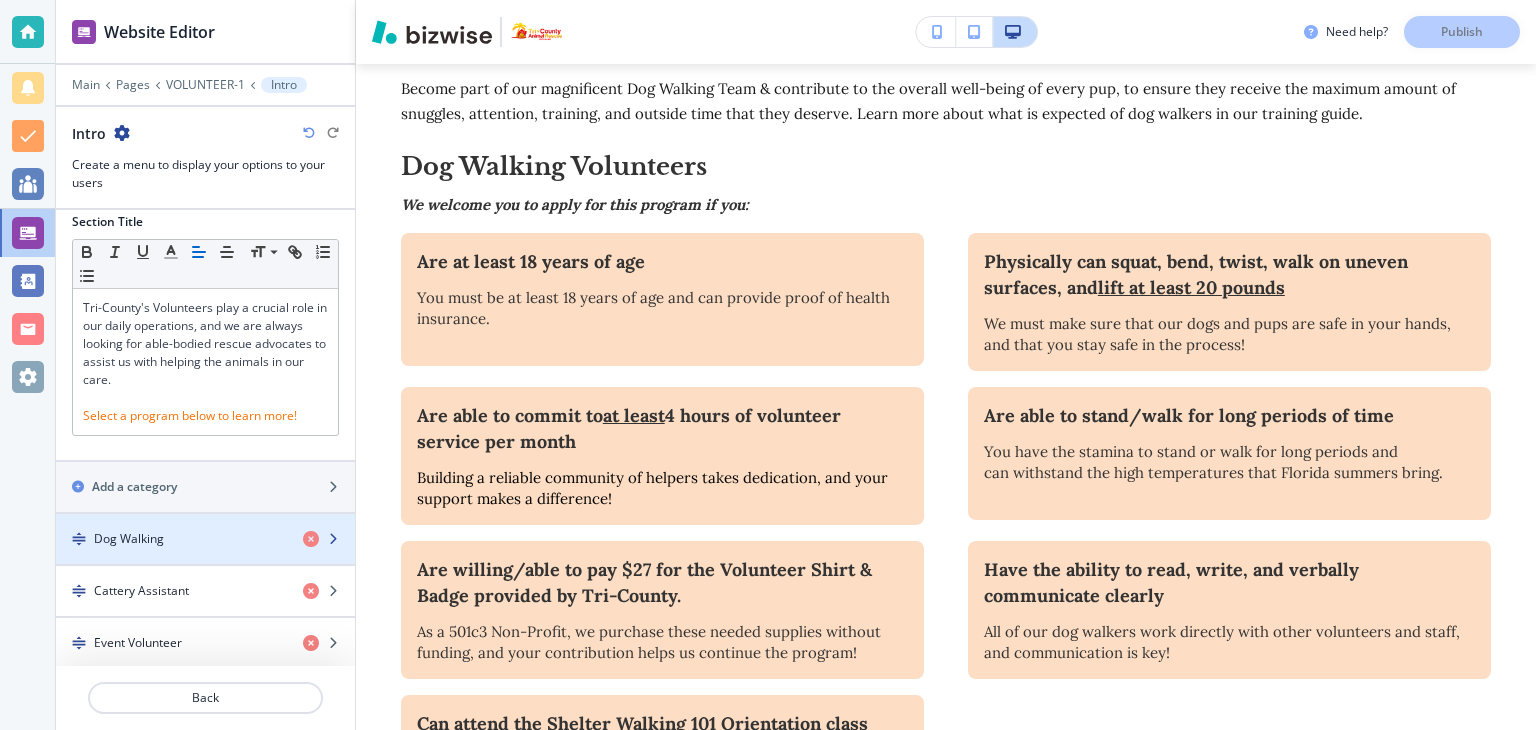 click on "Dog Walking" at bounding box center [129, 539] 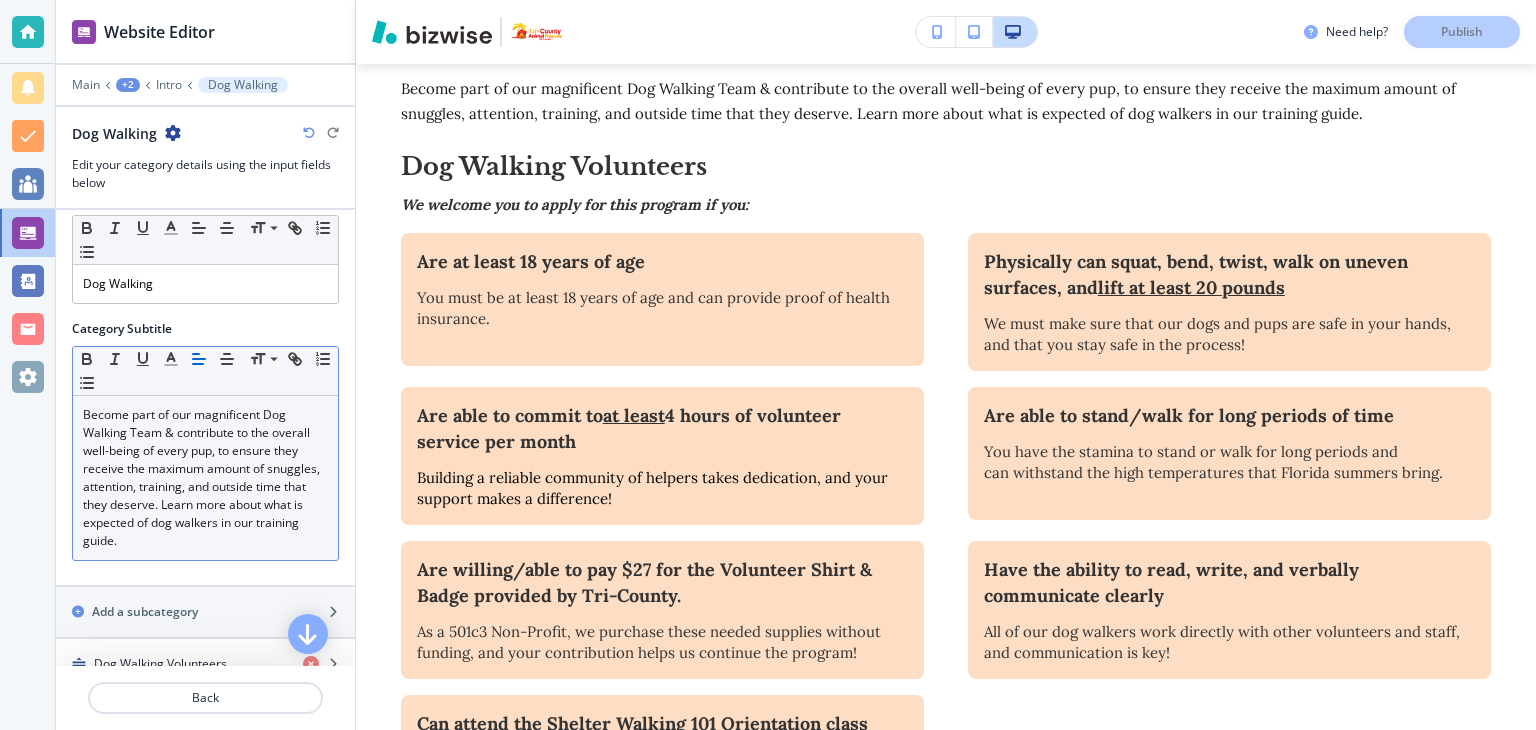 scroll, scrollTop: 58, scrollLeft: 0, axis: vertical 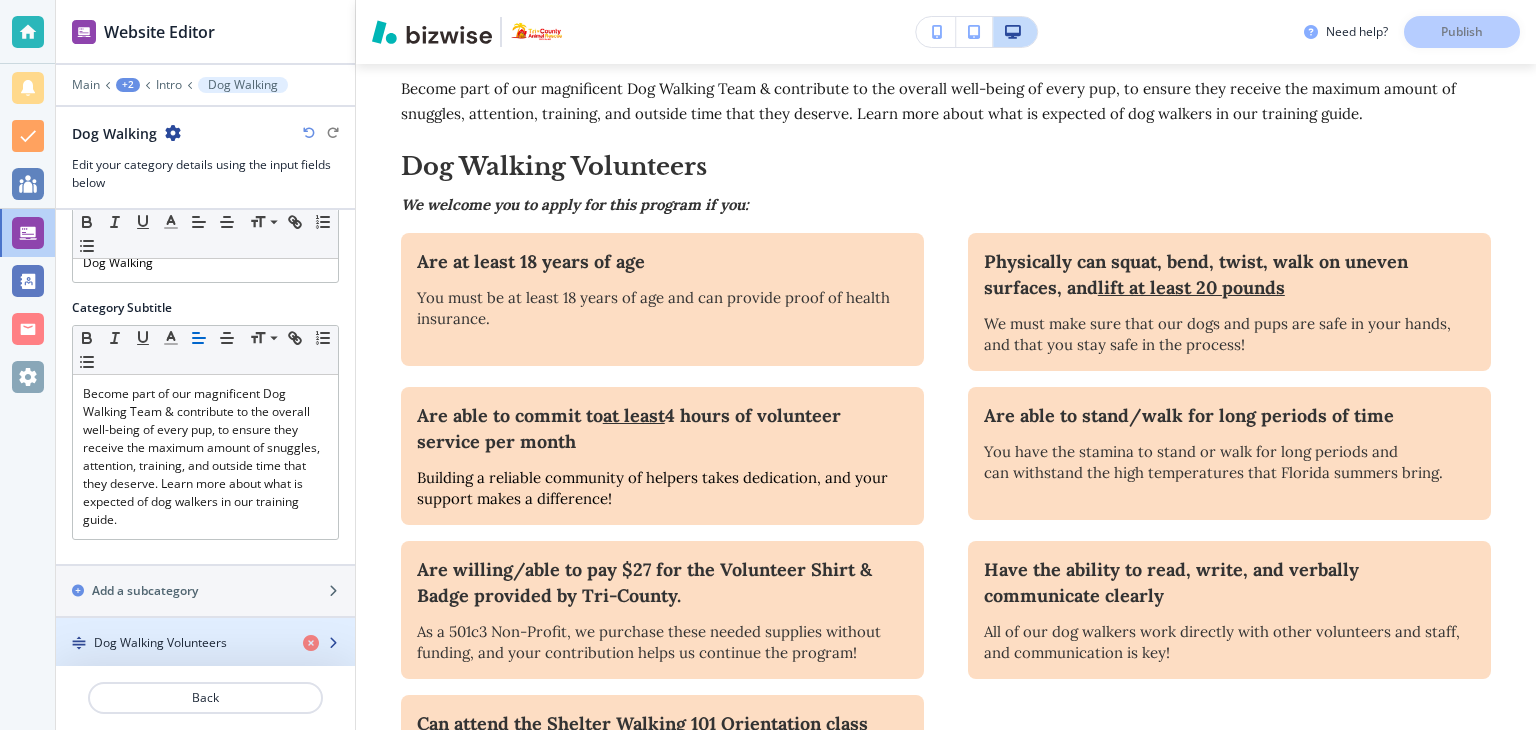 click on "Dog Walking Volunteers" at bounding box center [160, 643] 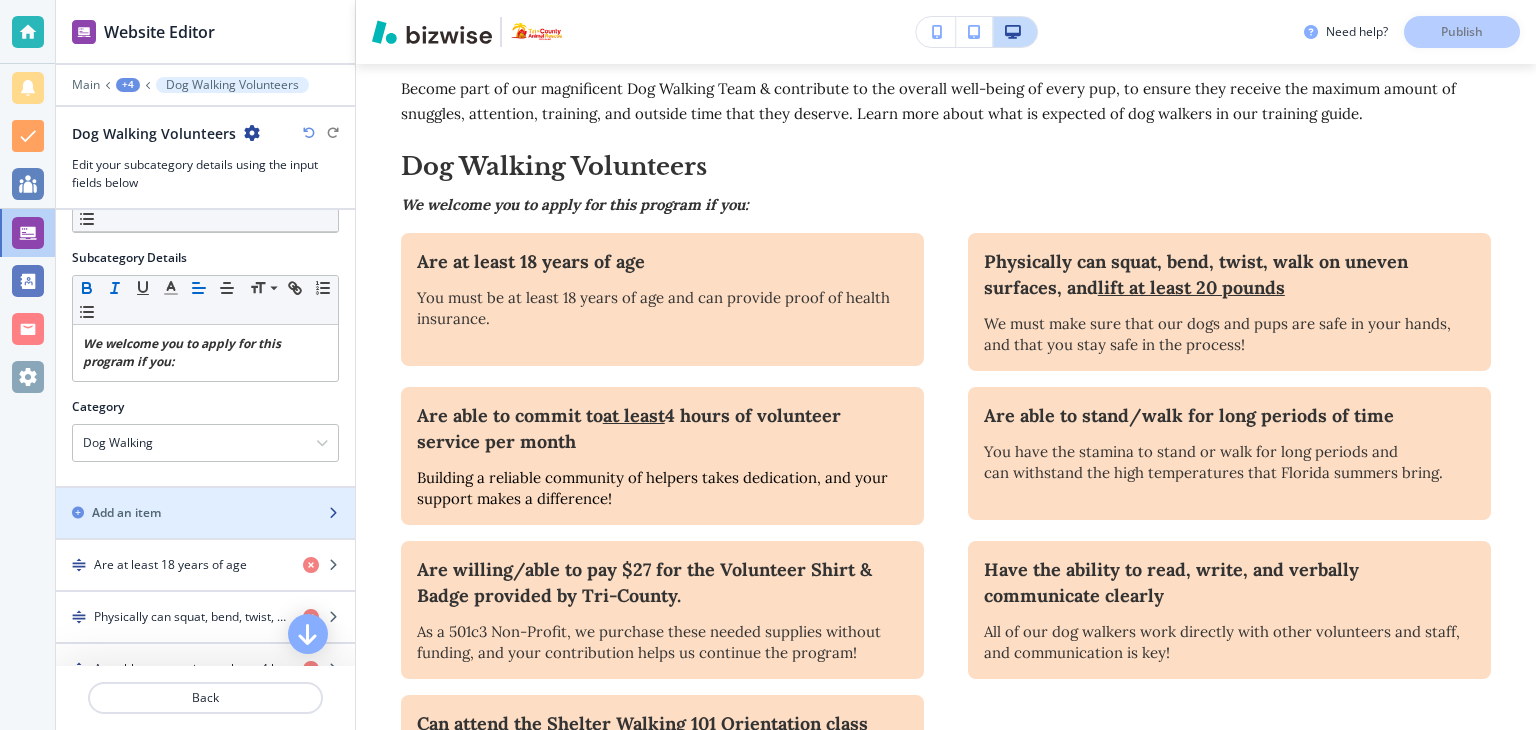 scroll, scrollTop: 140, scrollLeft: 0, axis: vertical 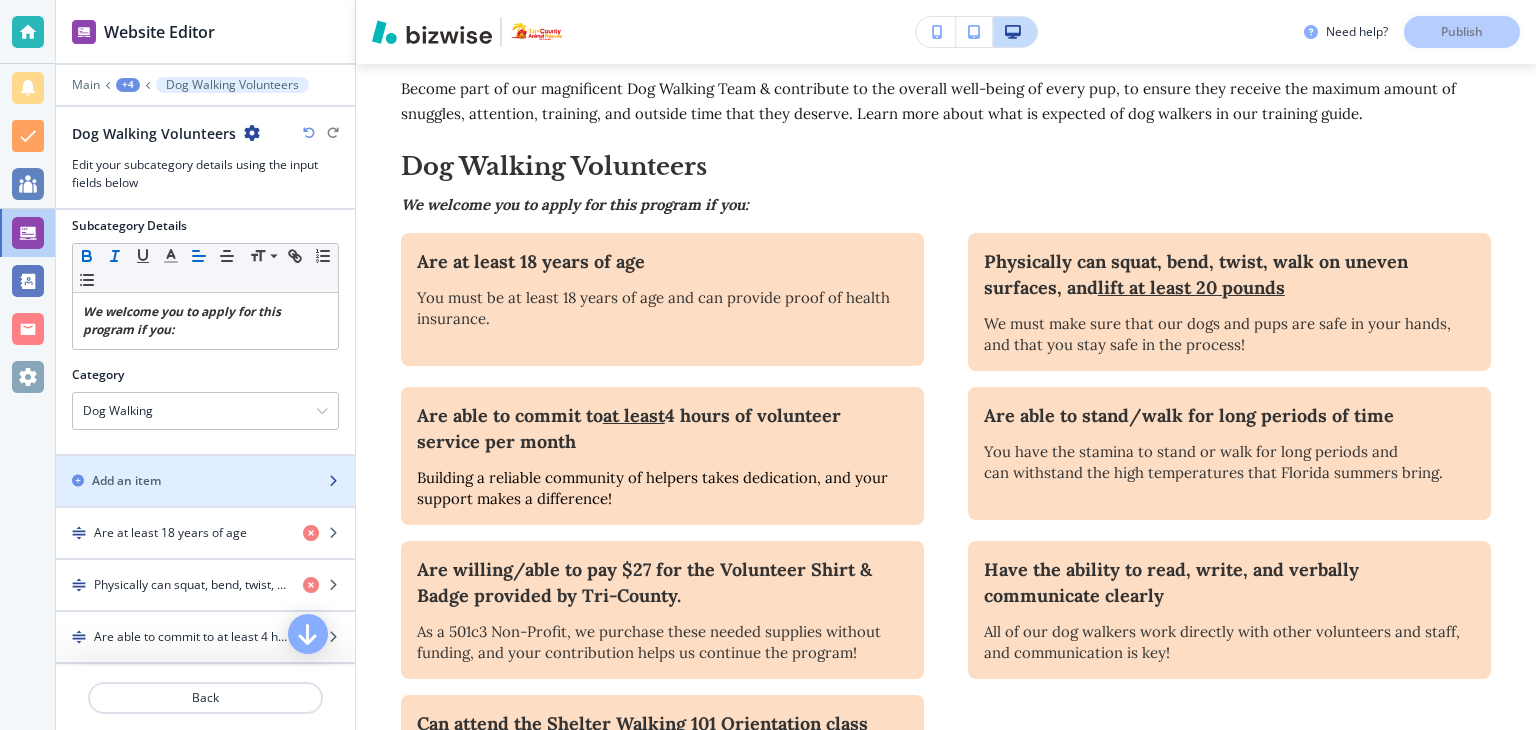 click on "Add an item" at bounding box center [126, 481] 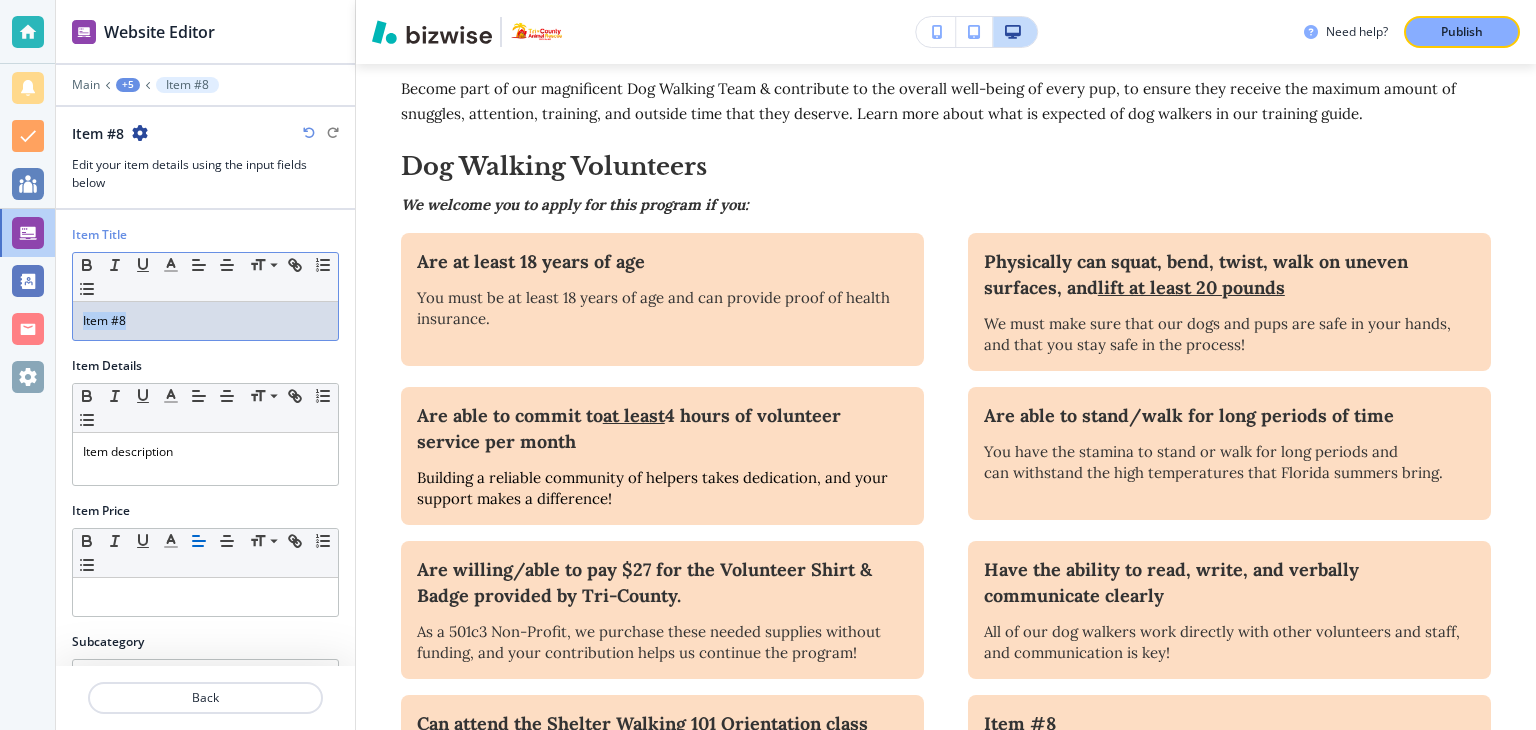 drag, startPoint x: 173, startPoint y: 320, endPoint x: 7, endPoint y: 333, distance: 166.50826 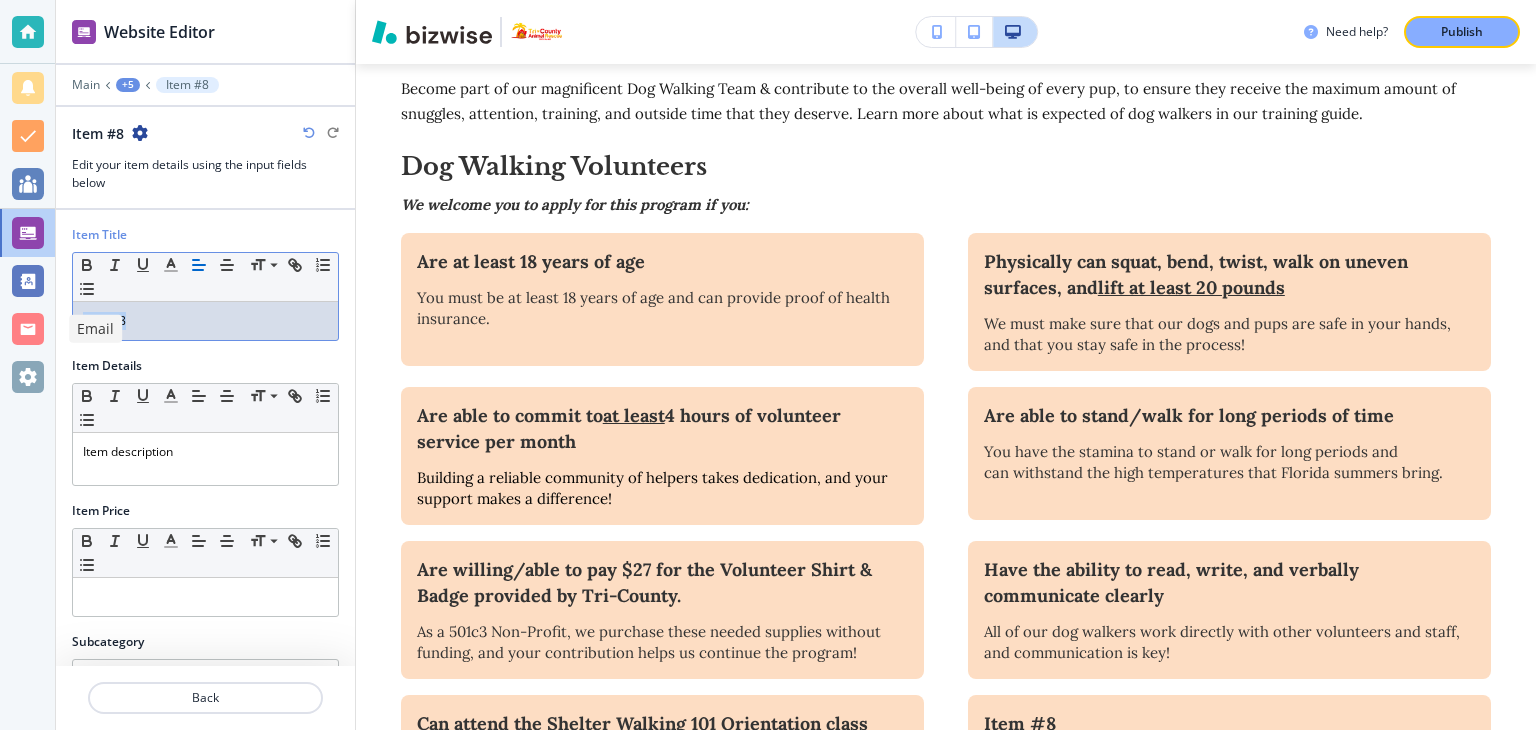 type 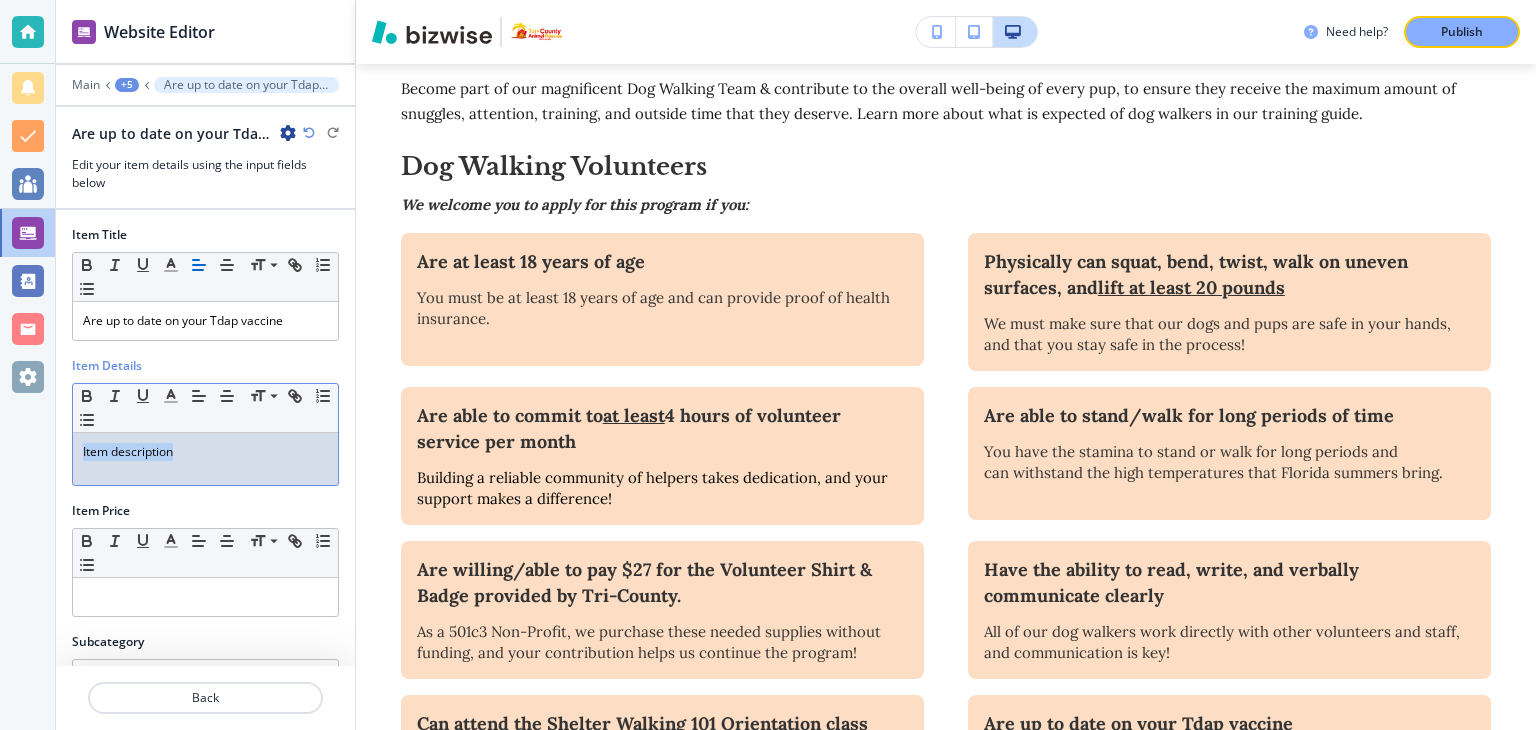 drag, startPoint x: 178, startPoint y: 443, endPoint x: 0, endPoint y: 448, distance: 178.0702 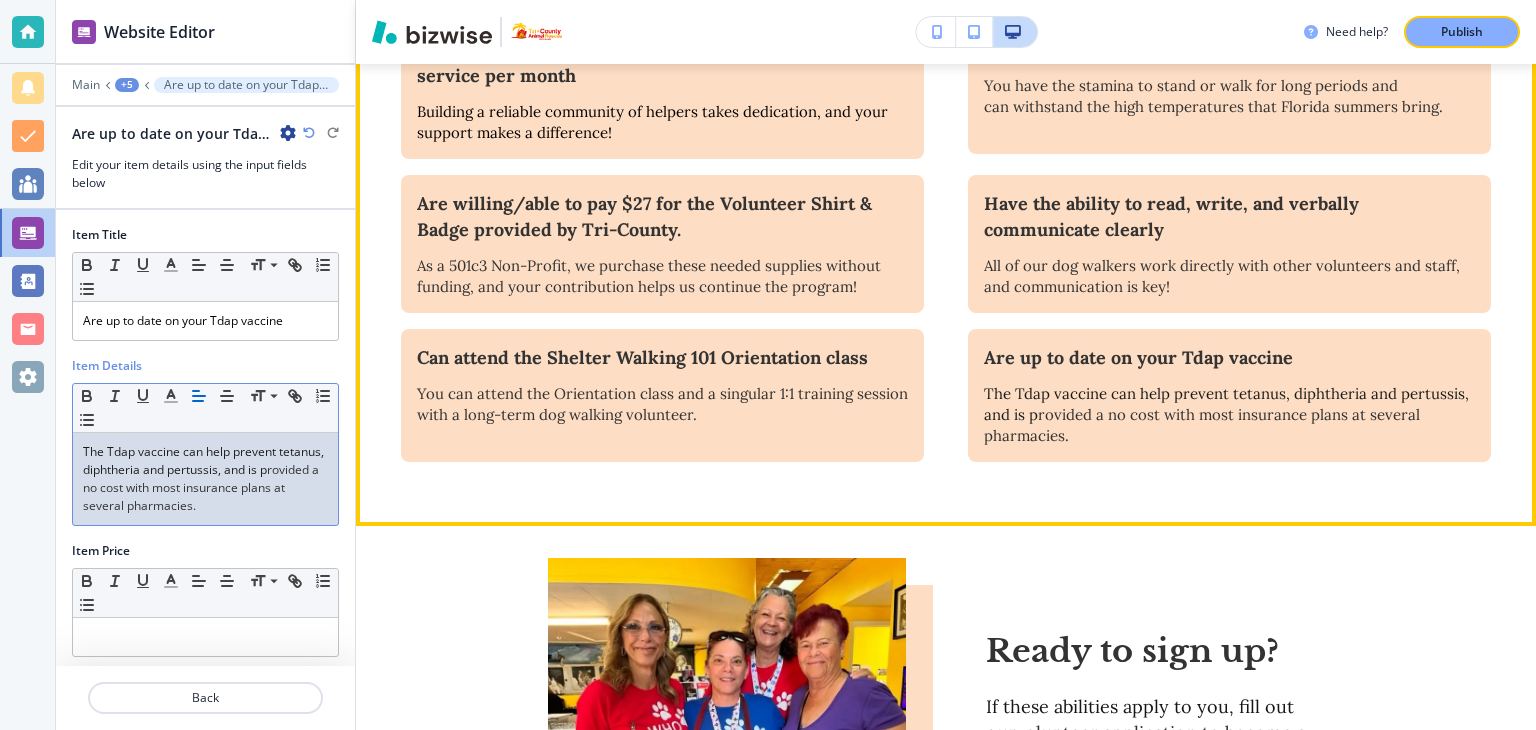 scroll, scrollTop: 1181, scrollLeft: 0, axis: vertical 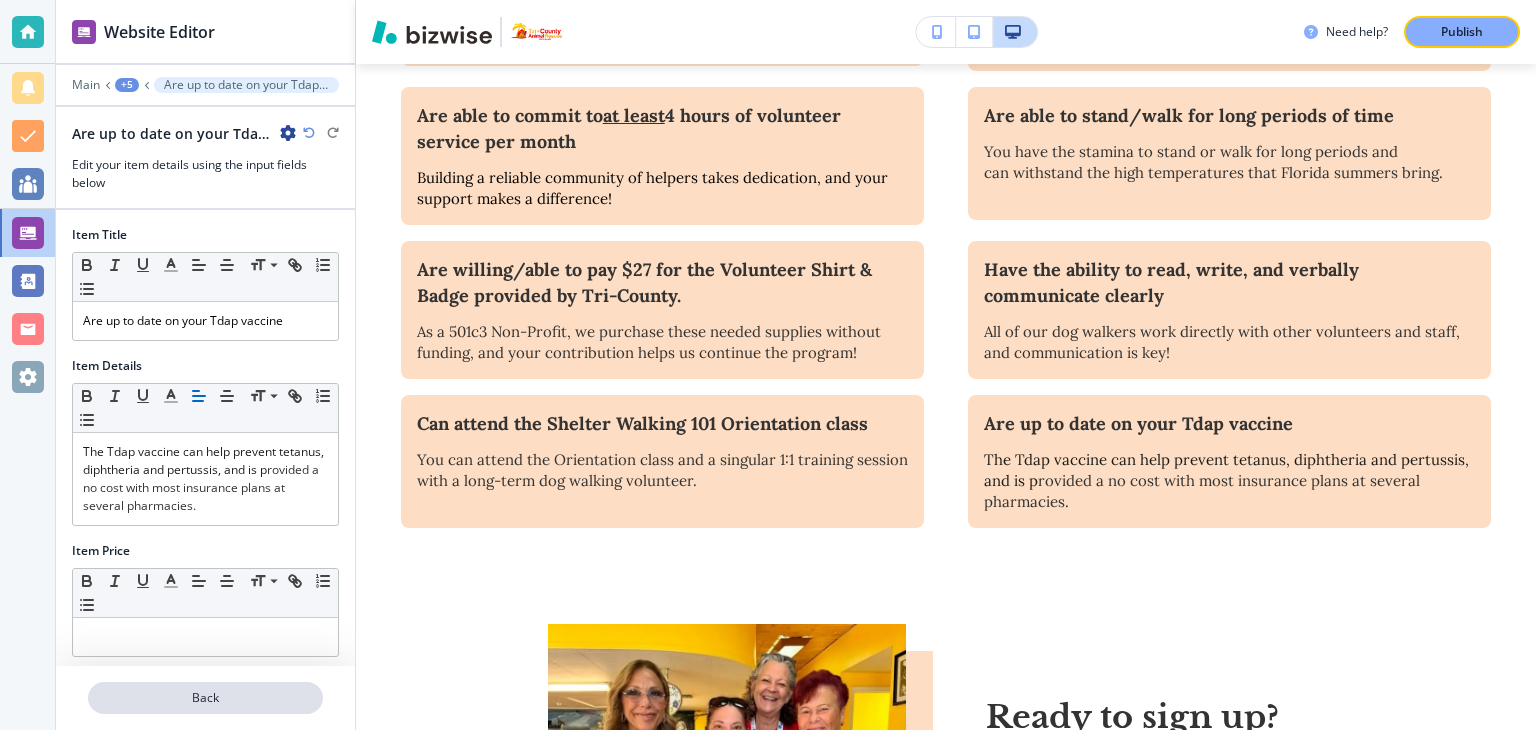 click on "Back" at bounding box center [205, 698] 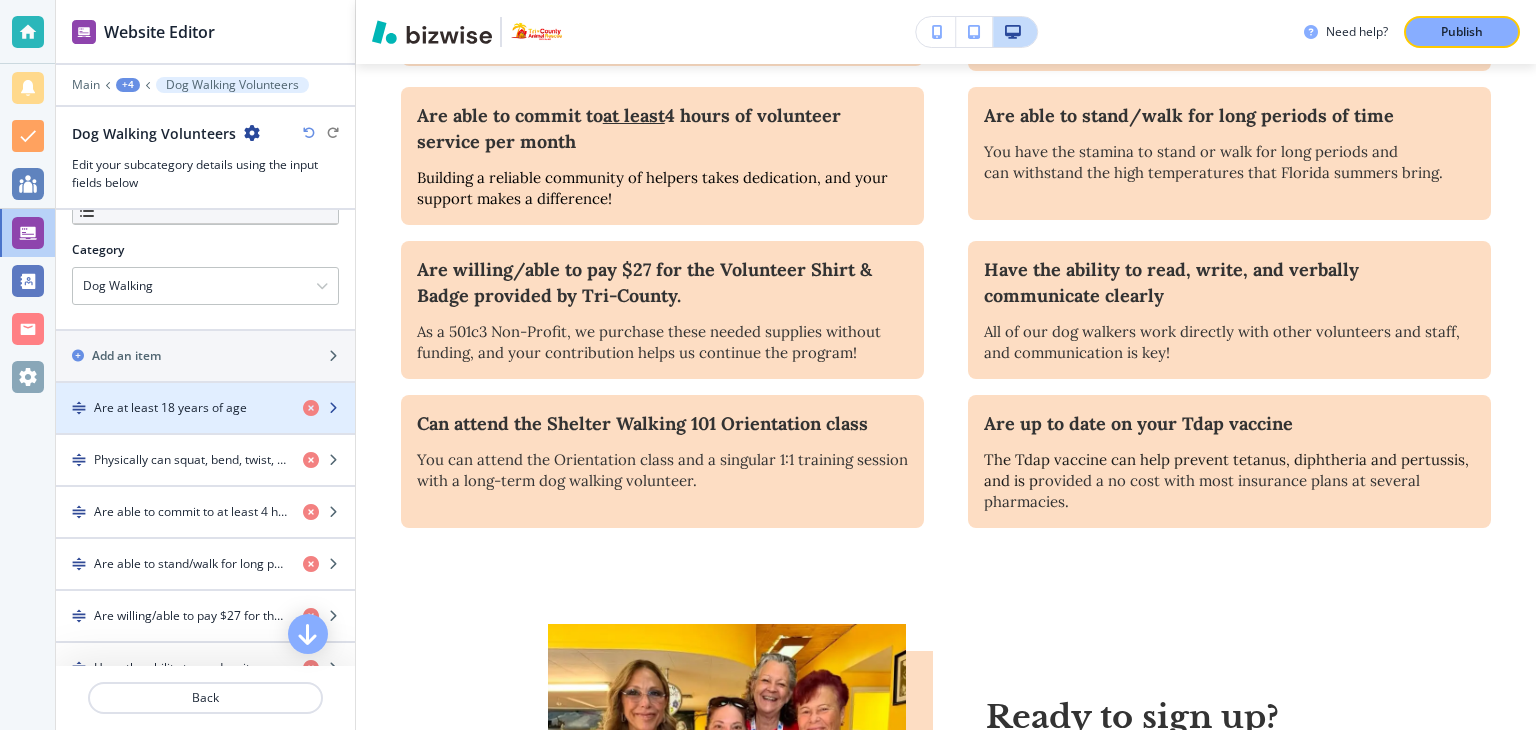 scroll, scrollTop: 300, scrollLeft: 0, axis: vertical 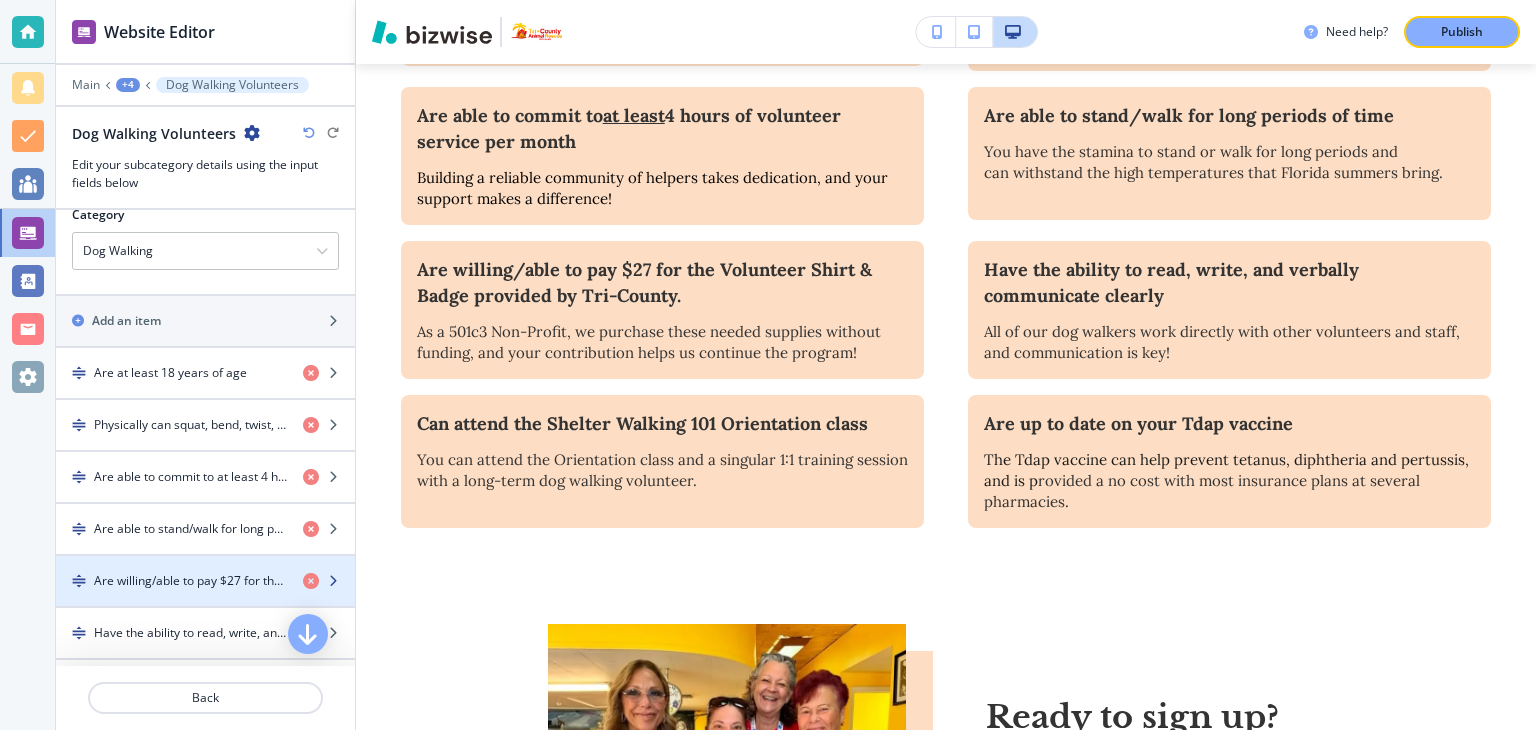 click on "Are willing/able to pay $27 for the Volunteer Shirt & Badge provided by Tri-County." at bounding box center [190, 581] 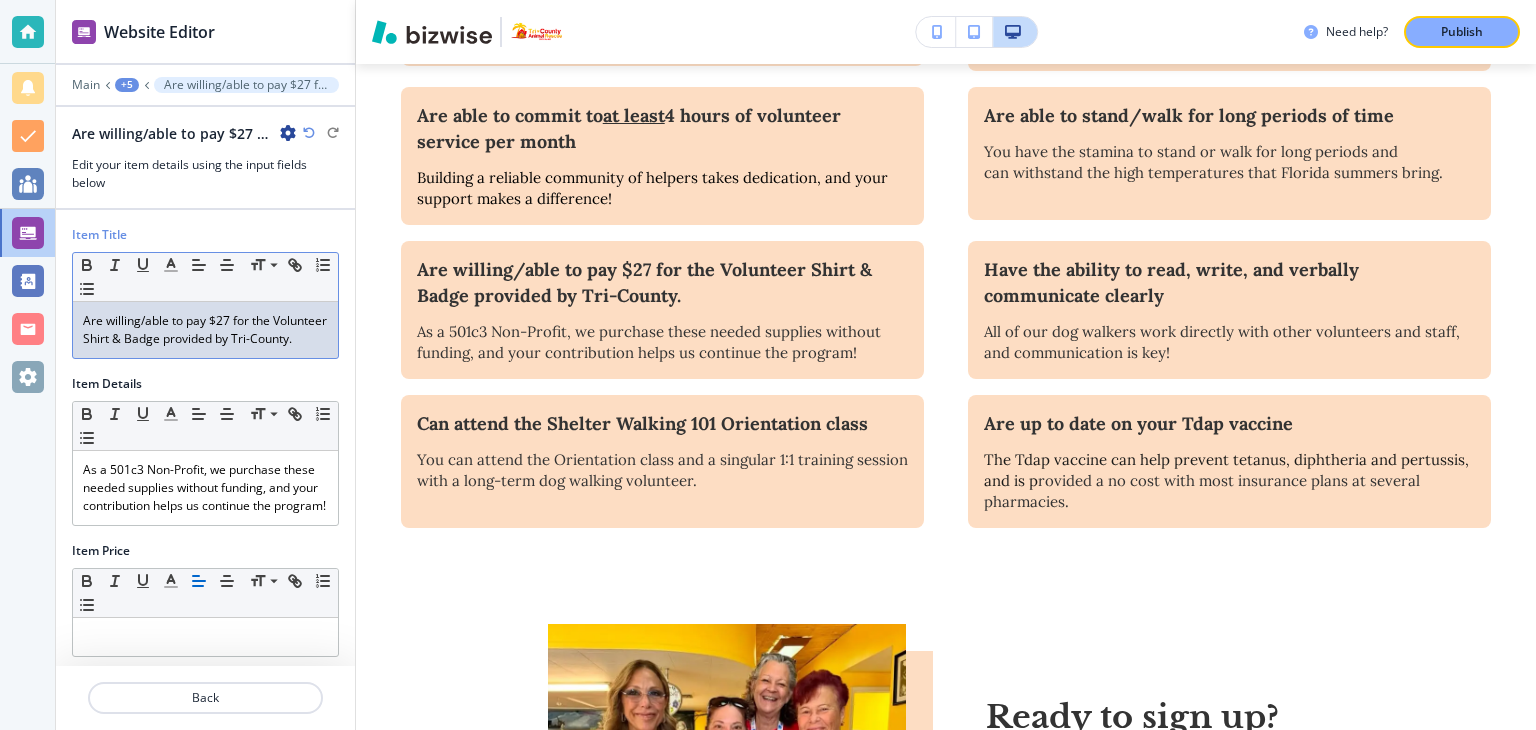 click on "Are willing/able to pay $27 for the Volunteer Shirt & Badge provided by Tri-County." at bounding box center [205, 330] 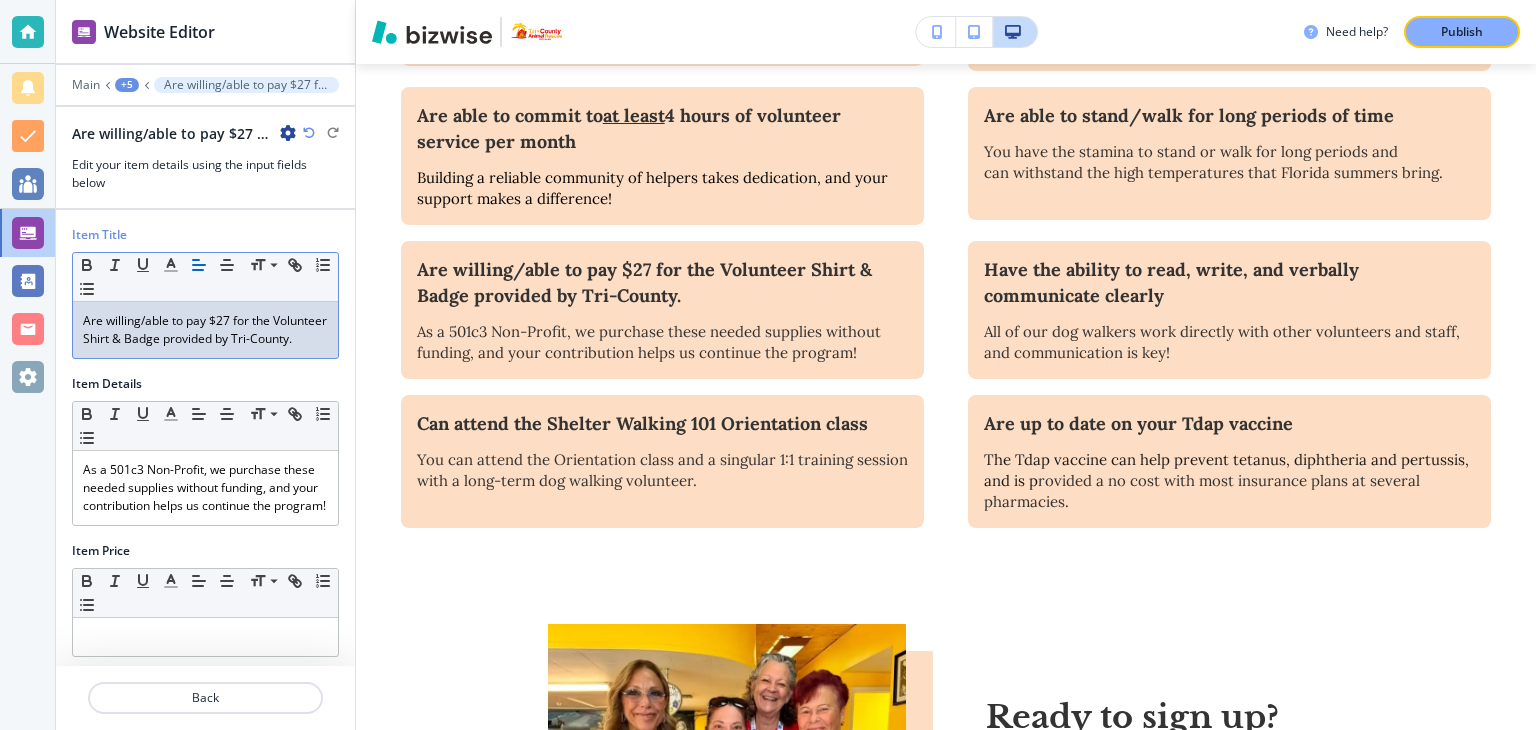 type 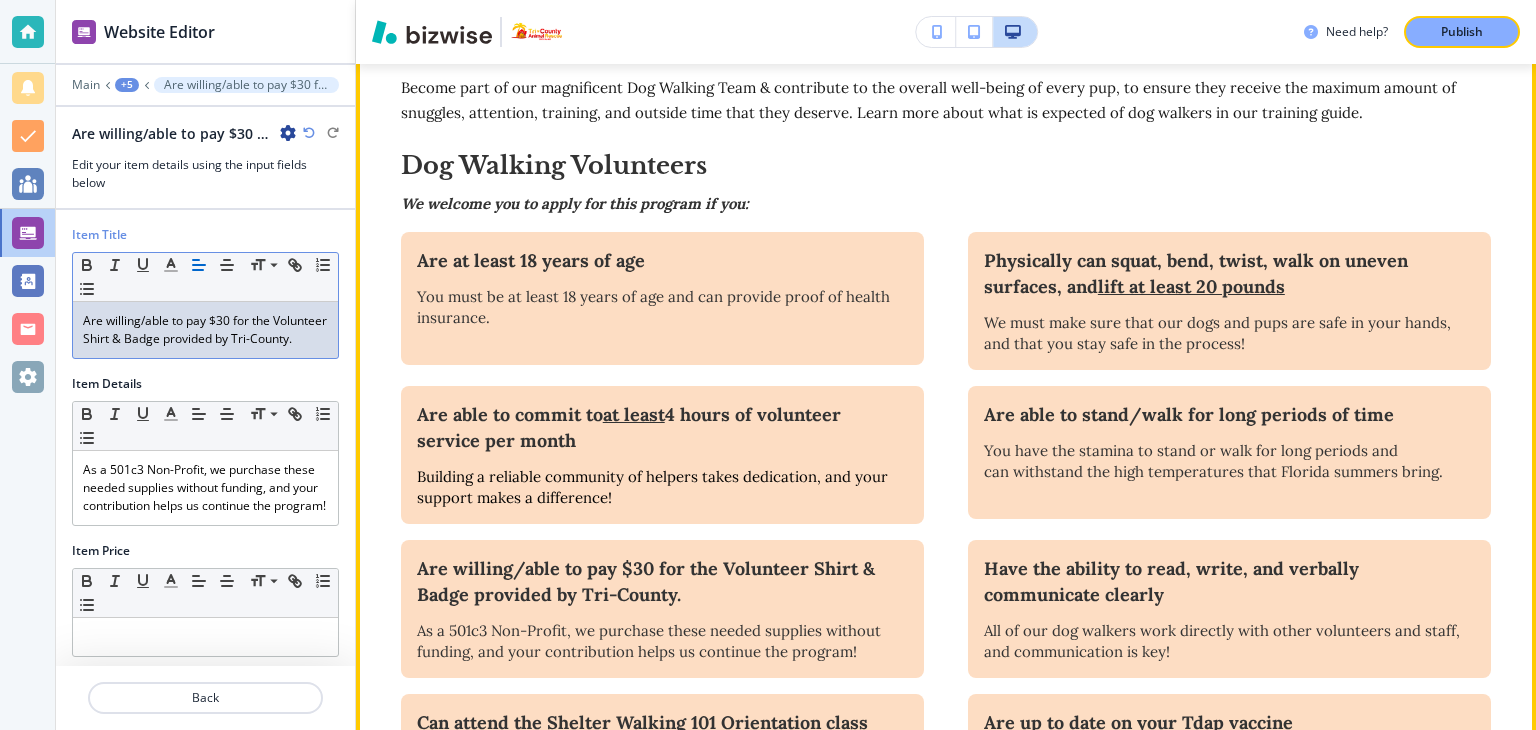 scroll, scrollTop: 881, scrollLeft: 0, axis: vertical 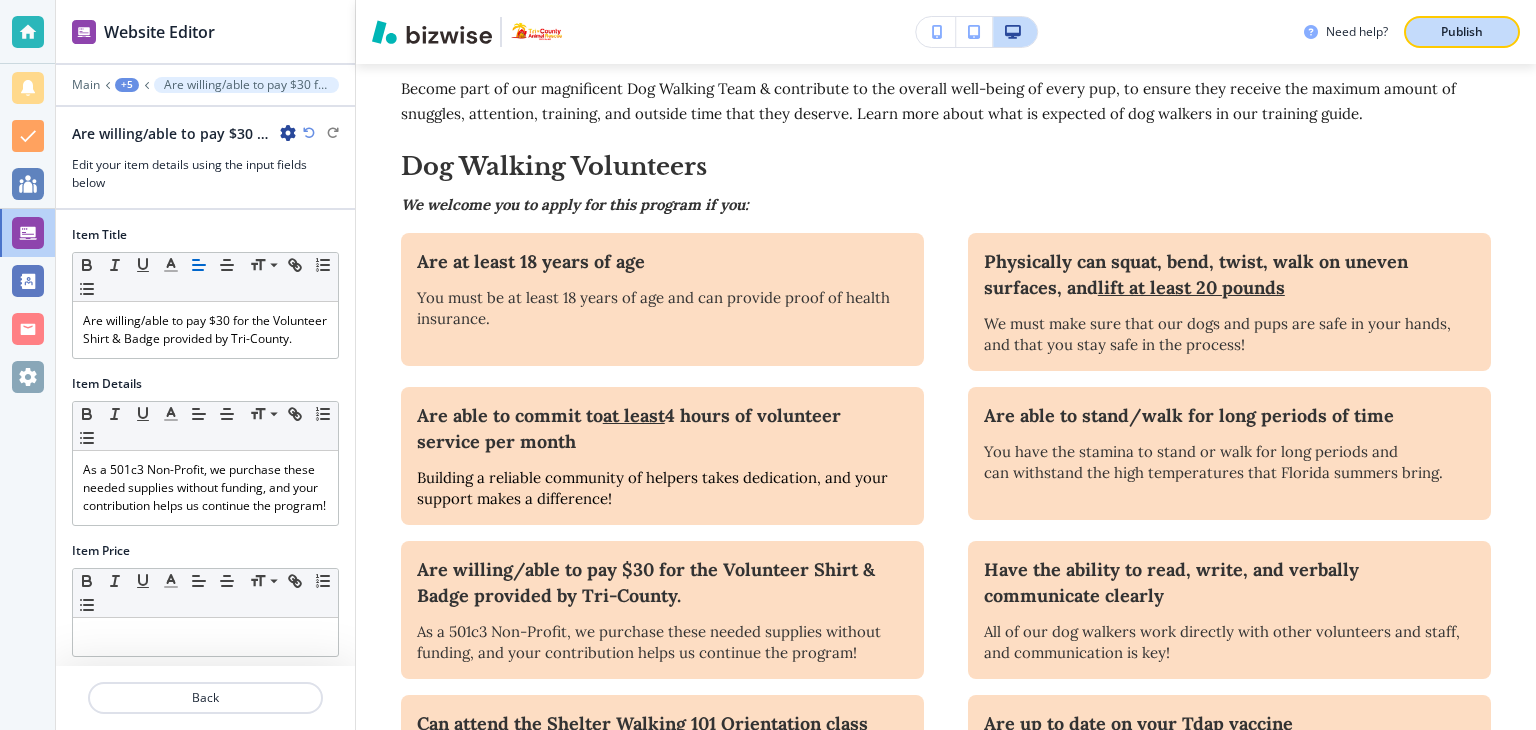 click on "Publish" at bounding box center [1462, 32] 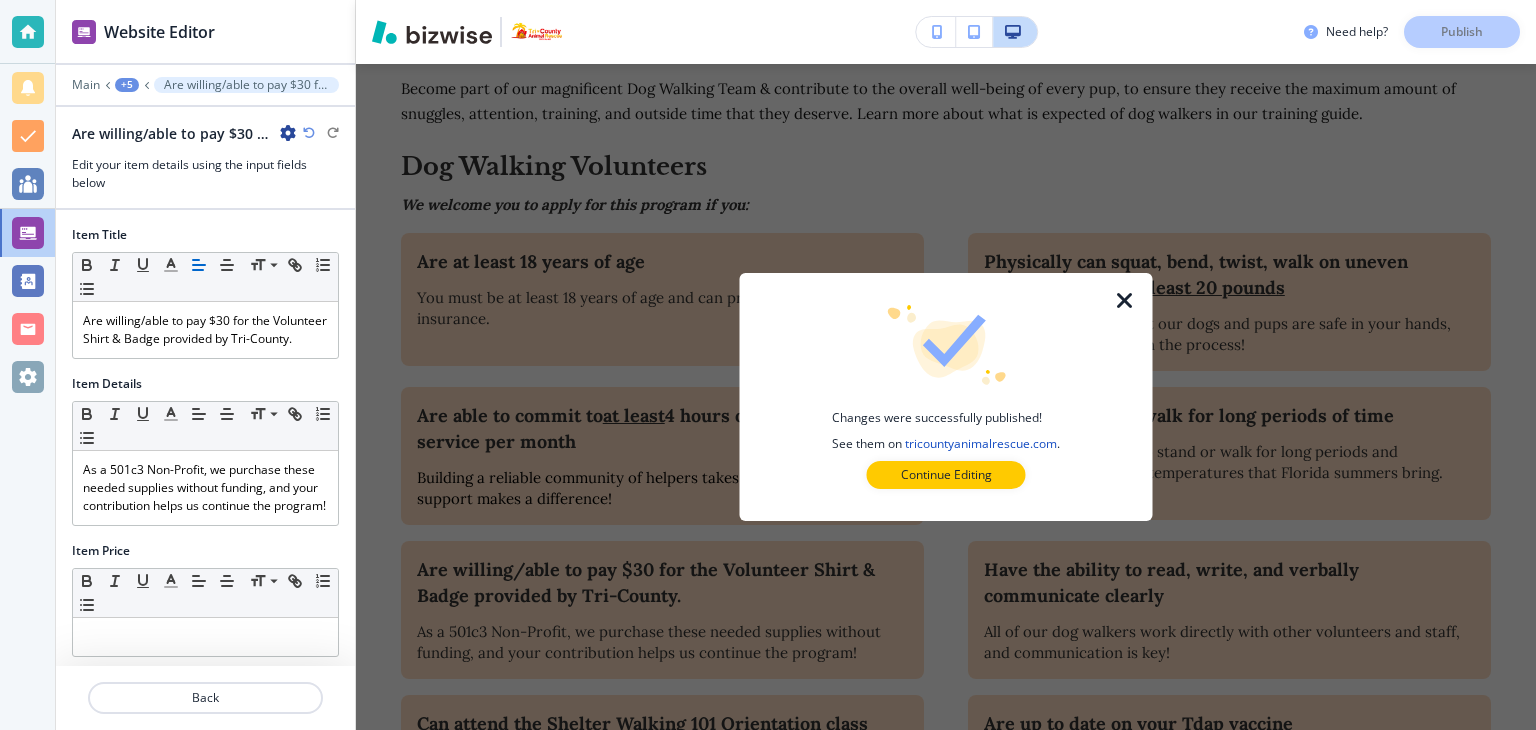 click at bounding box center [1125, 301] 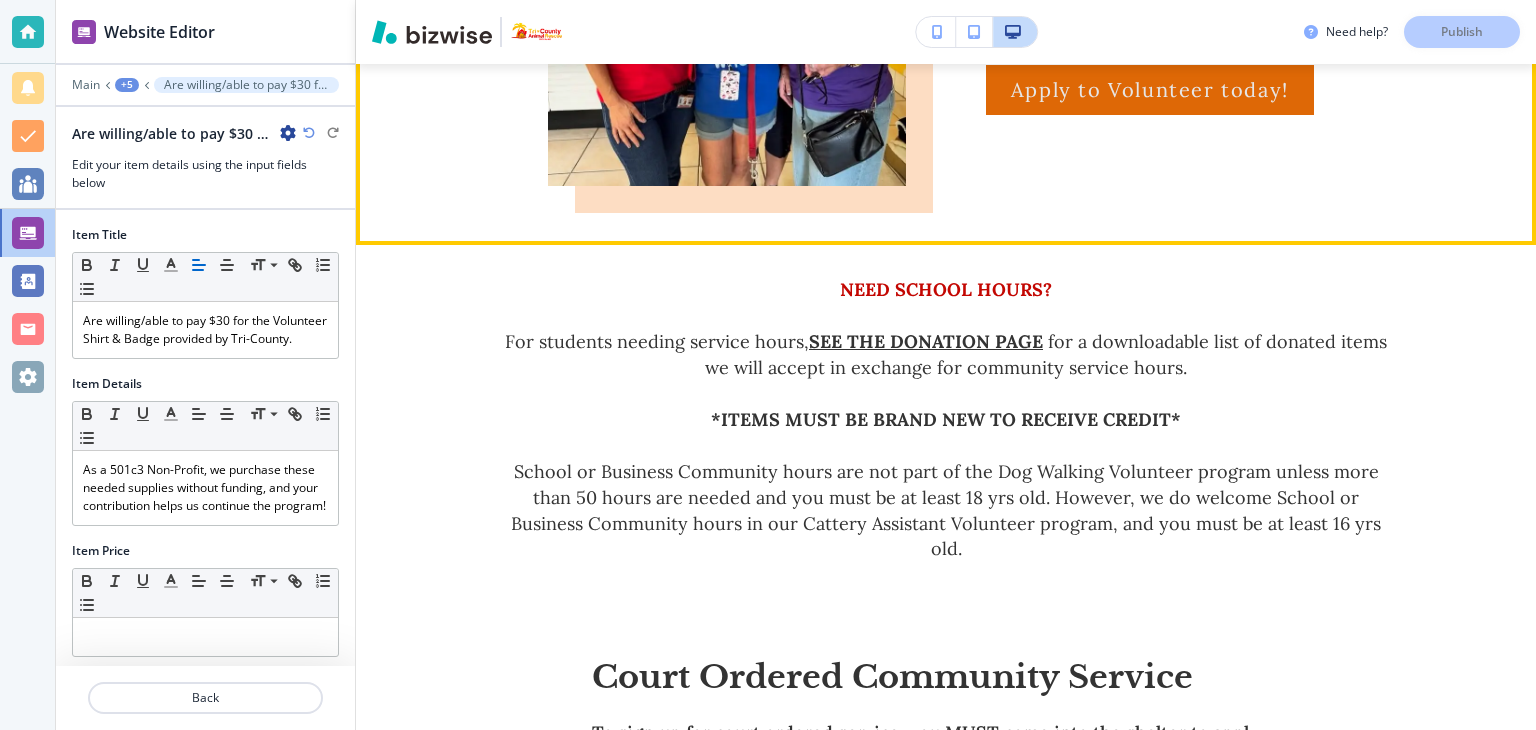 scroll, scrollTop: 1981, scrollLeft: 0, axis: vertical 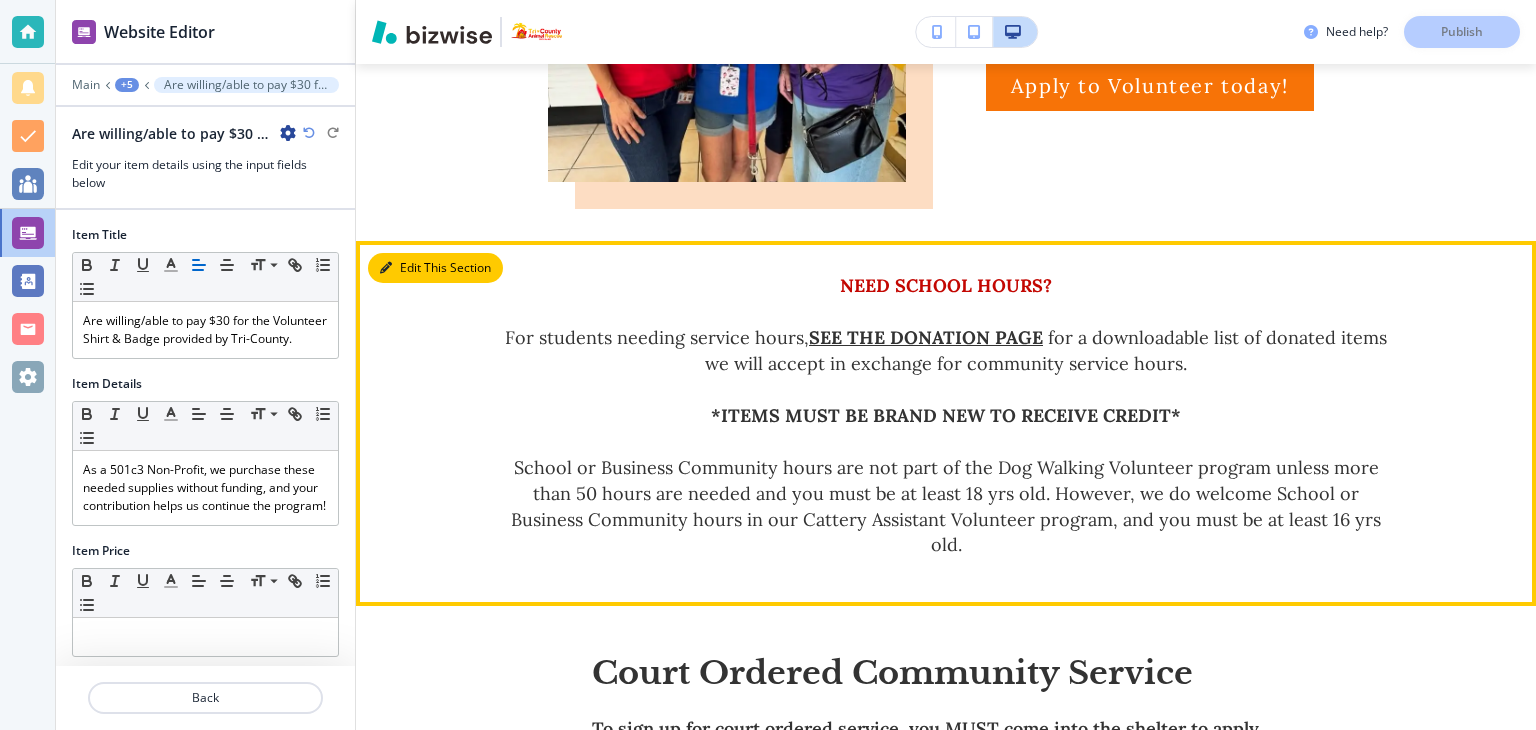 click on "Edit This Section" at bounding box center [435, 268] 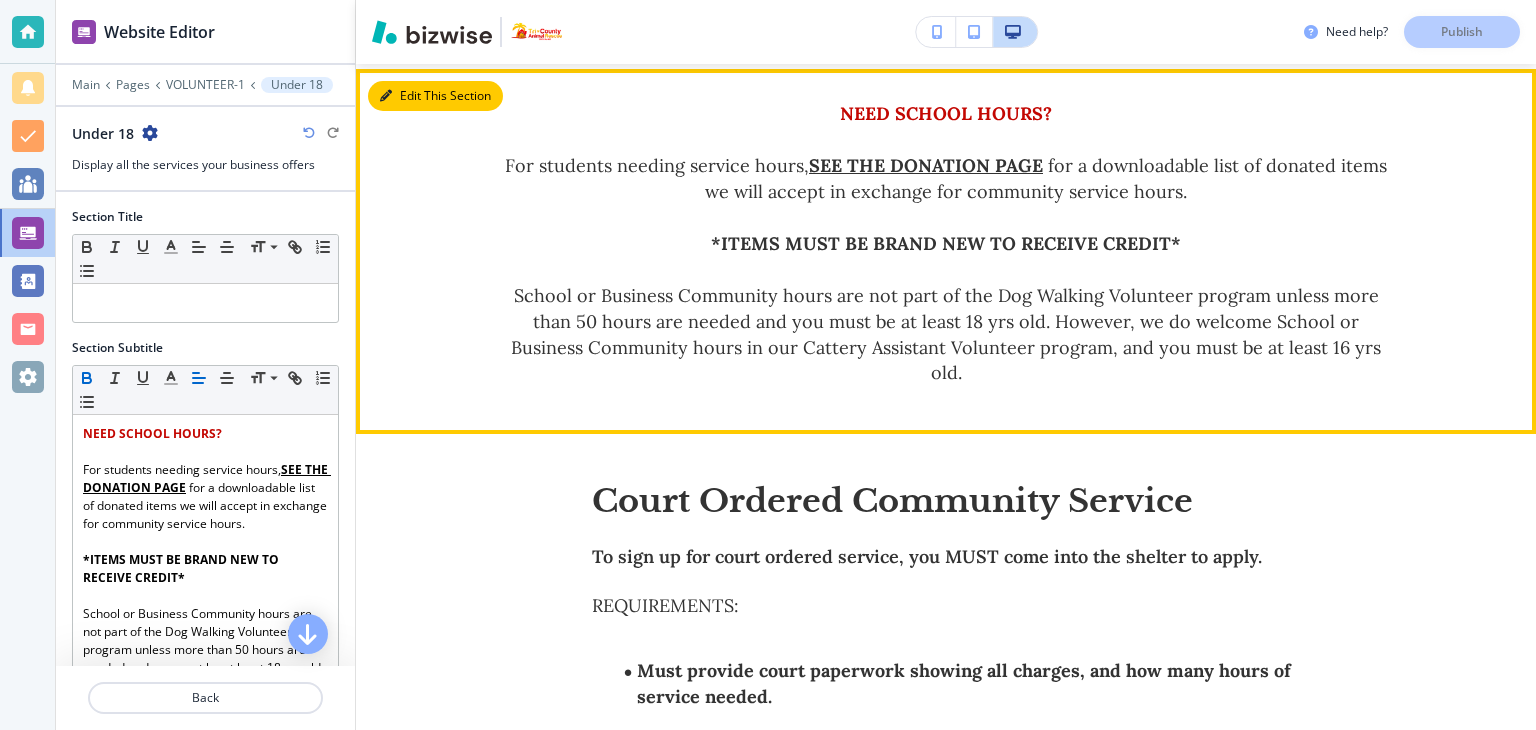 scroll, scrollTop: 2154, scrollLeft: 0, axis: vertical 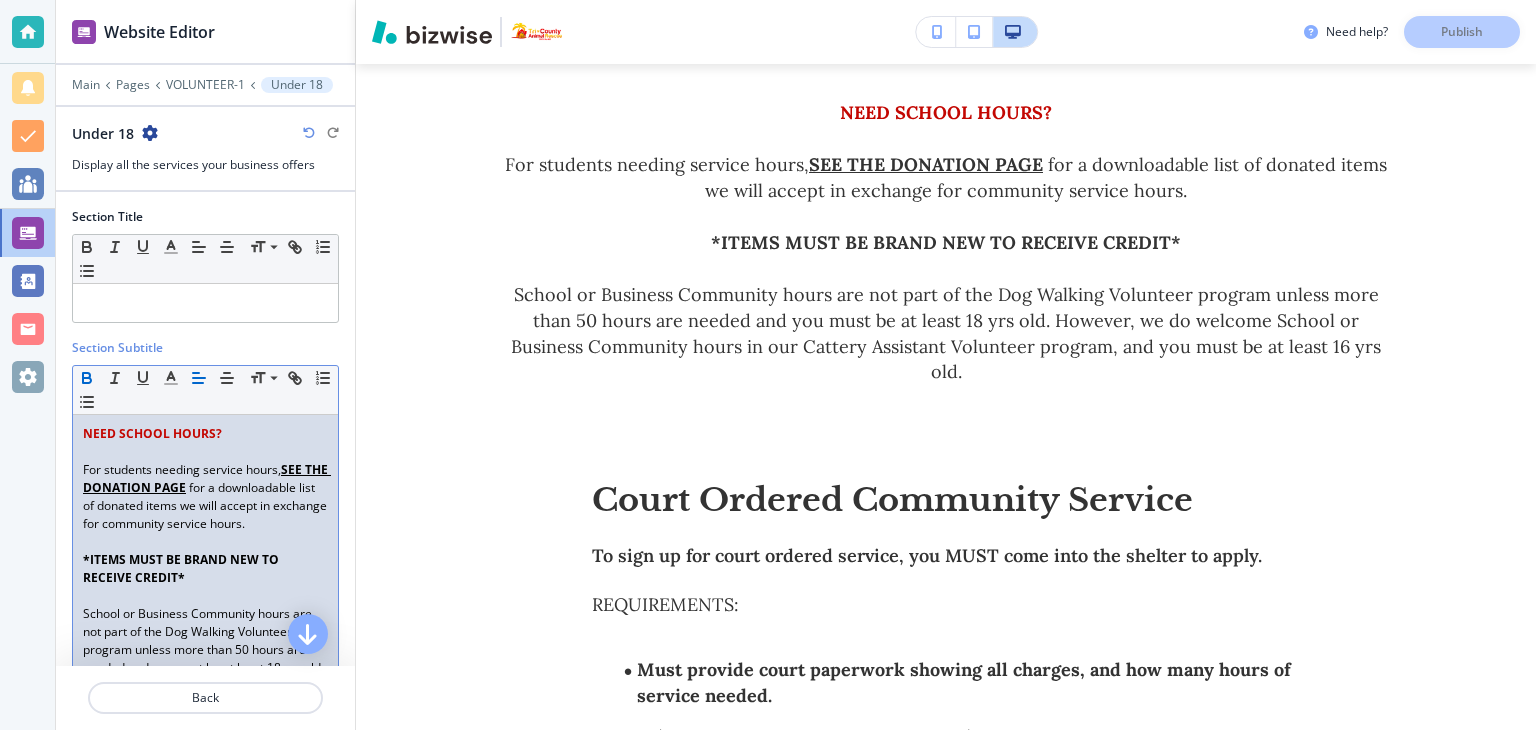 click on "NEED SCHOOL HOURS?" at bounding box center [205, 434] 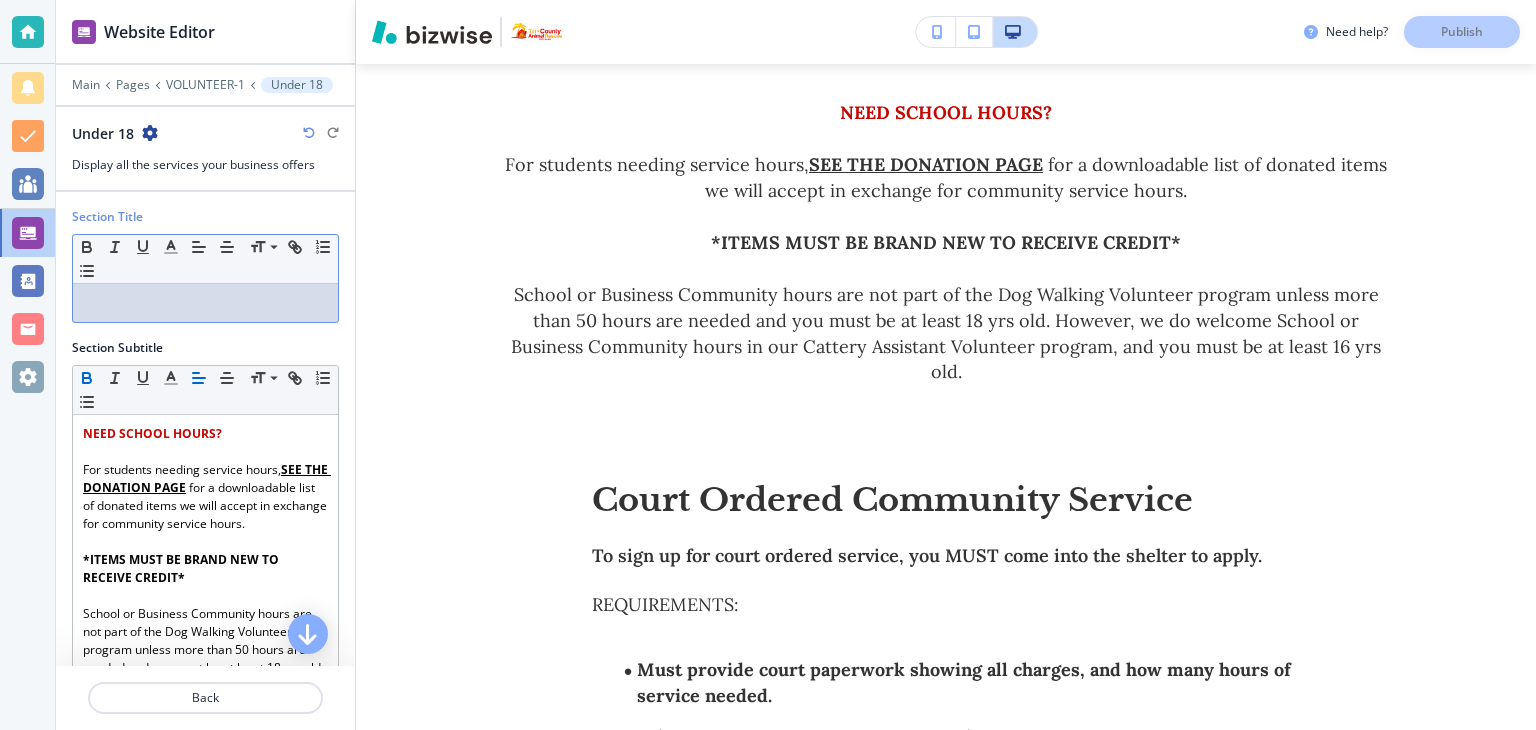 drag, startPoint x: 185, startPoint y: 304, endPoint x: 193, endPoint y: 285, distance: 20.615528 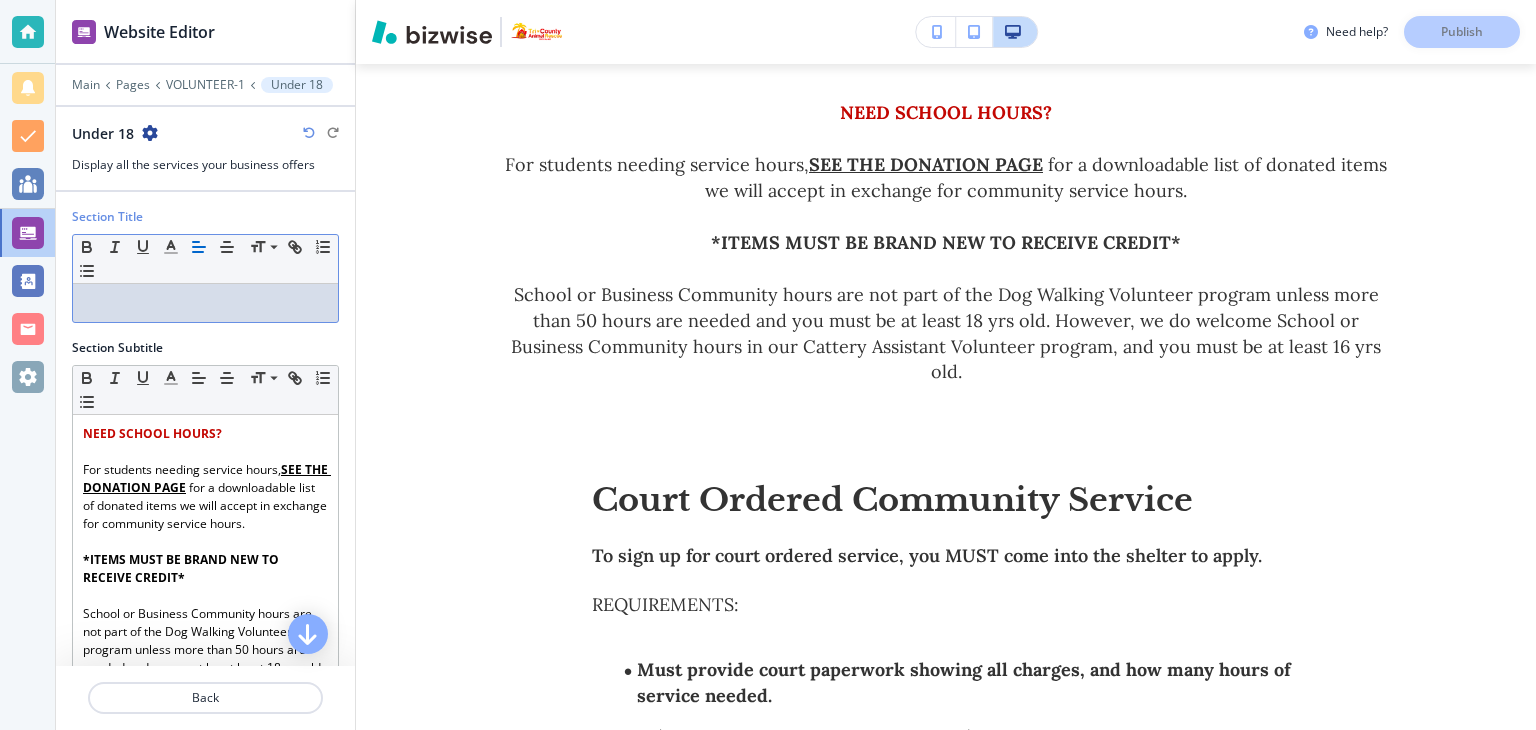 type 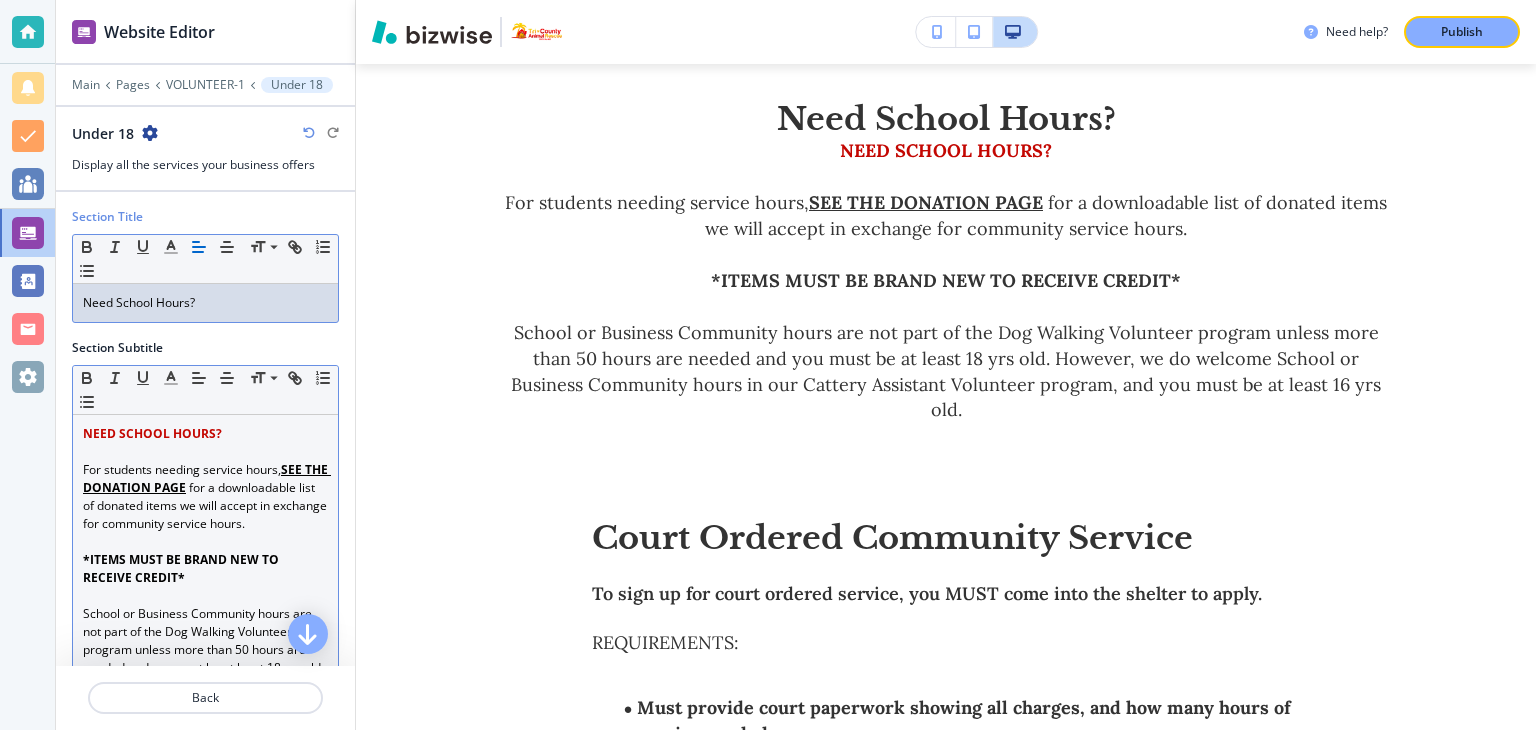 click on "NEED SCHOOL HOURS?" at bounding box center (152, 433) 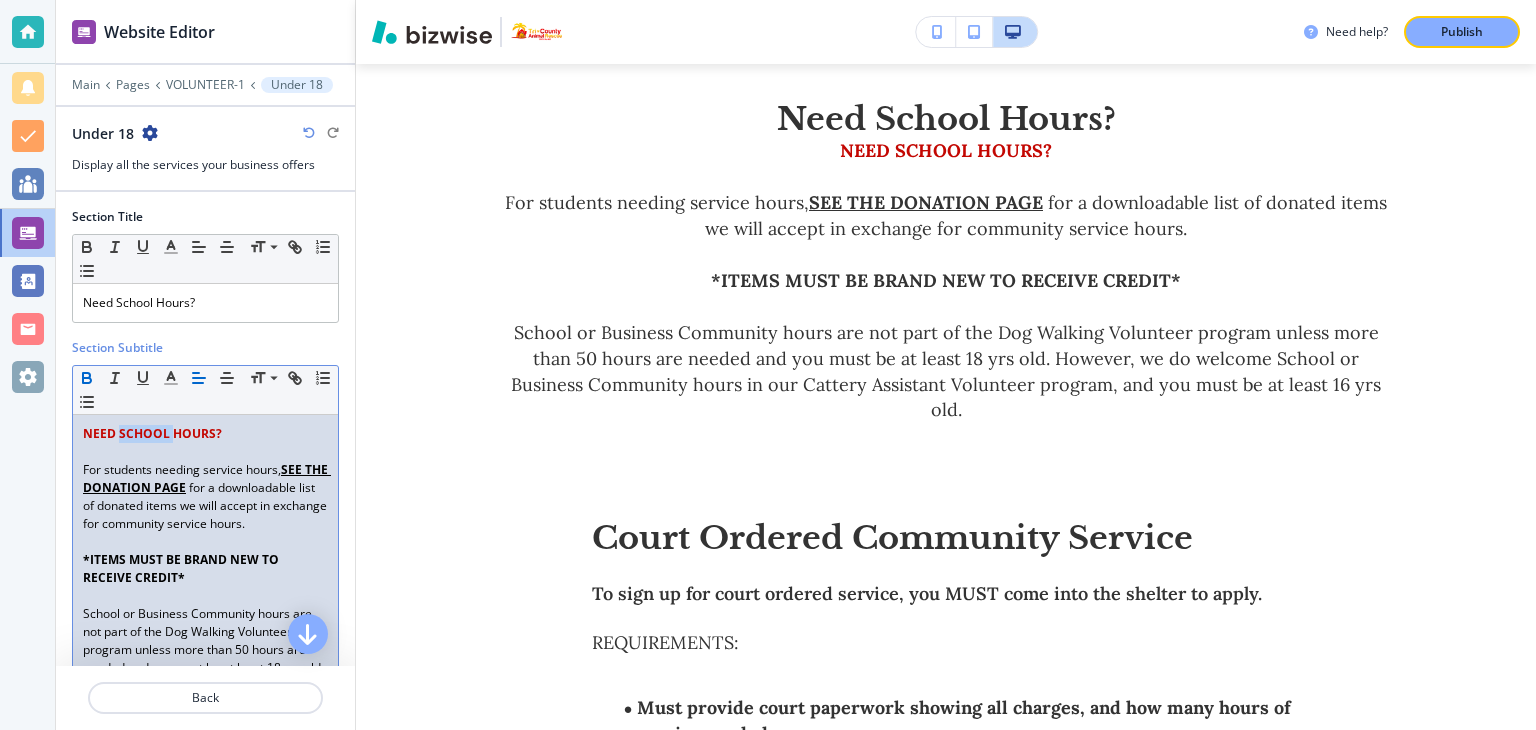 click on "NEED SCHOOL HOURS?" at bounding box center (152, 433) 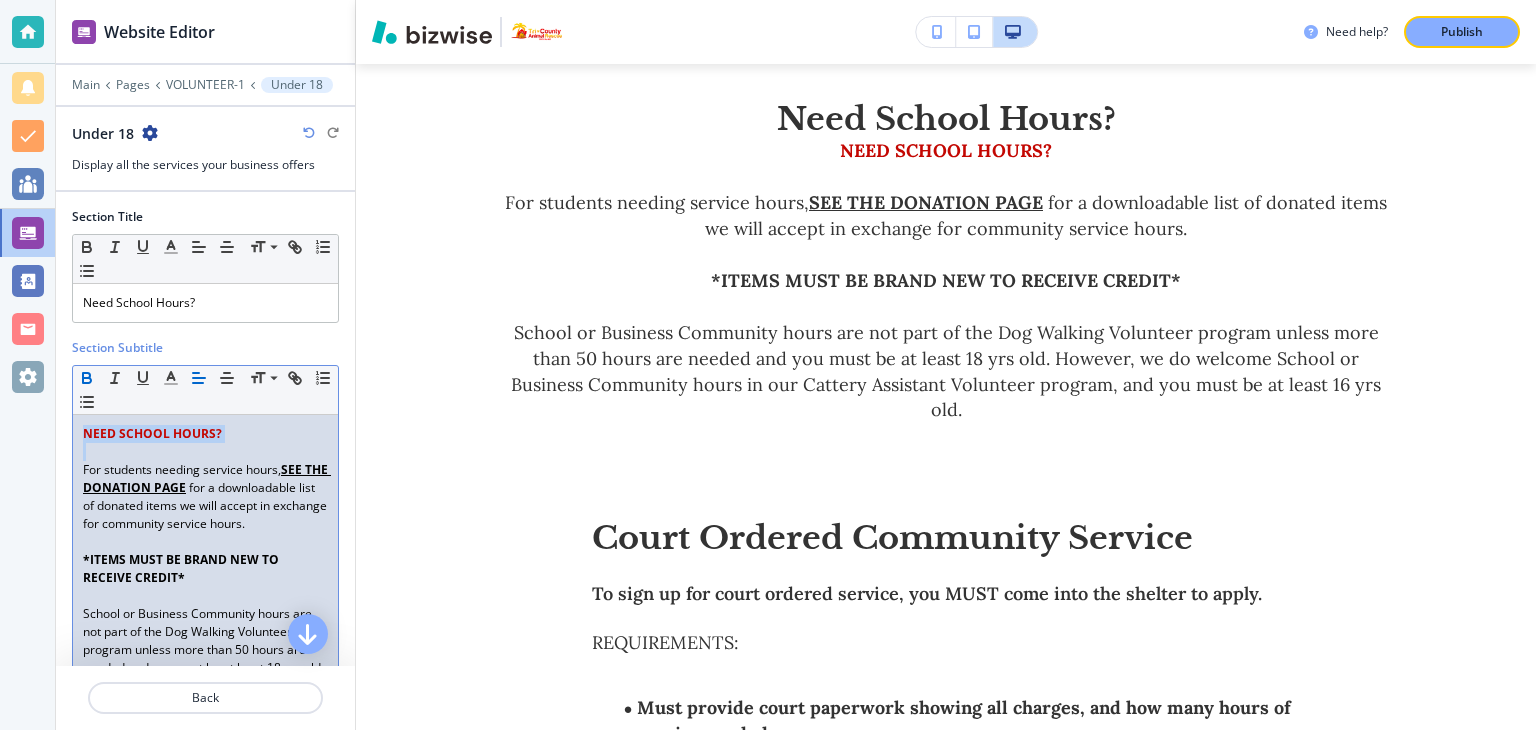 click on "NEED SCHOOL HOURS?" at bounding box center [152, 433] 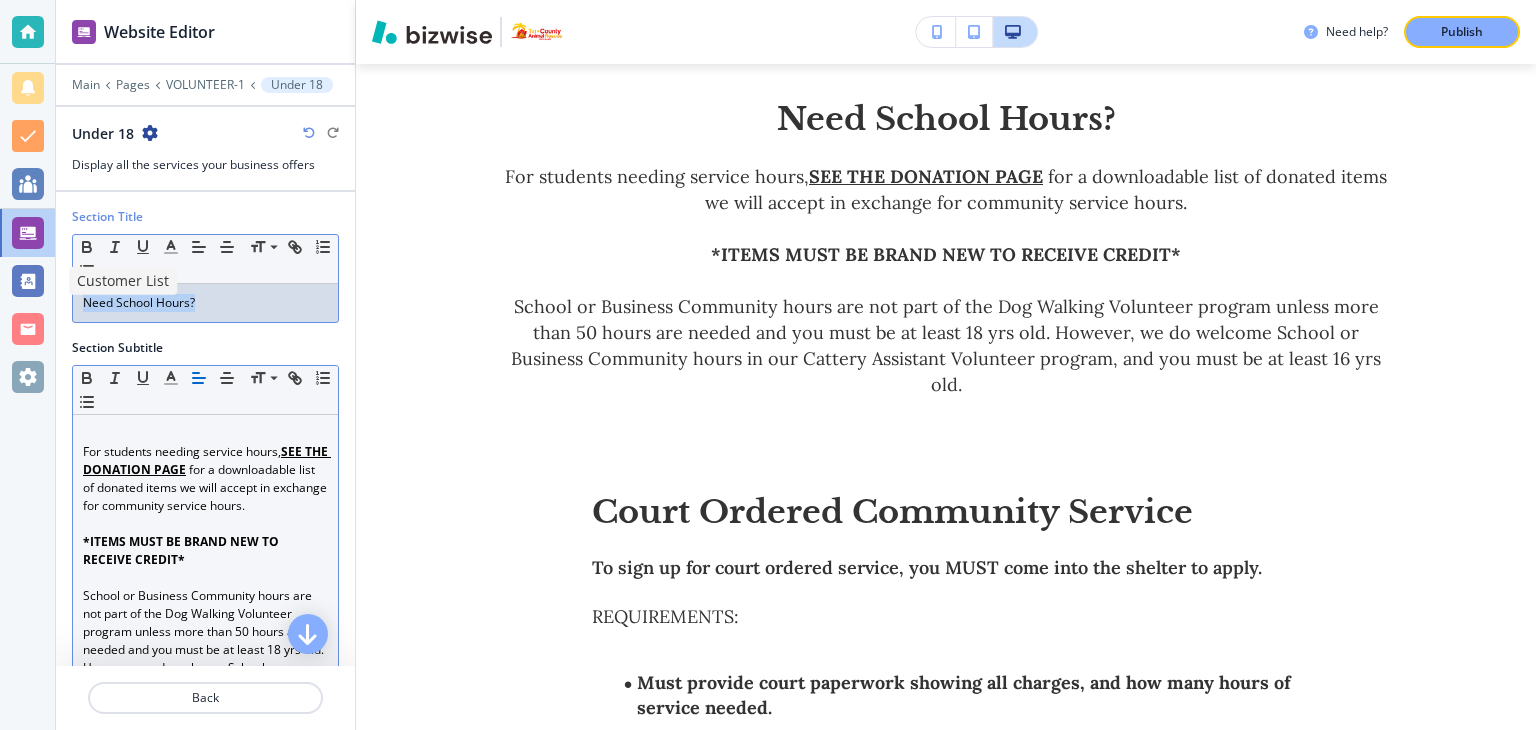 drag, startPoint x: 210, startPoint y: 293, endPoint x: 15, endPoint y: 300, distance: 195.1256 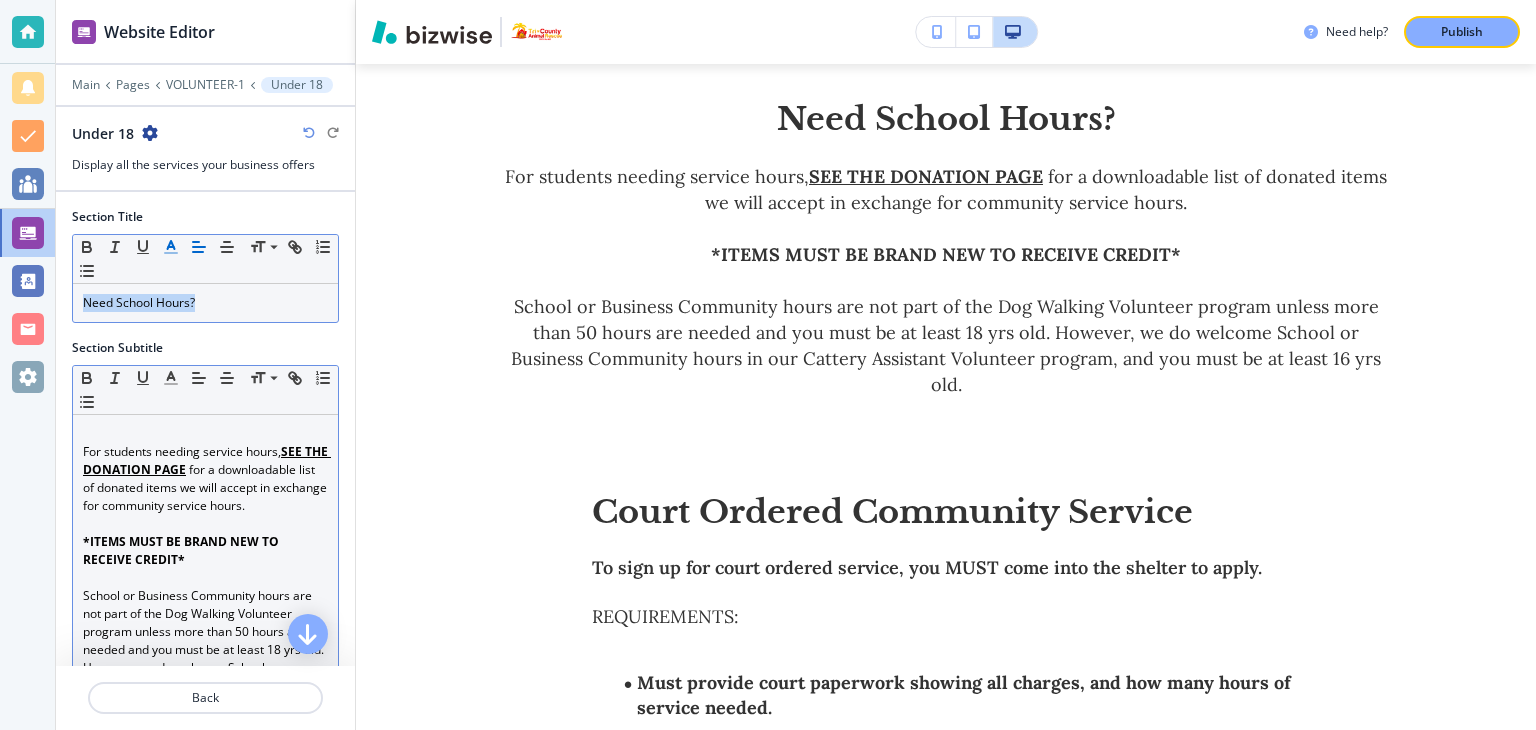 click 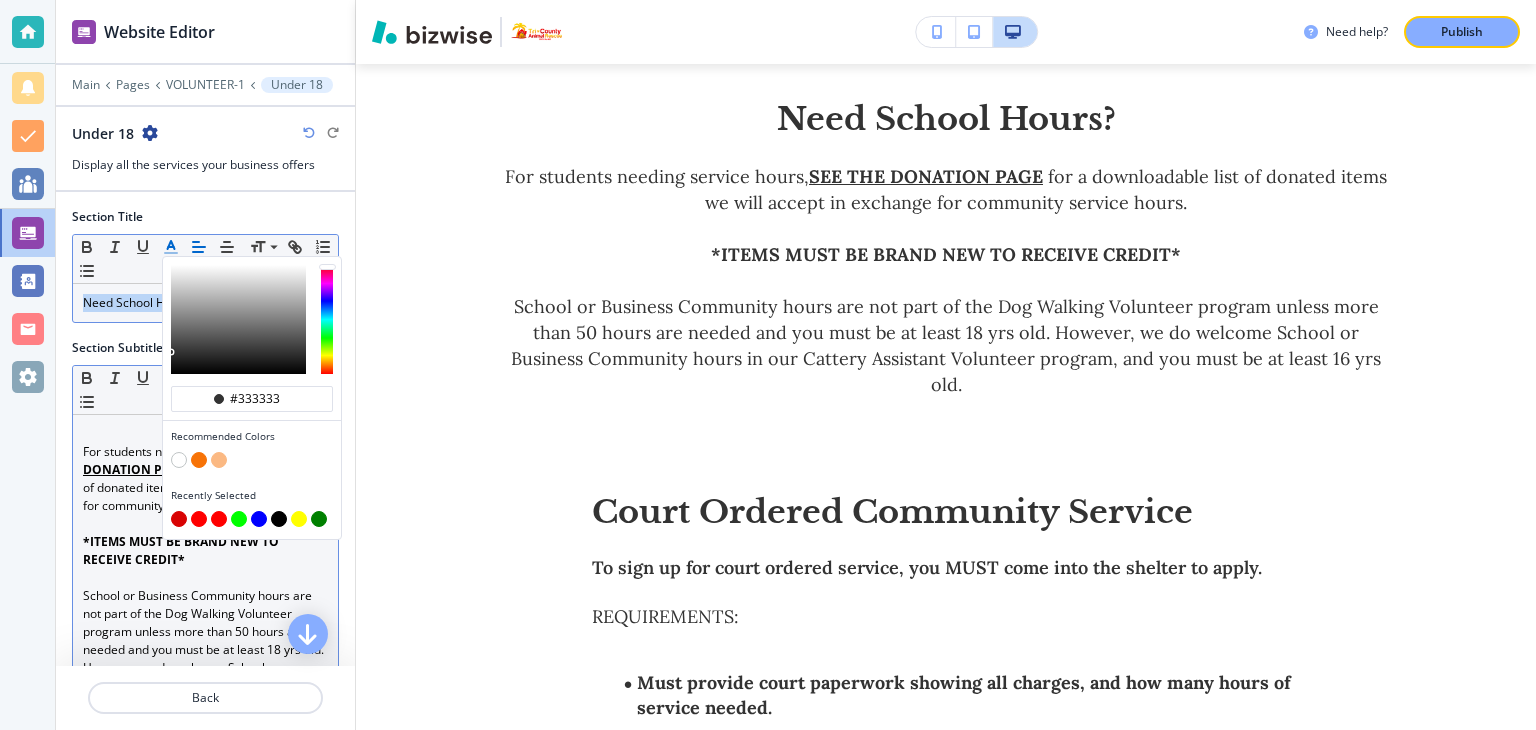 click at bounding box center (179, 519) 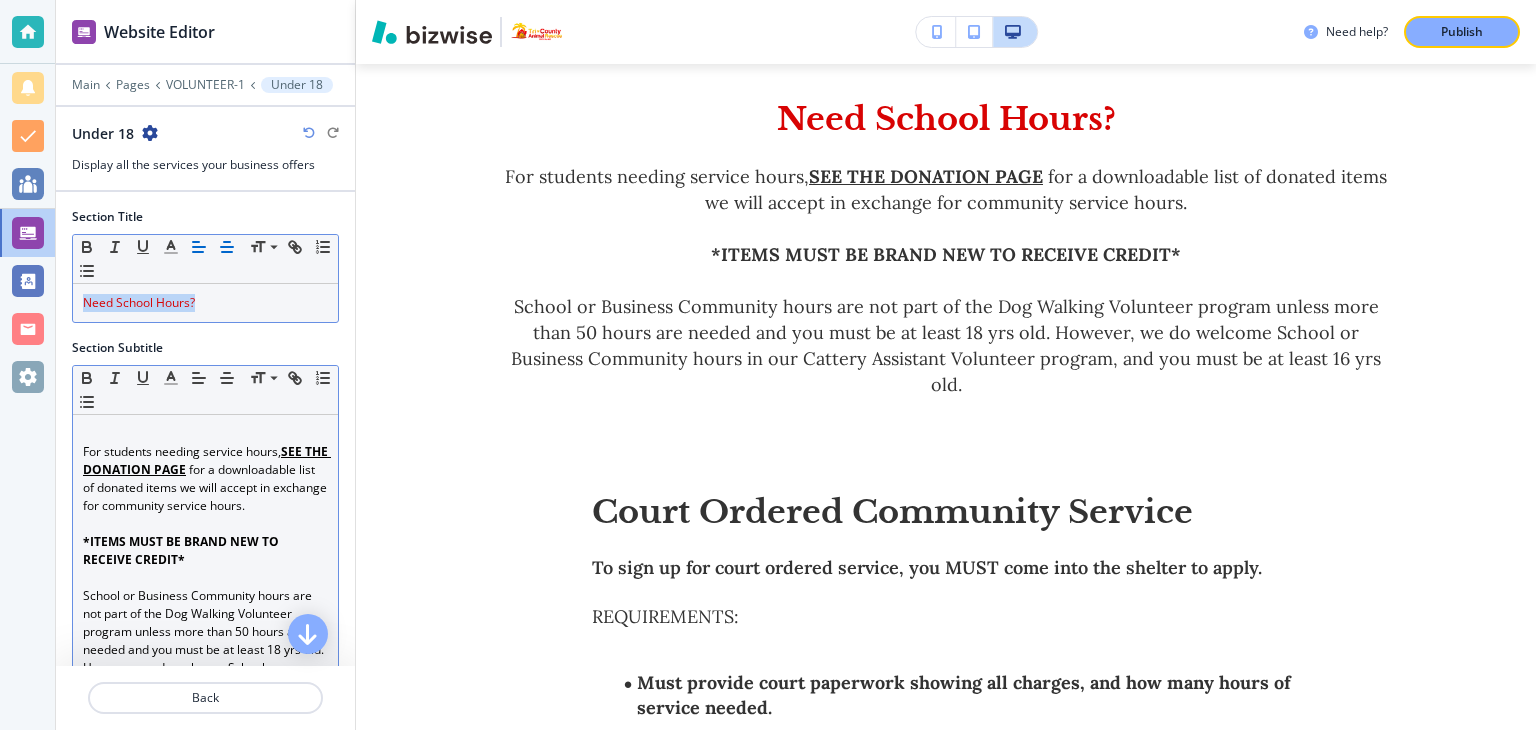click 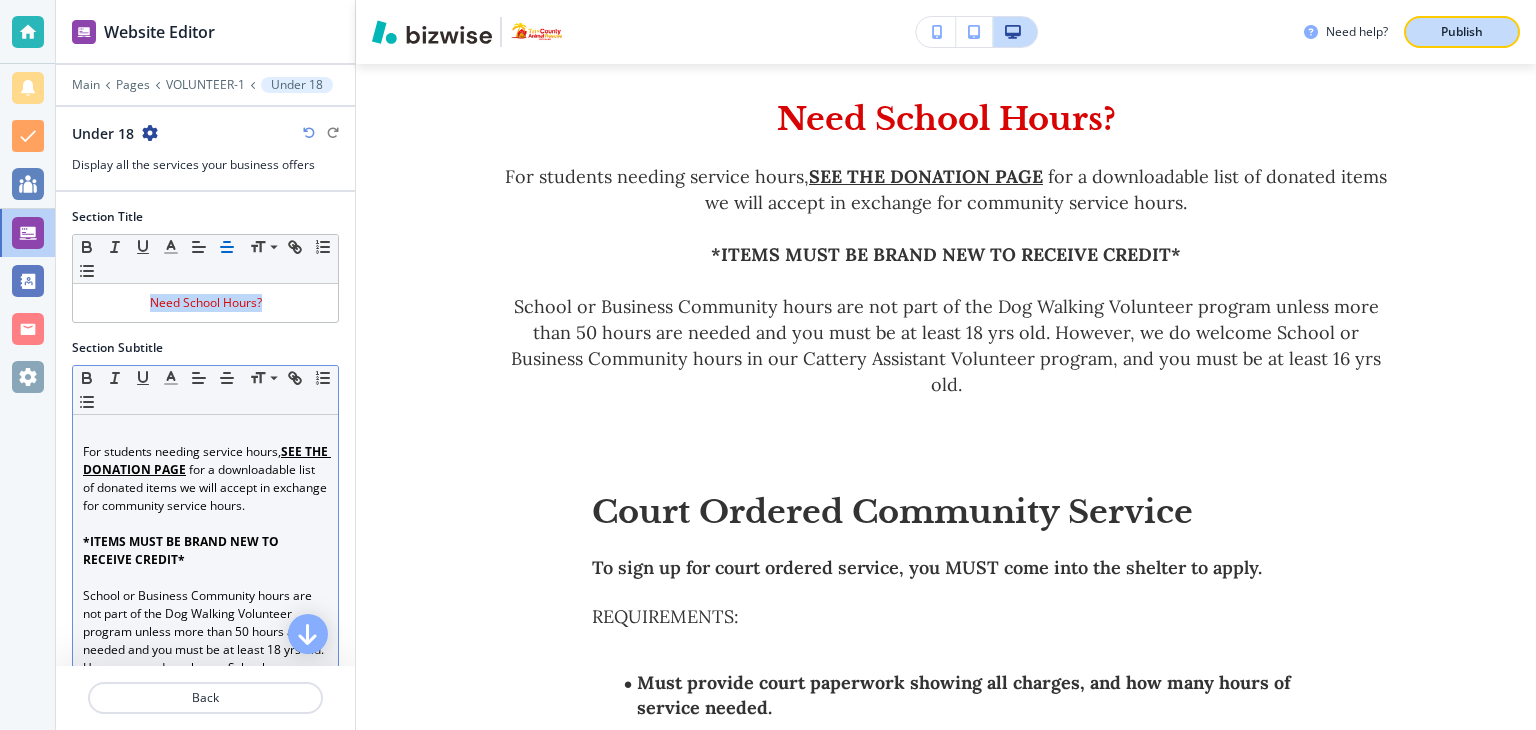 click on "Publish" at bounding box center (1462, 32) 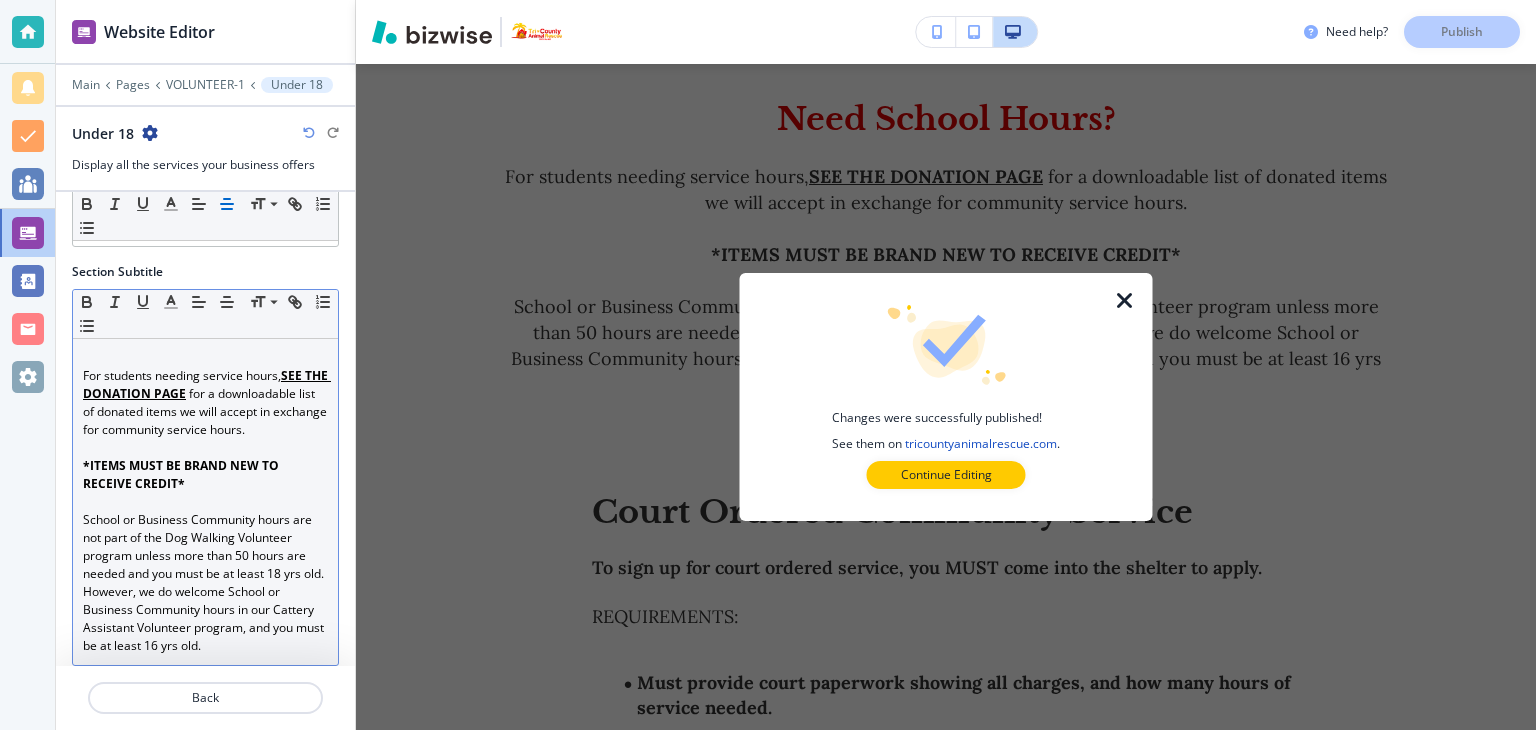 scroll, scrollTop: 168, scrollLeft: 0, axis: vertical 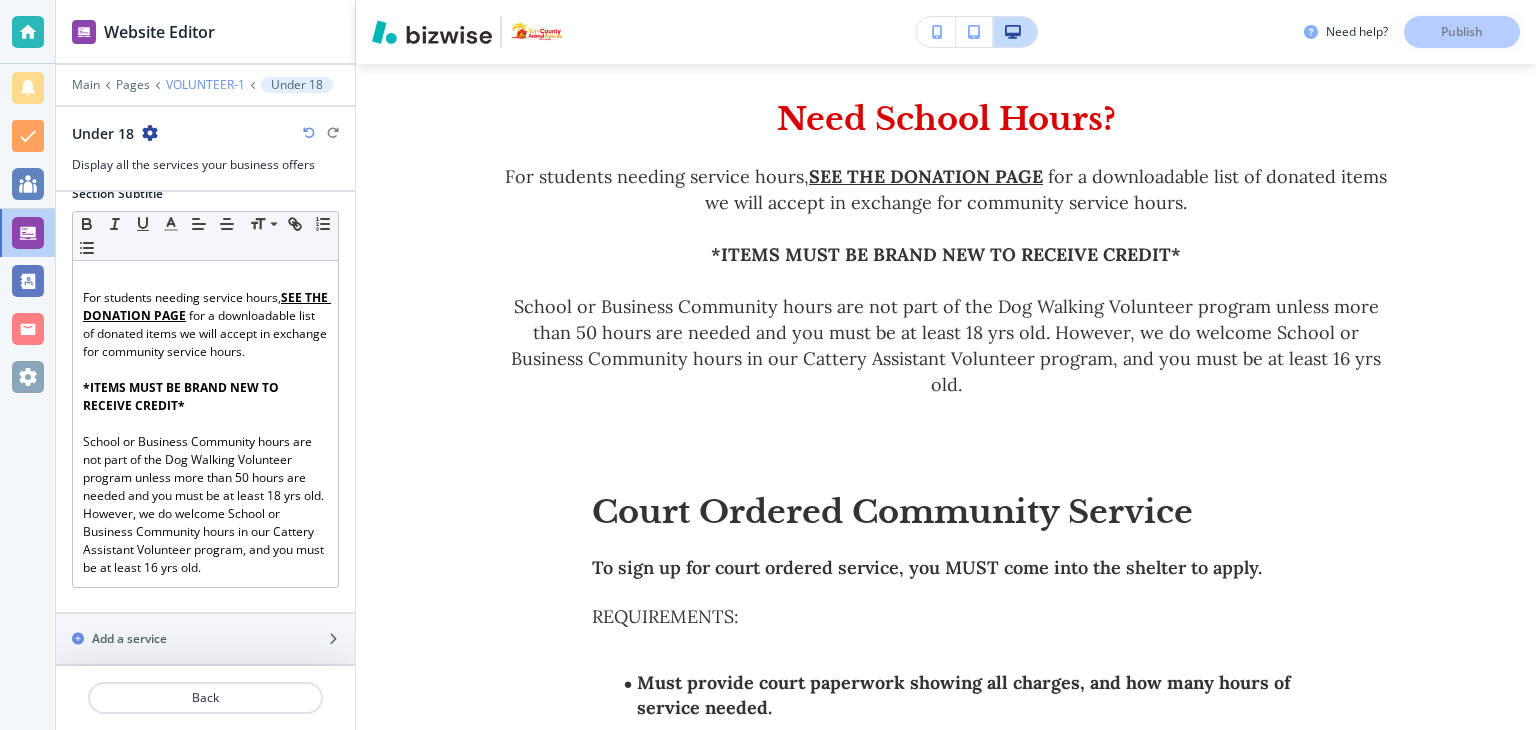 click on "VOLUNTEER-1" at bounding box center (205, 85) 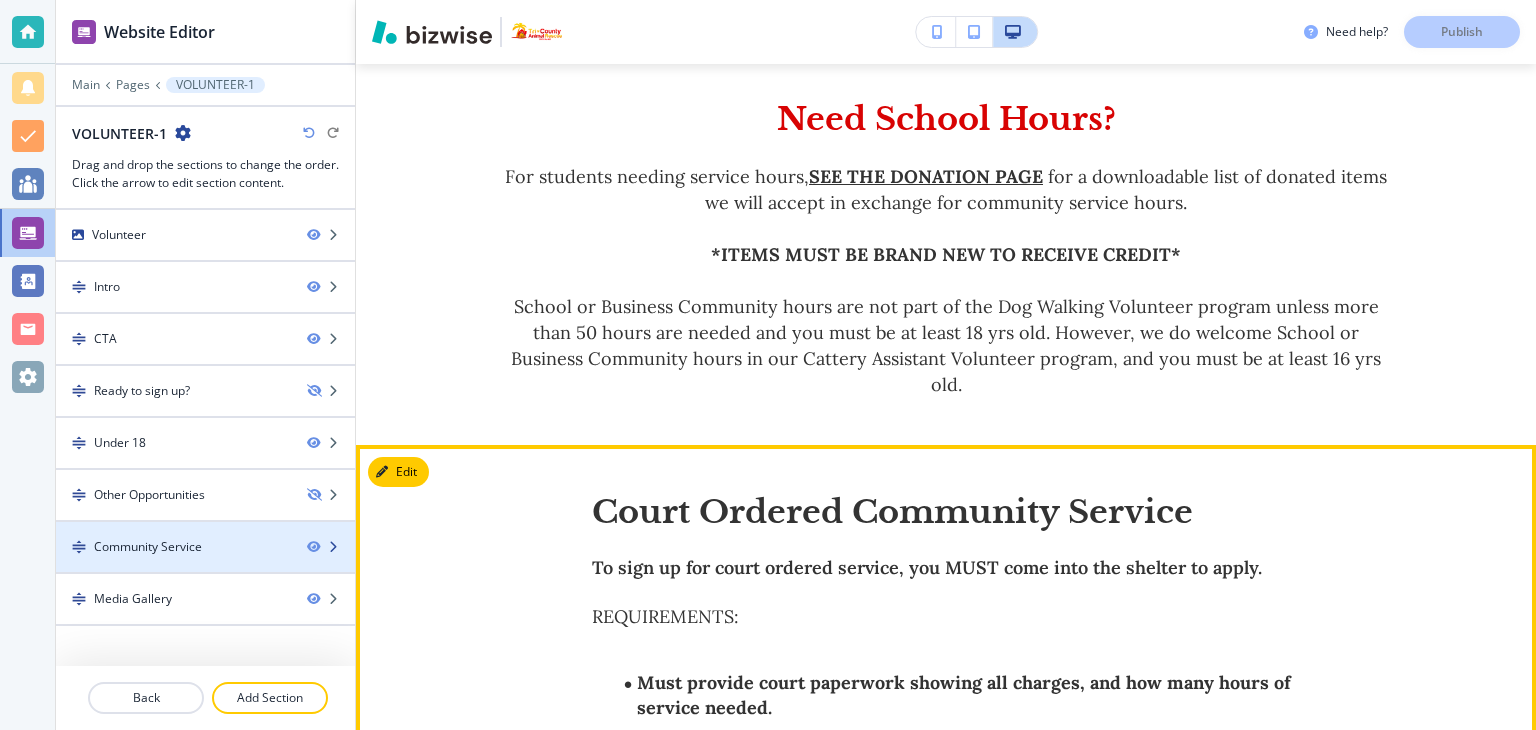 click on "Community Service" at bounding box center [148, 547] 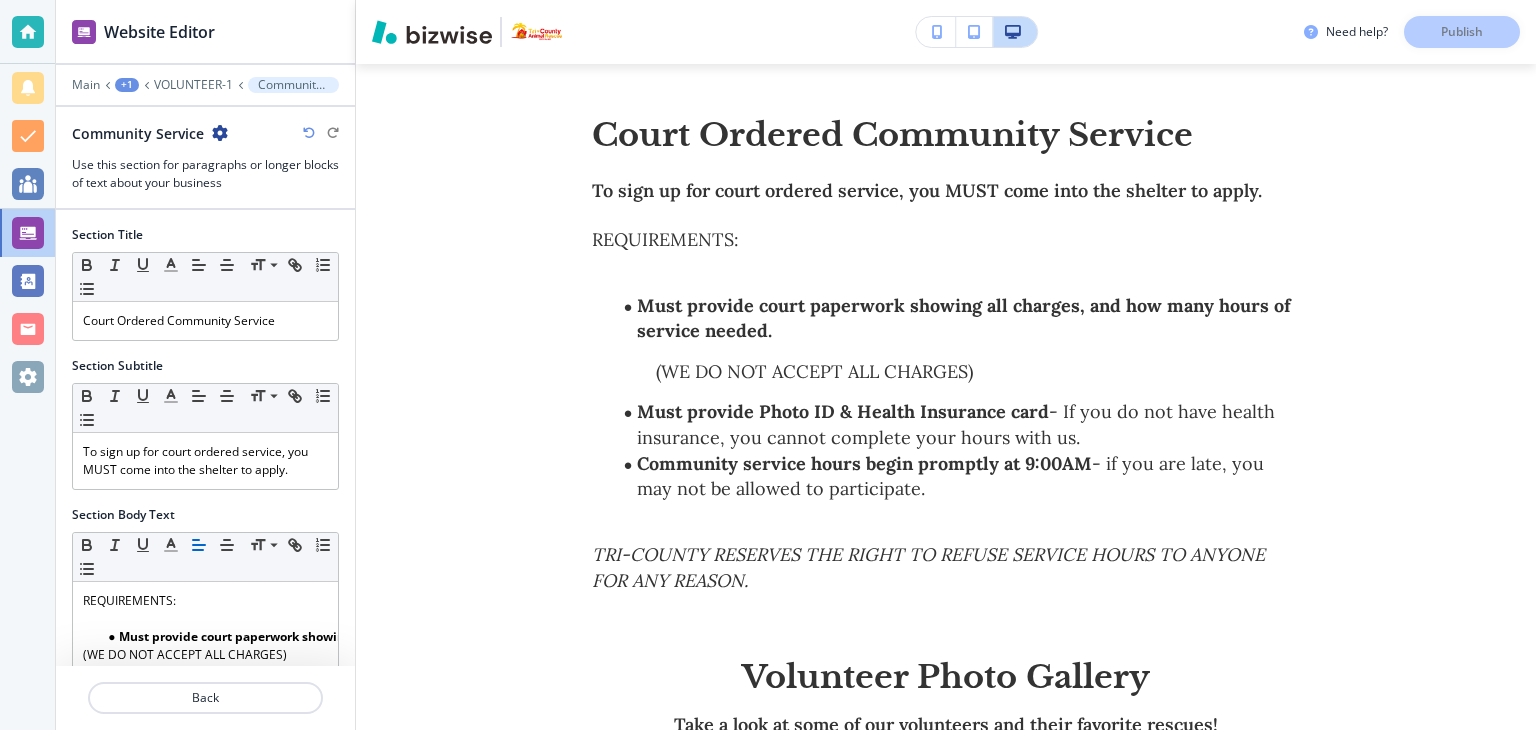 scroll, scrollTop: 2532, scrollLeft: 0, axis: vertical 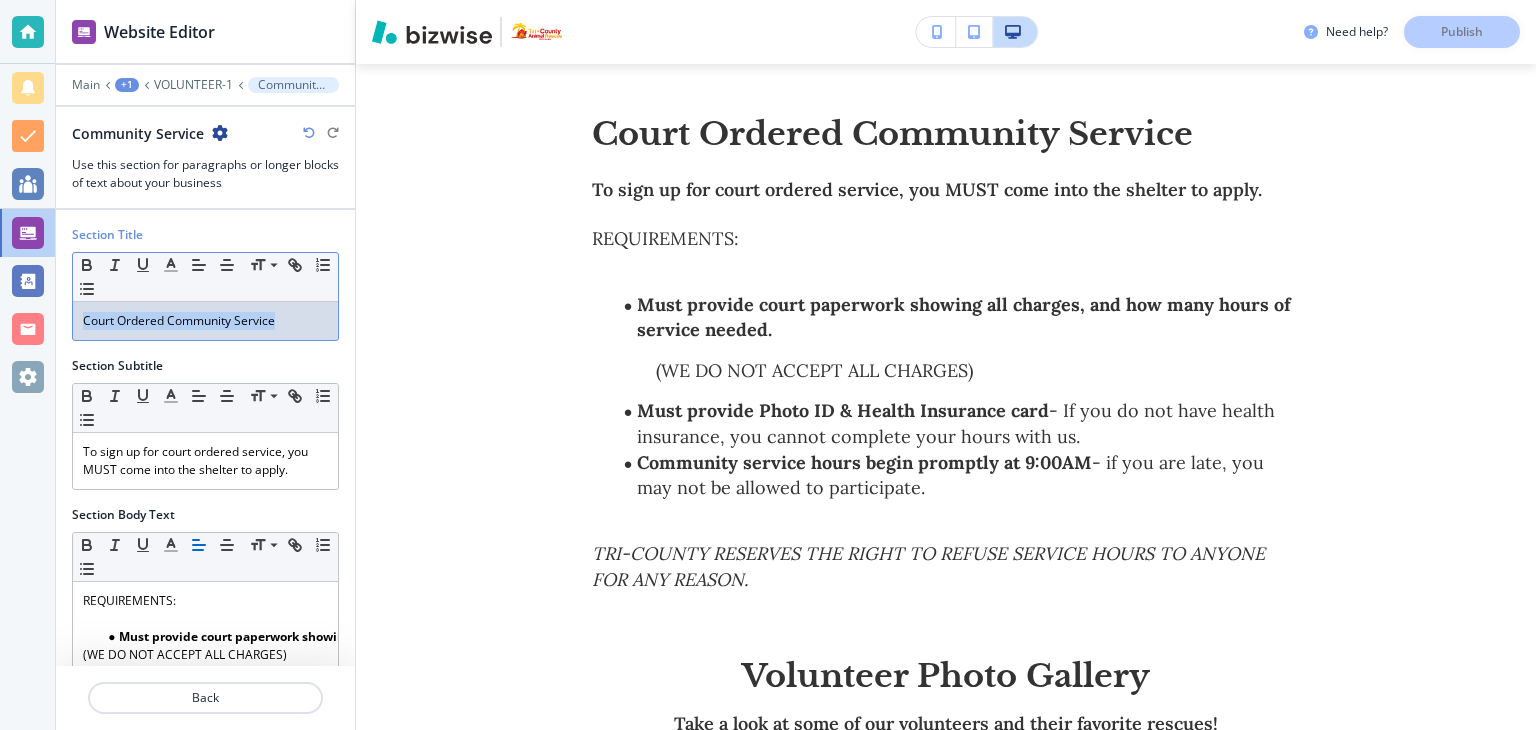drag, startPoint x: 282, startPoint y: 313, endPoint x: 1, endPoint y: 320, distance: 281.0872 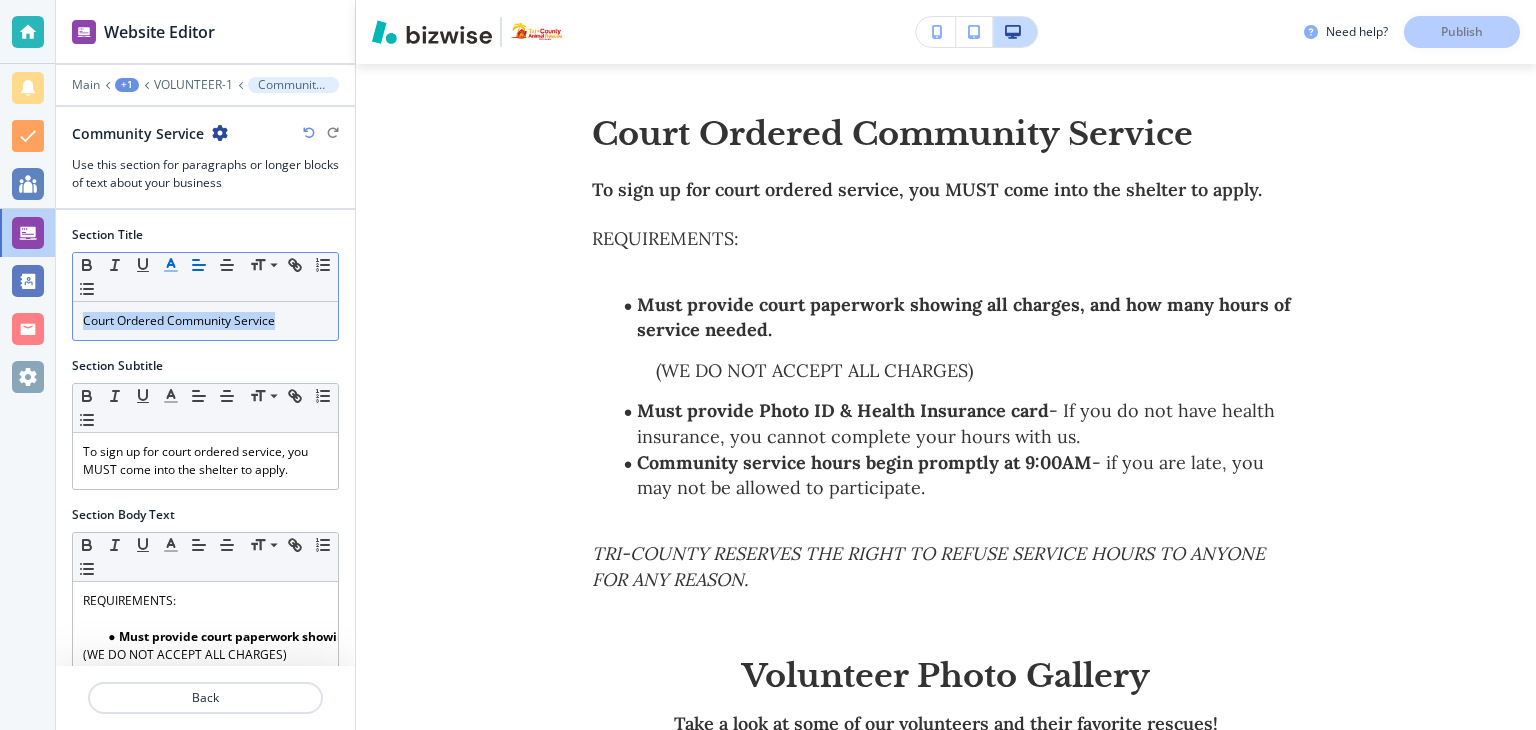 click 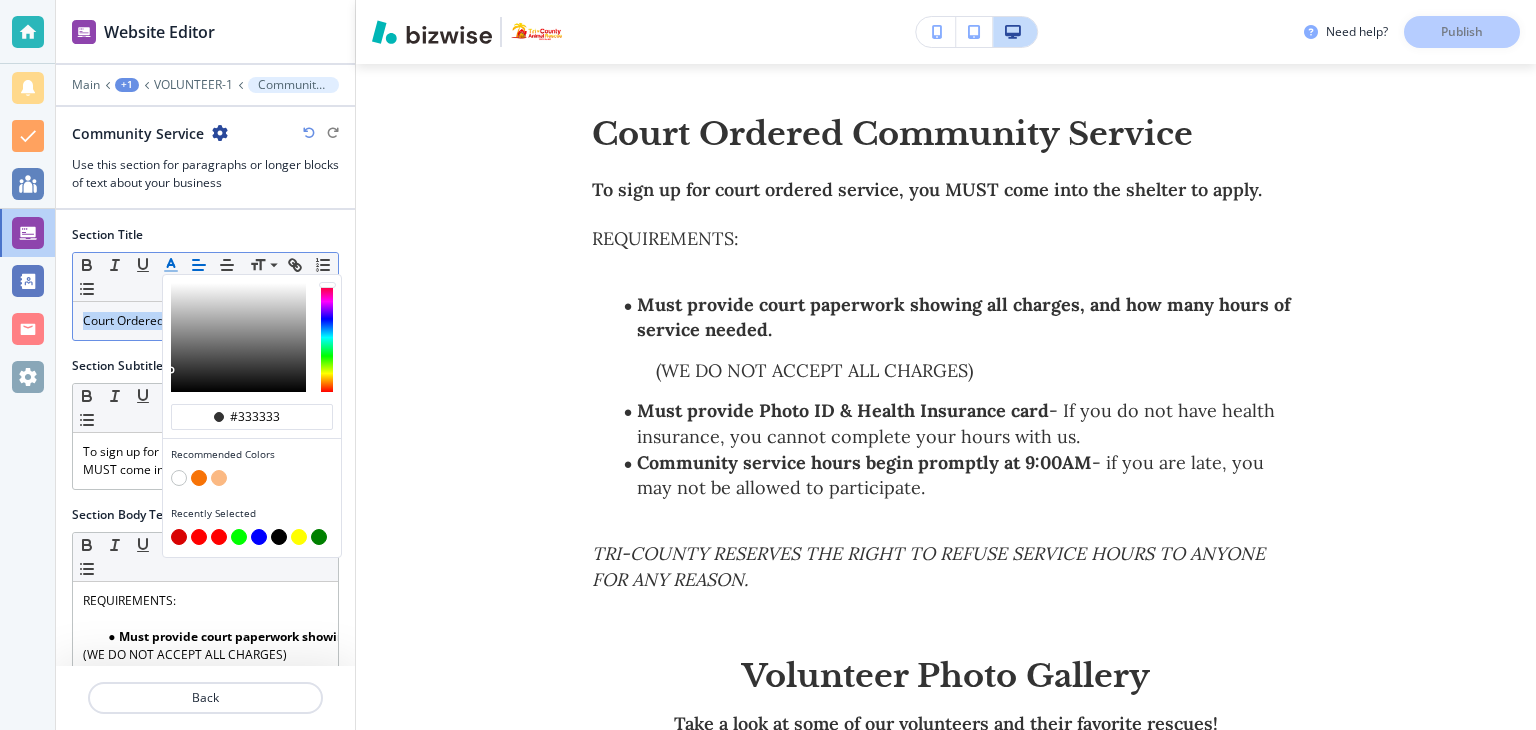 click at bounding box center [179, 537] 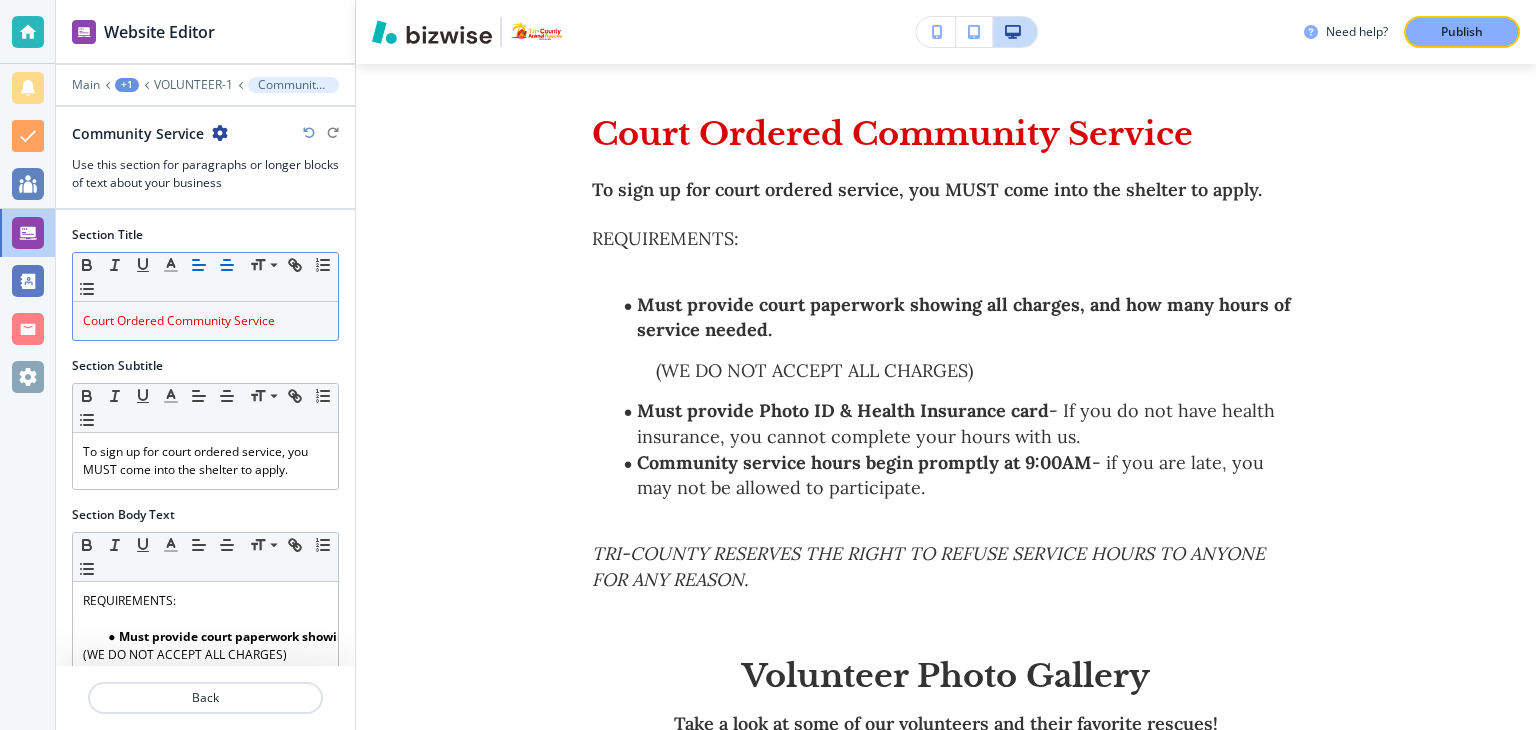 click 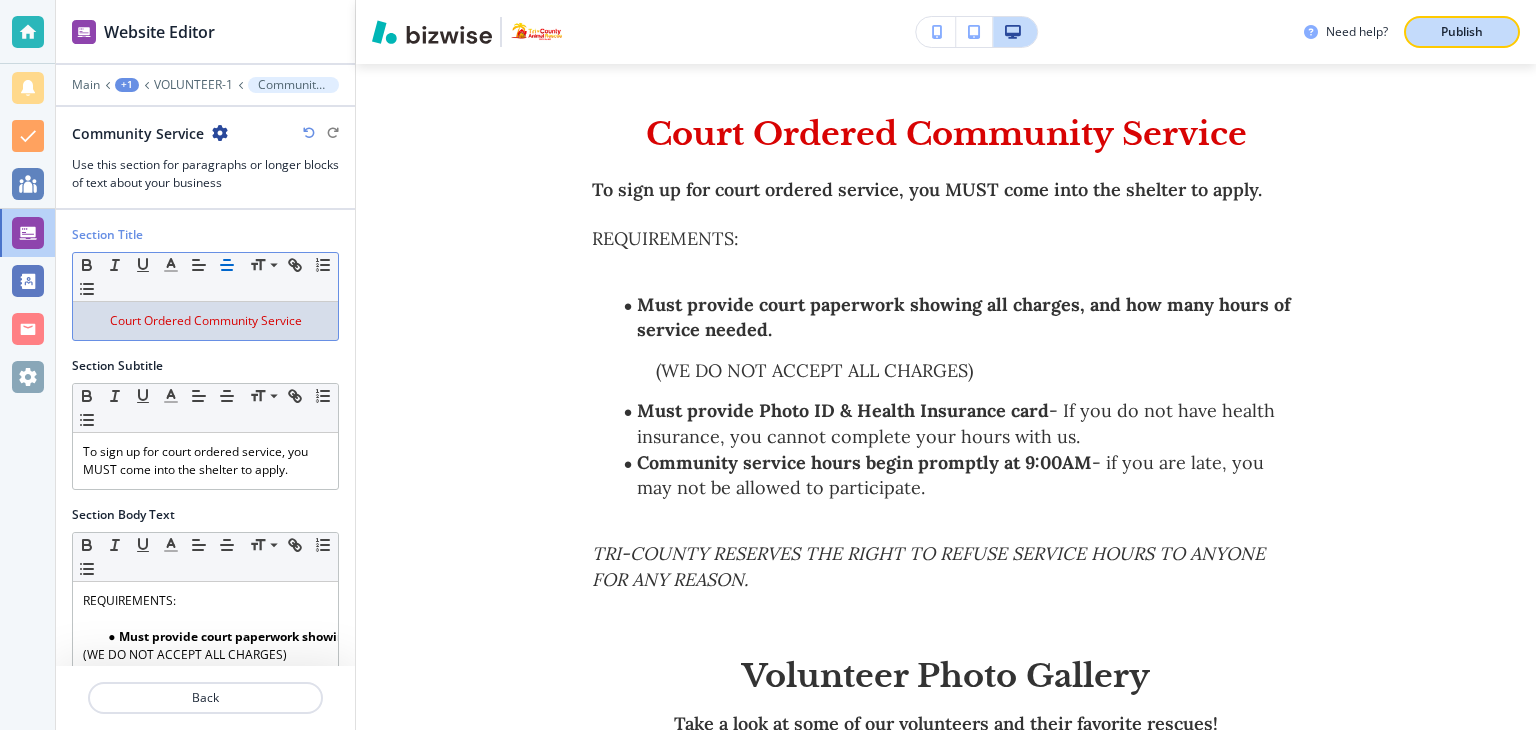 click on "Publish" at bounding box center (1462, 32) 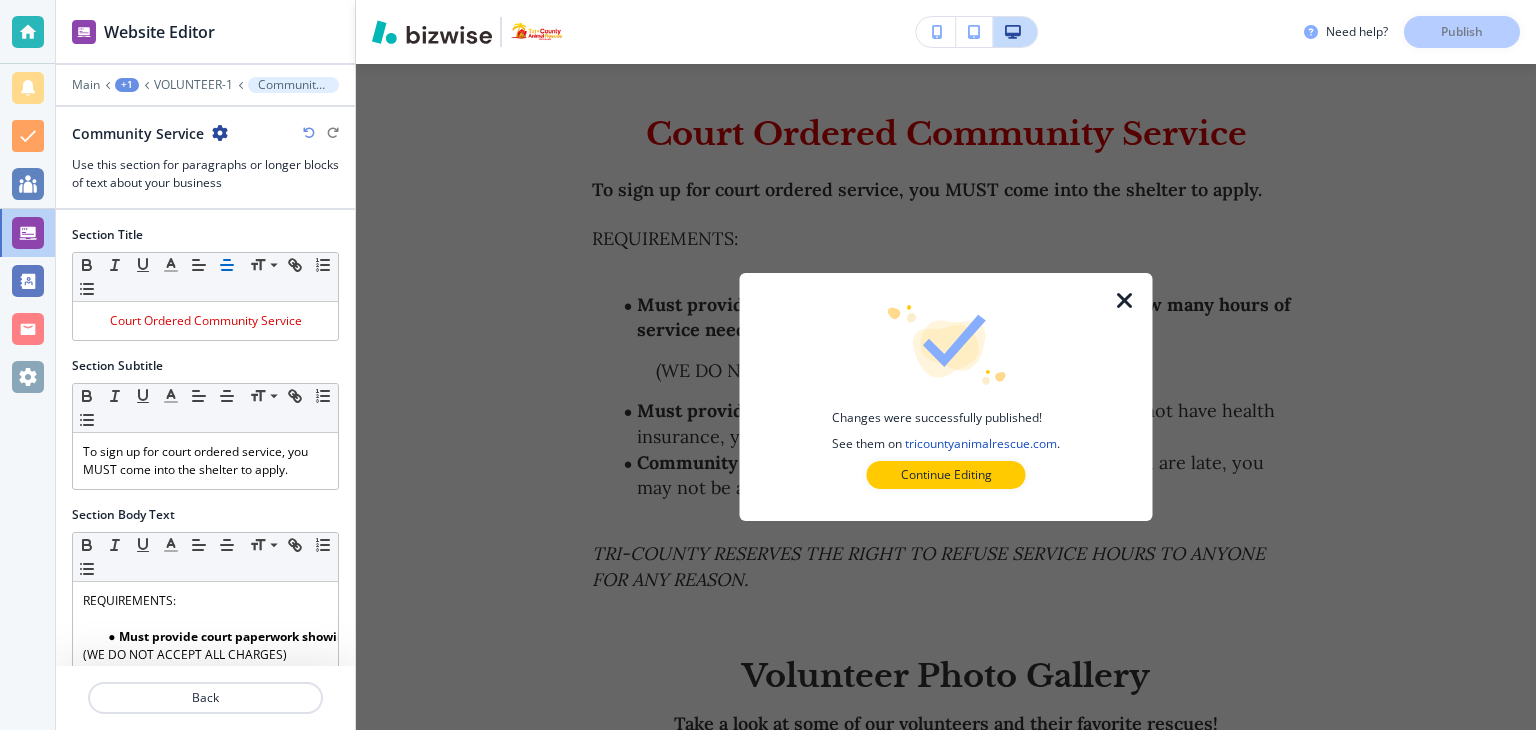 click at bounding box center [1125, 301] 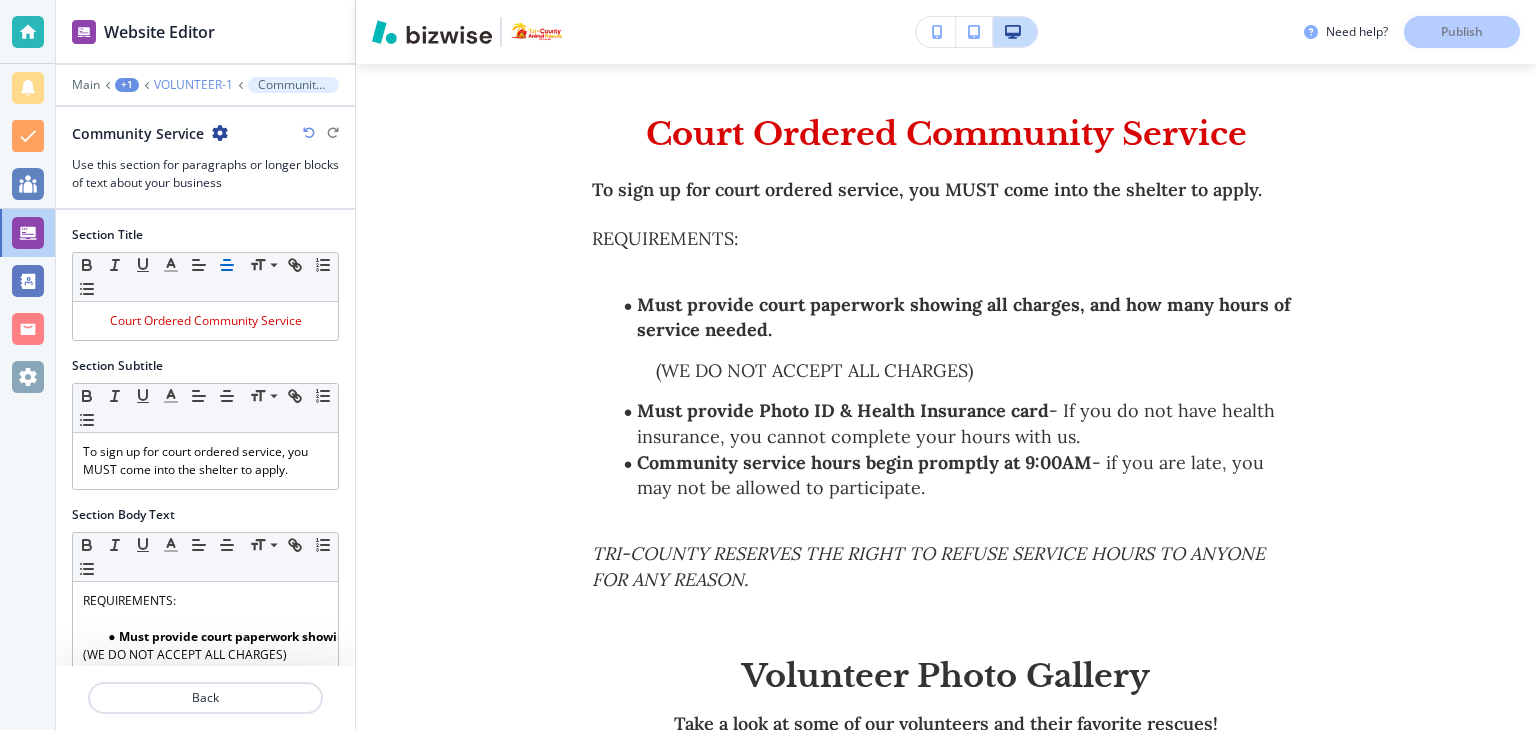 click on "VOLUNTEER-1" at bounding box center (193, 85) 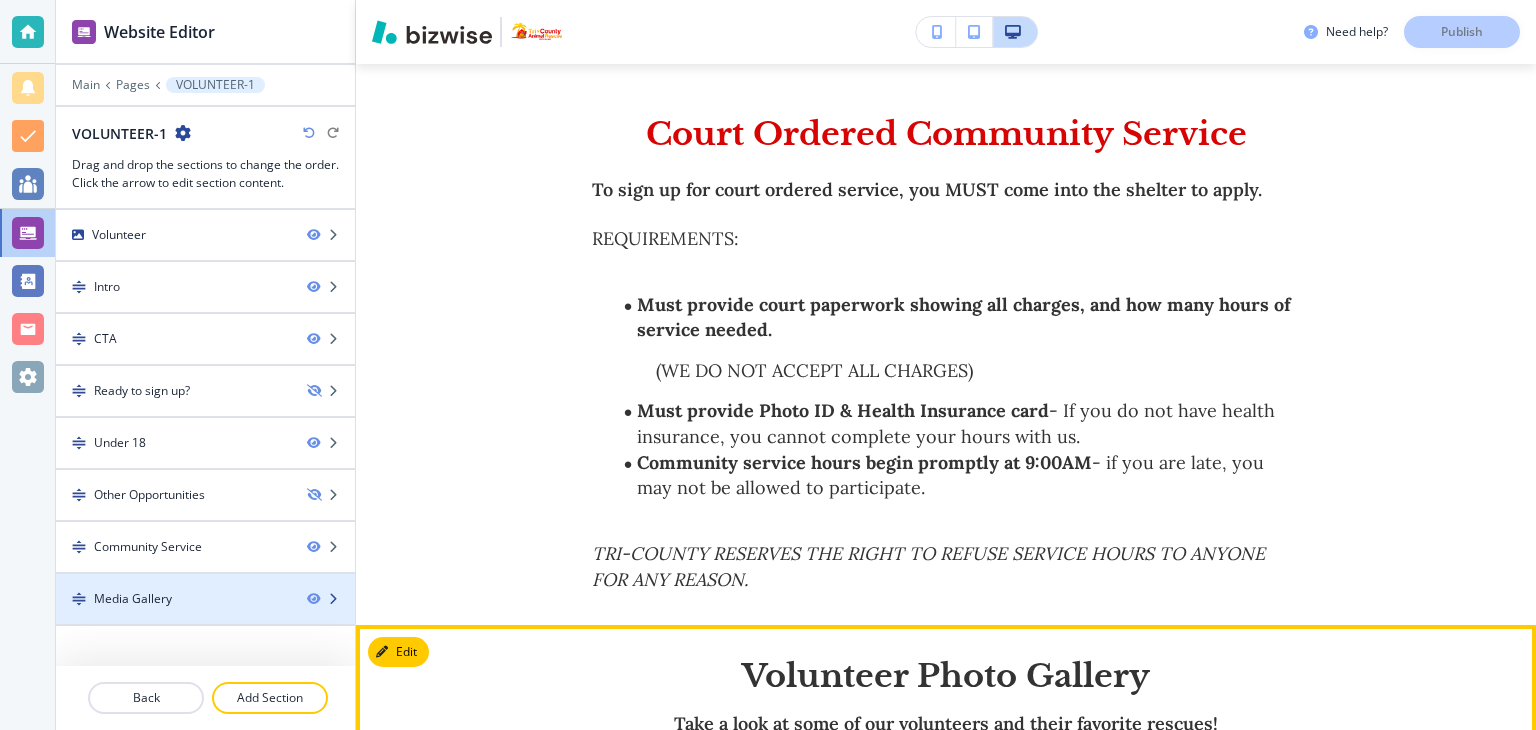 click on "Media Gallery" at bounding box center (133, 599) 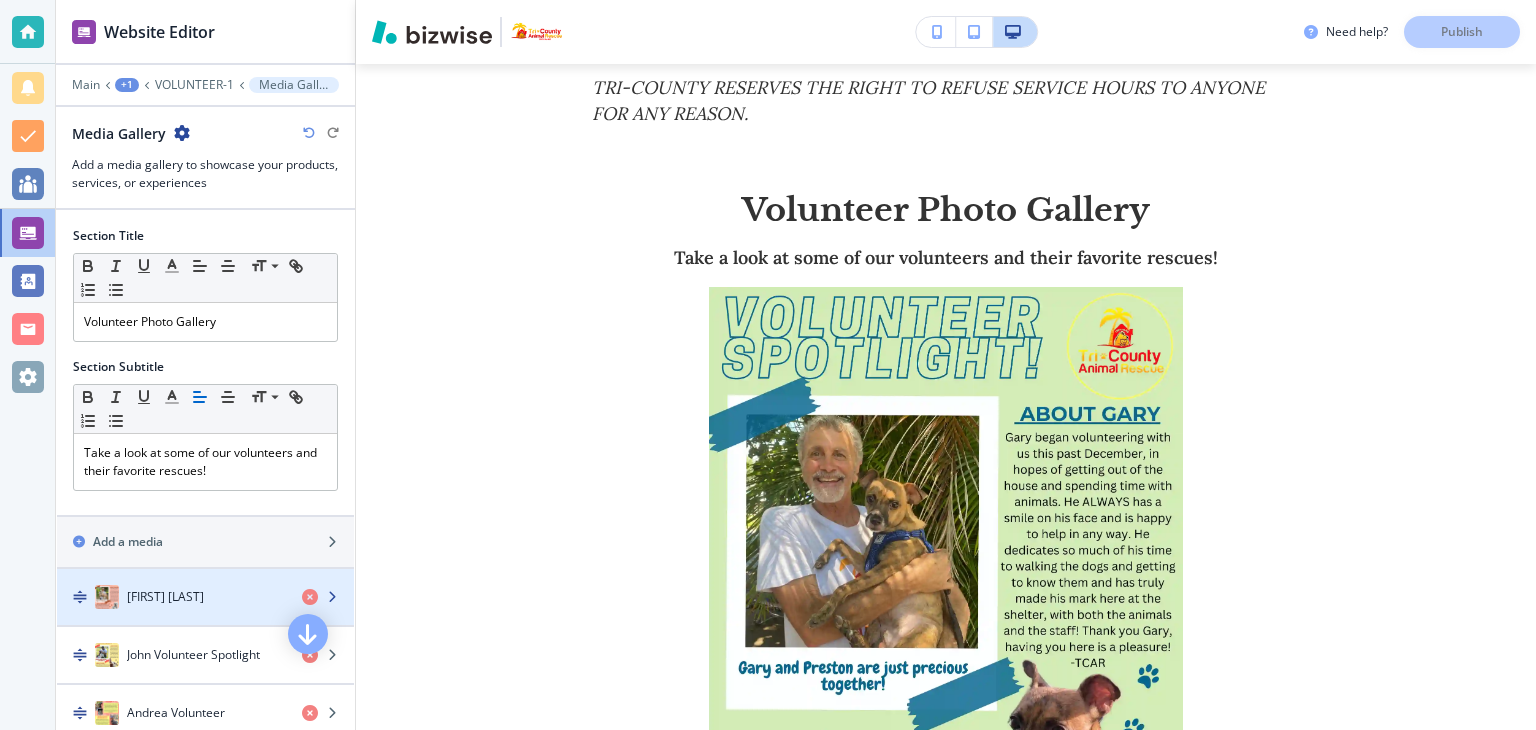 scroll, scrollTop: 3088, scrollLeft: 0, axis: vertical 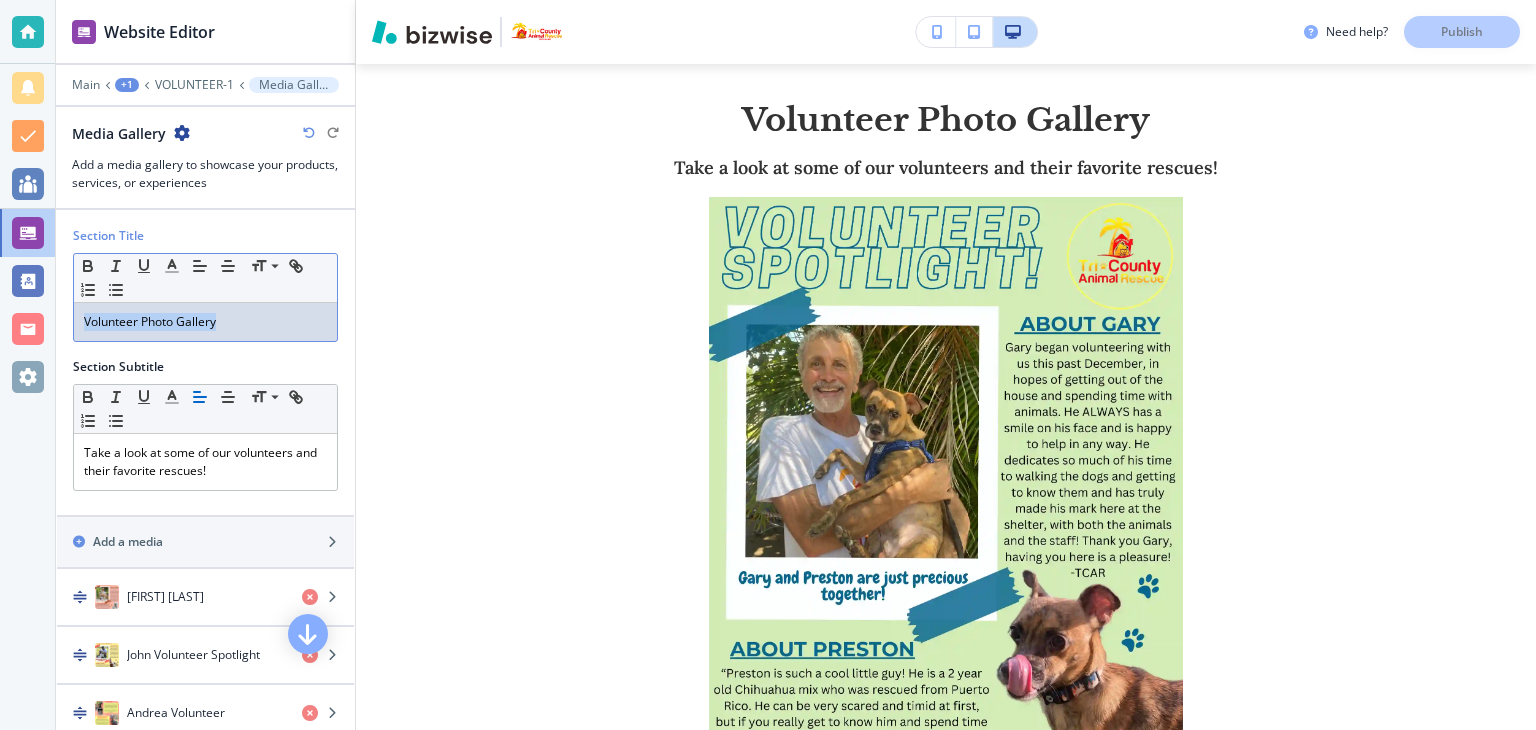 drag, startPoint x: 217, startPoint y: 320, endPoint x: 0, endPoint y: 317, distance: 217.02074 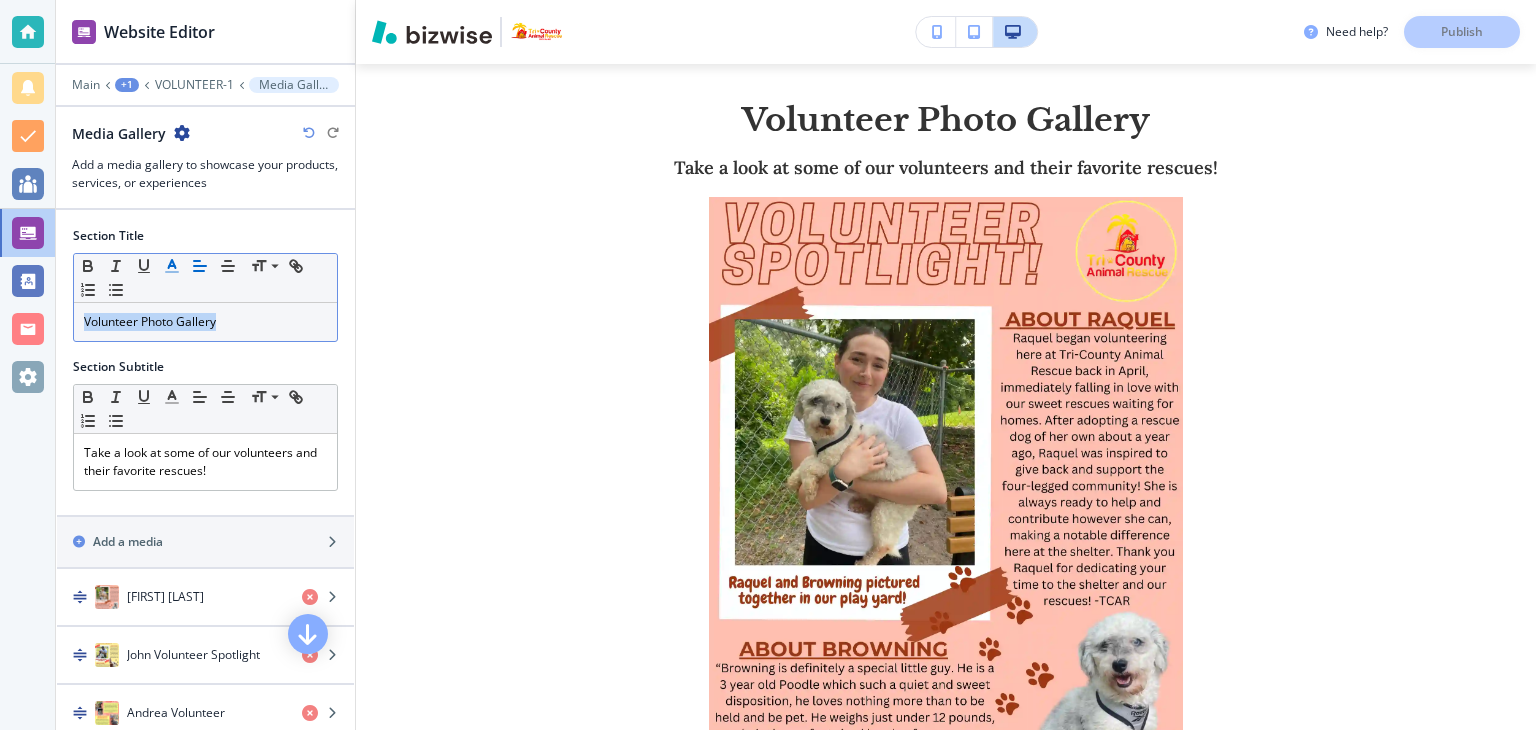 click 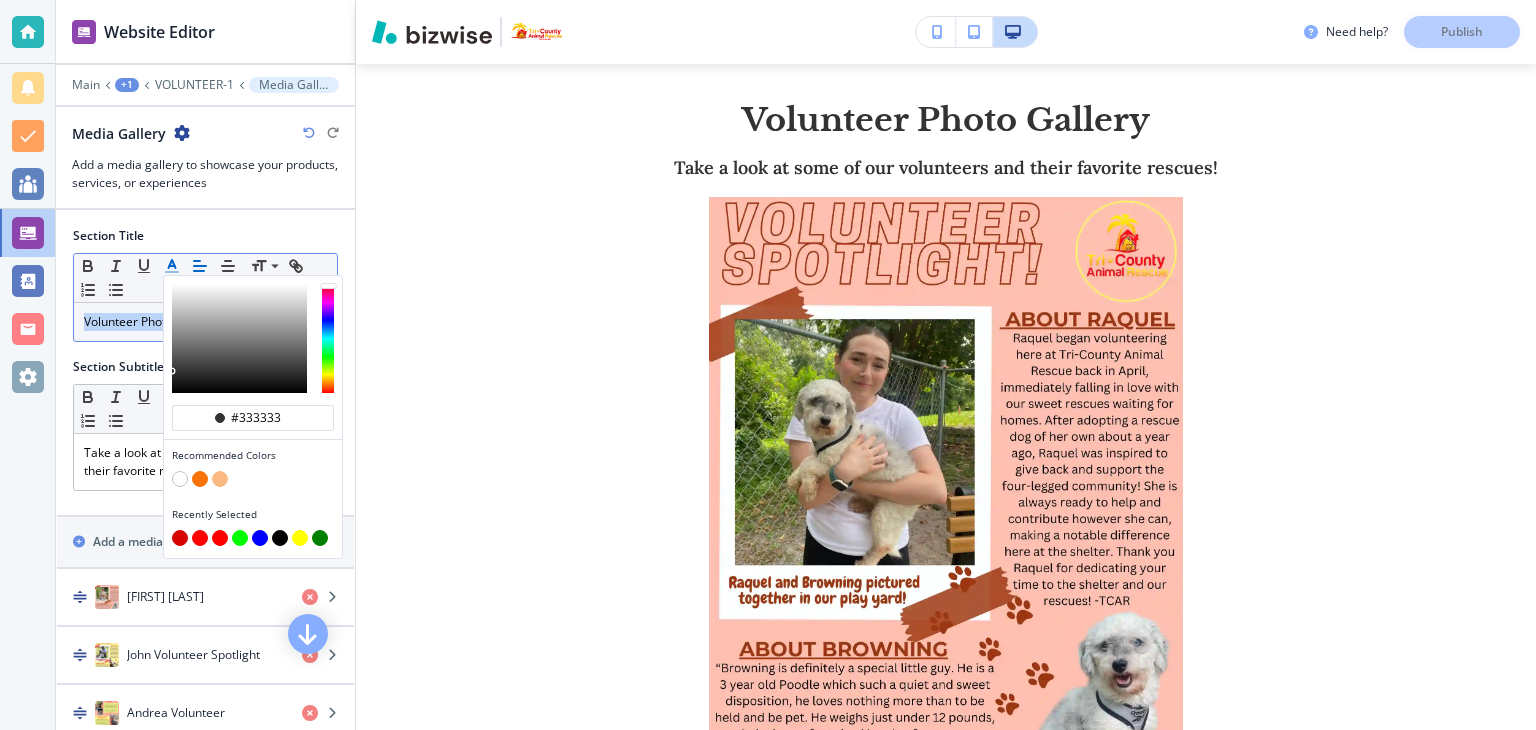 click at bounding box center [180, 538] 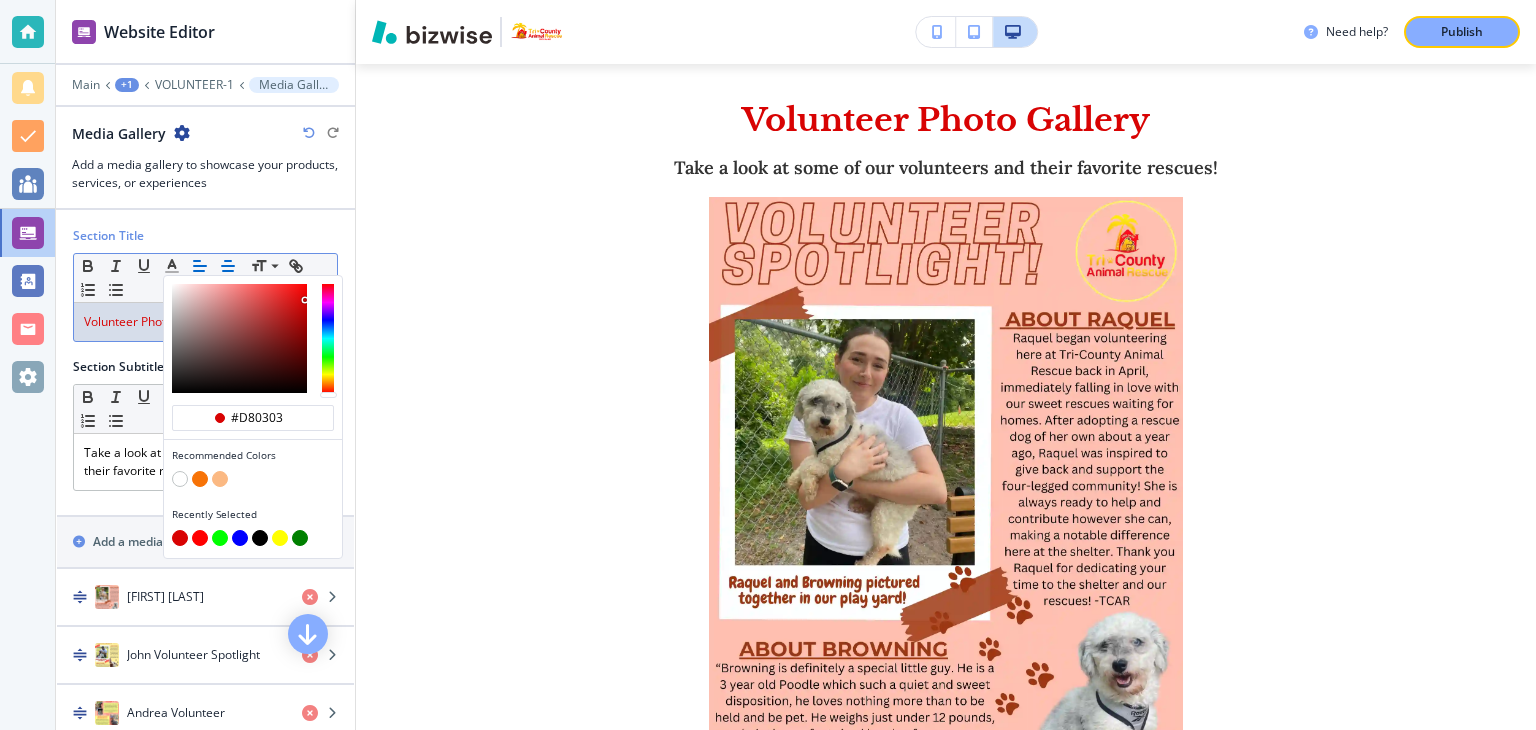 click 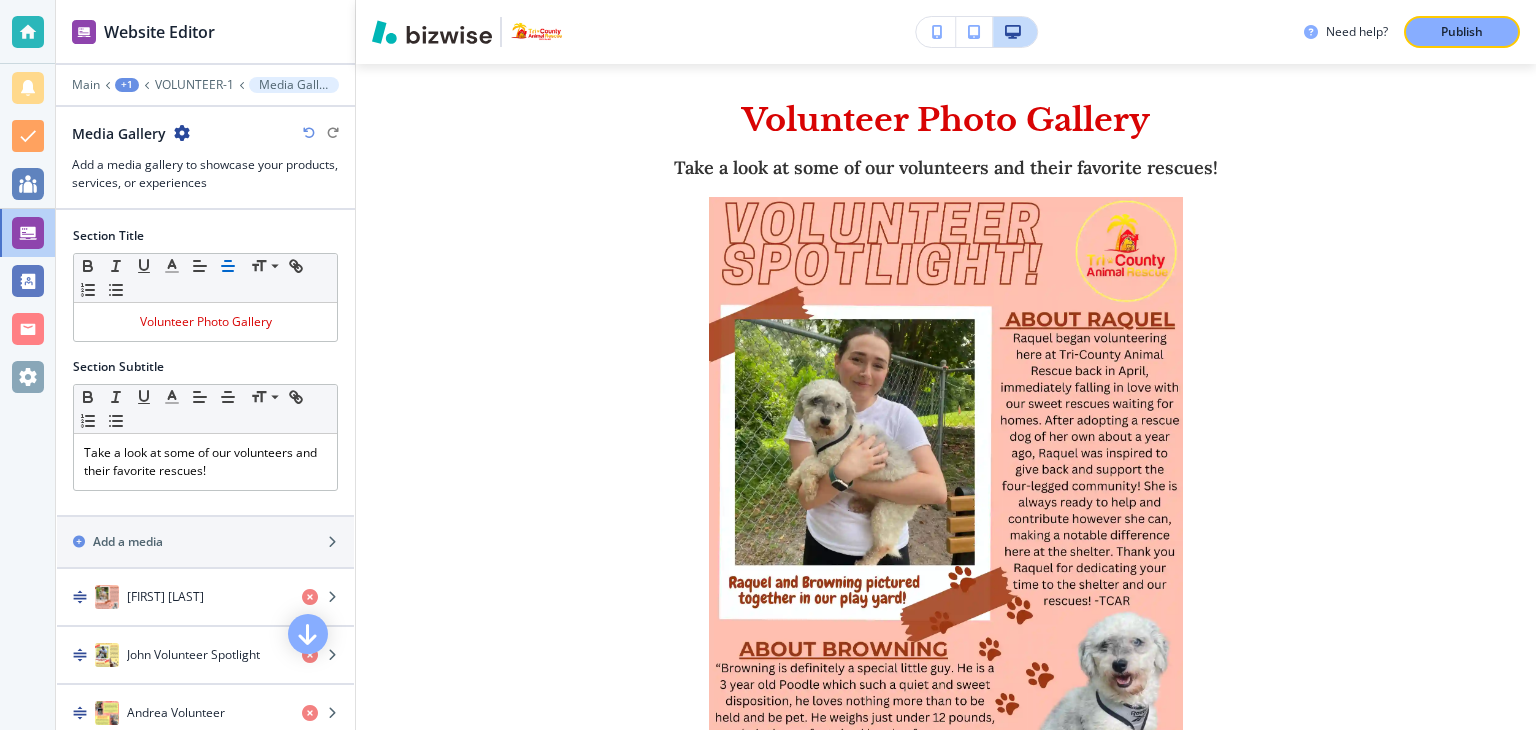 drag, startPoint x: 1436, startPoint y: 21, endPoint x: 1421, endPoint y: 24, distance: 15.297058 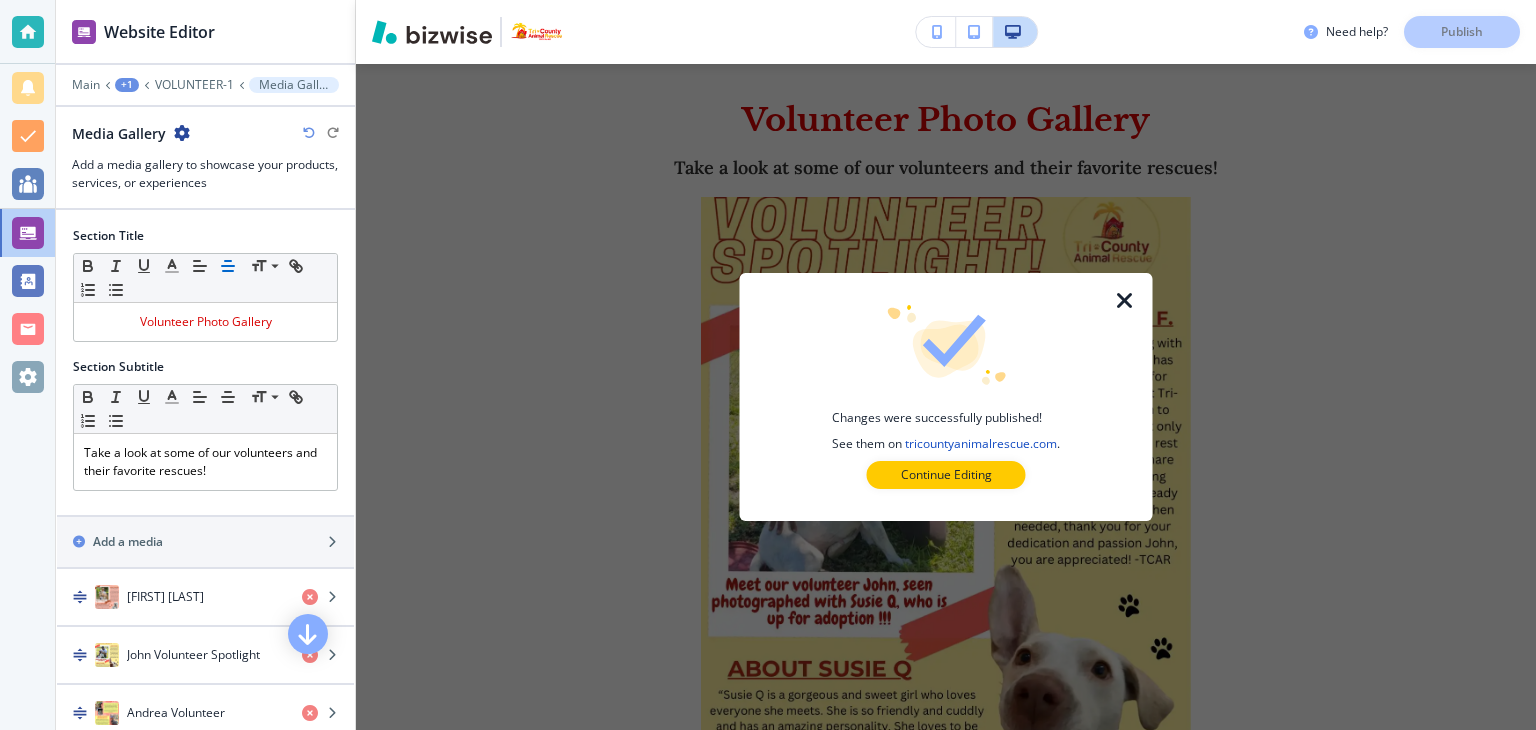 drag, startPoint x: 1126, startPoint y: 296, endPoint x: 1342, endPoint y: 356, distance: 224.1785 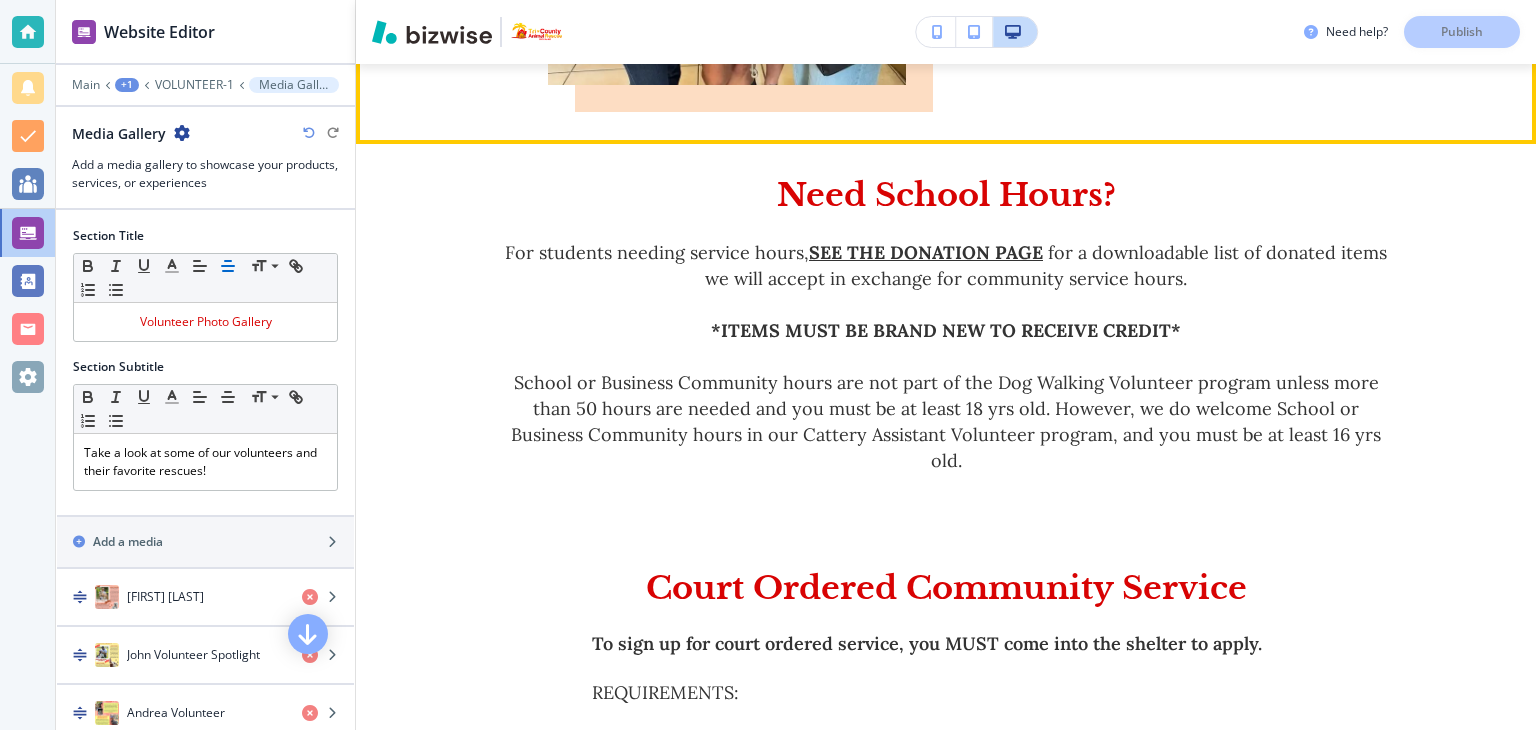scroll, scrollTop: 2088, scrollLeft: 0, axis: vertical 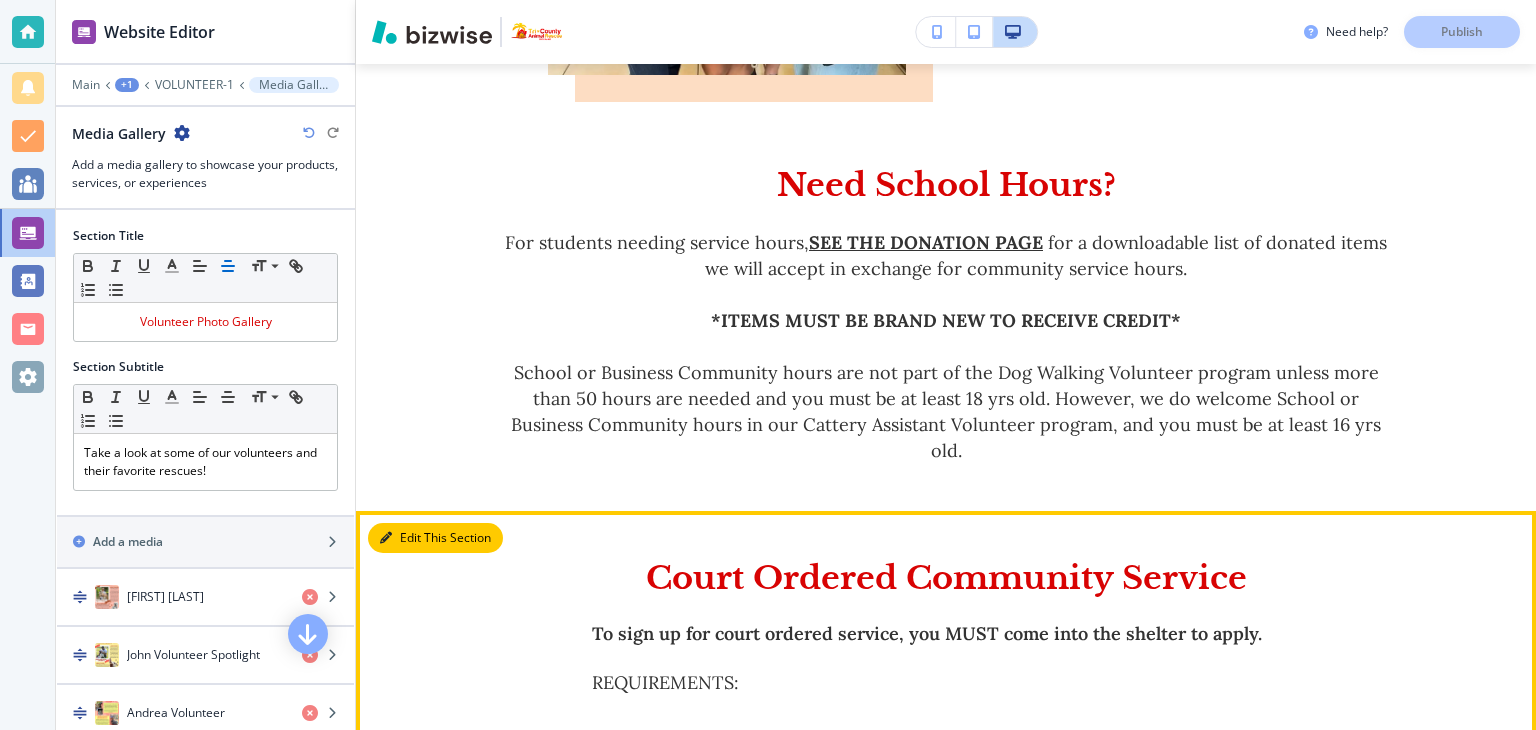click on "Edit This Section" at bounding box center [435, 538] 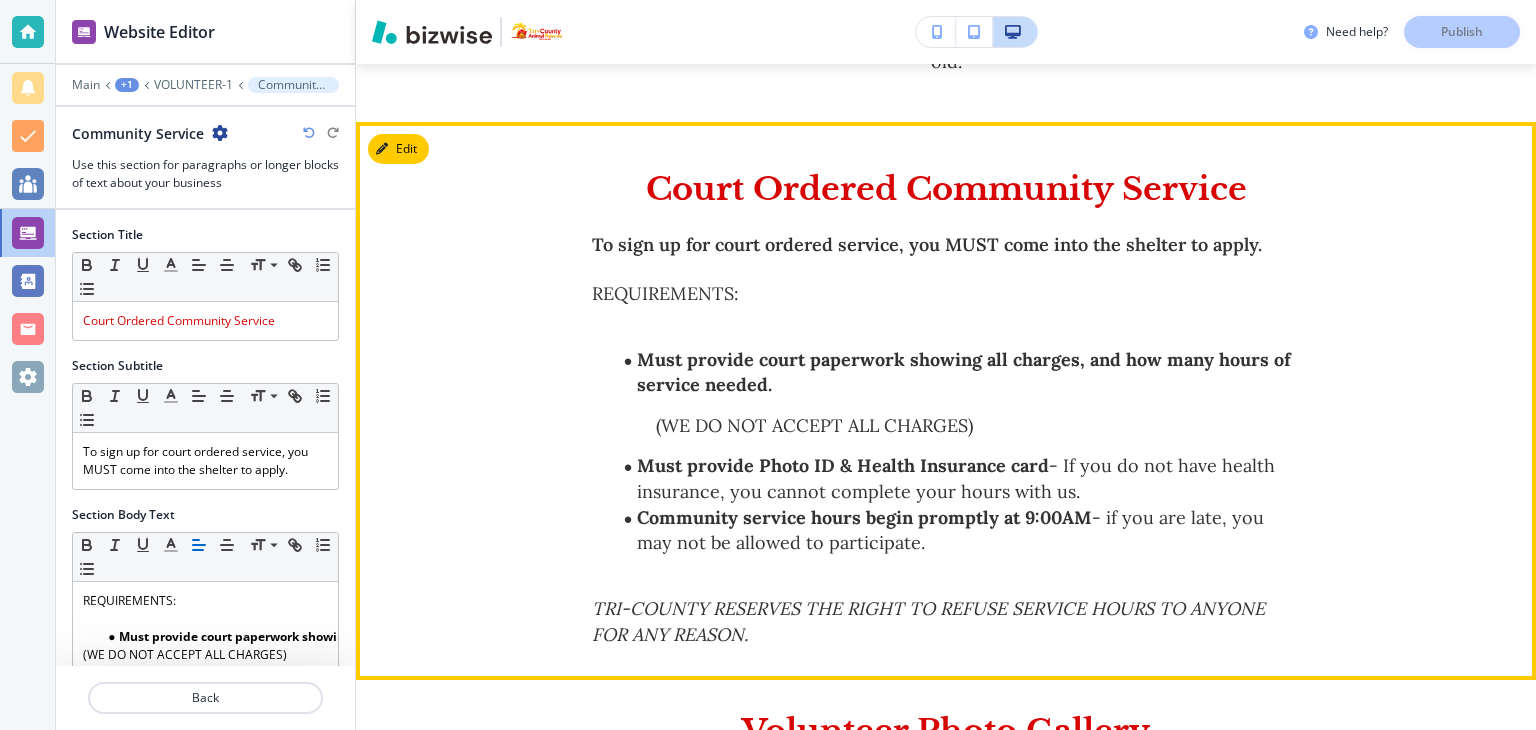 scroll, scrollTop: 2432, scrollLeft: 0, axis: vertical 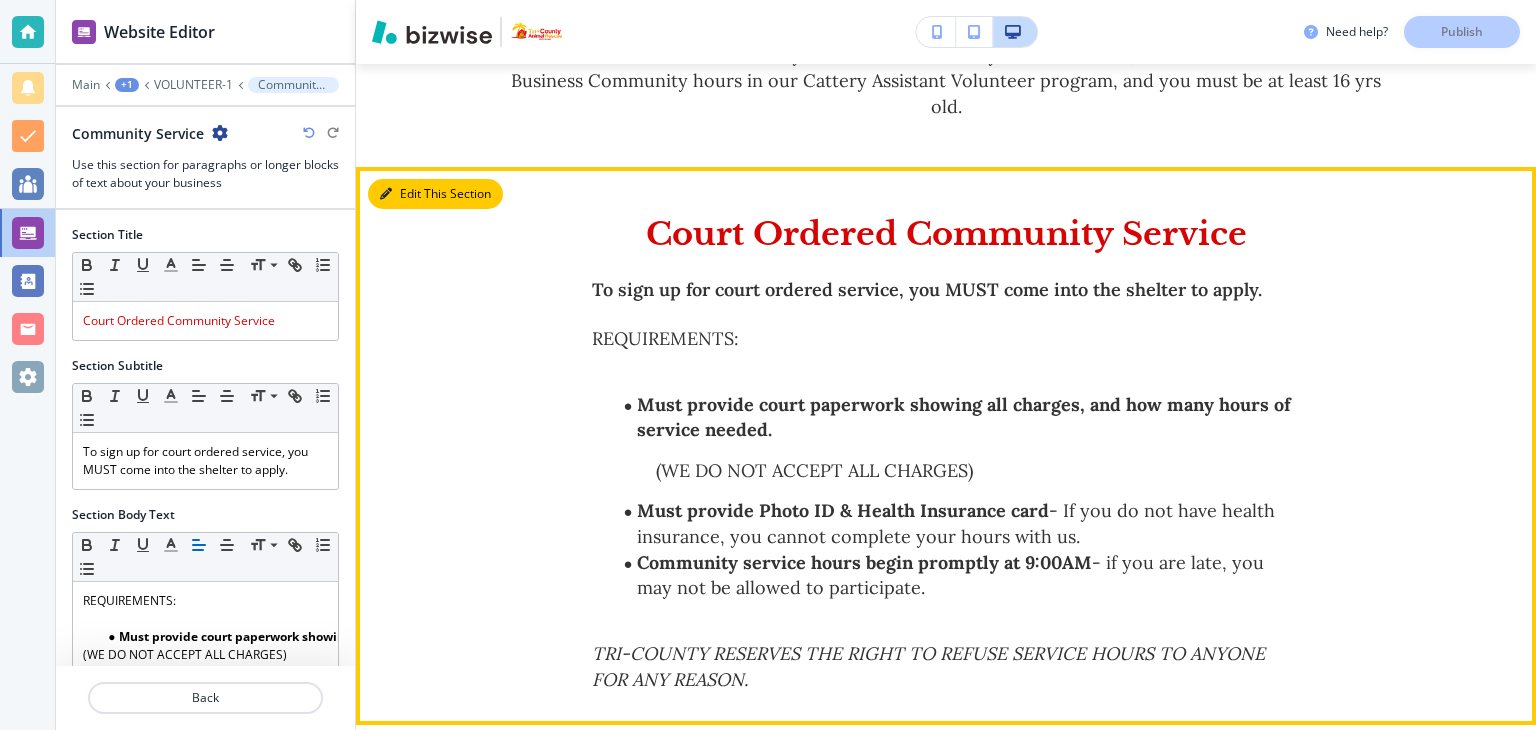 click on "Edit This Section" at bounding box center (435, 194) 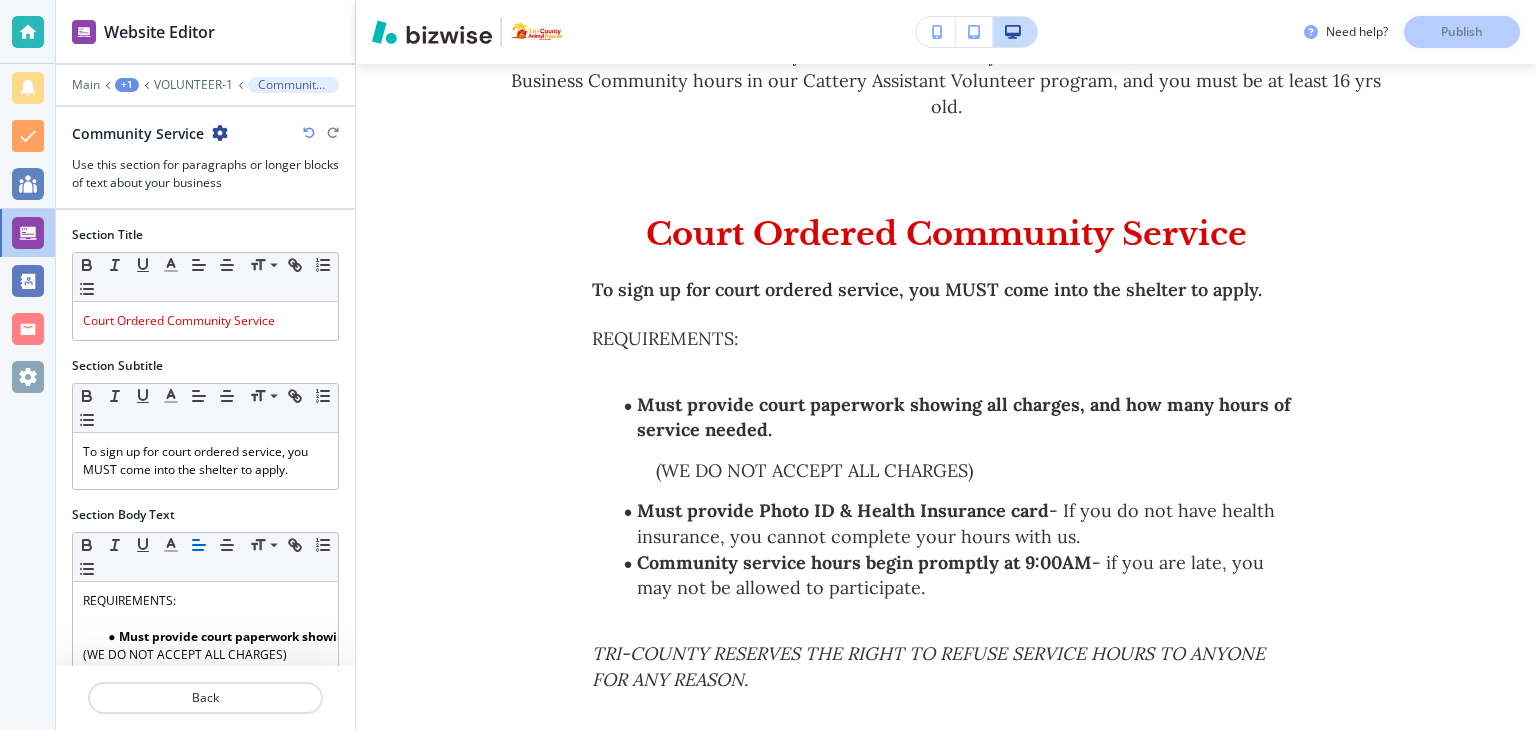 click at bounding box center [220, 133] 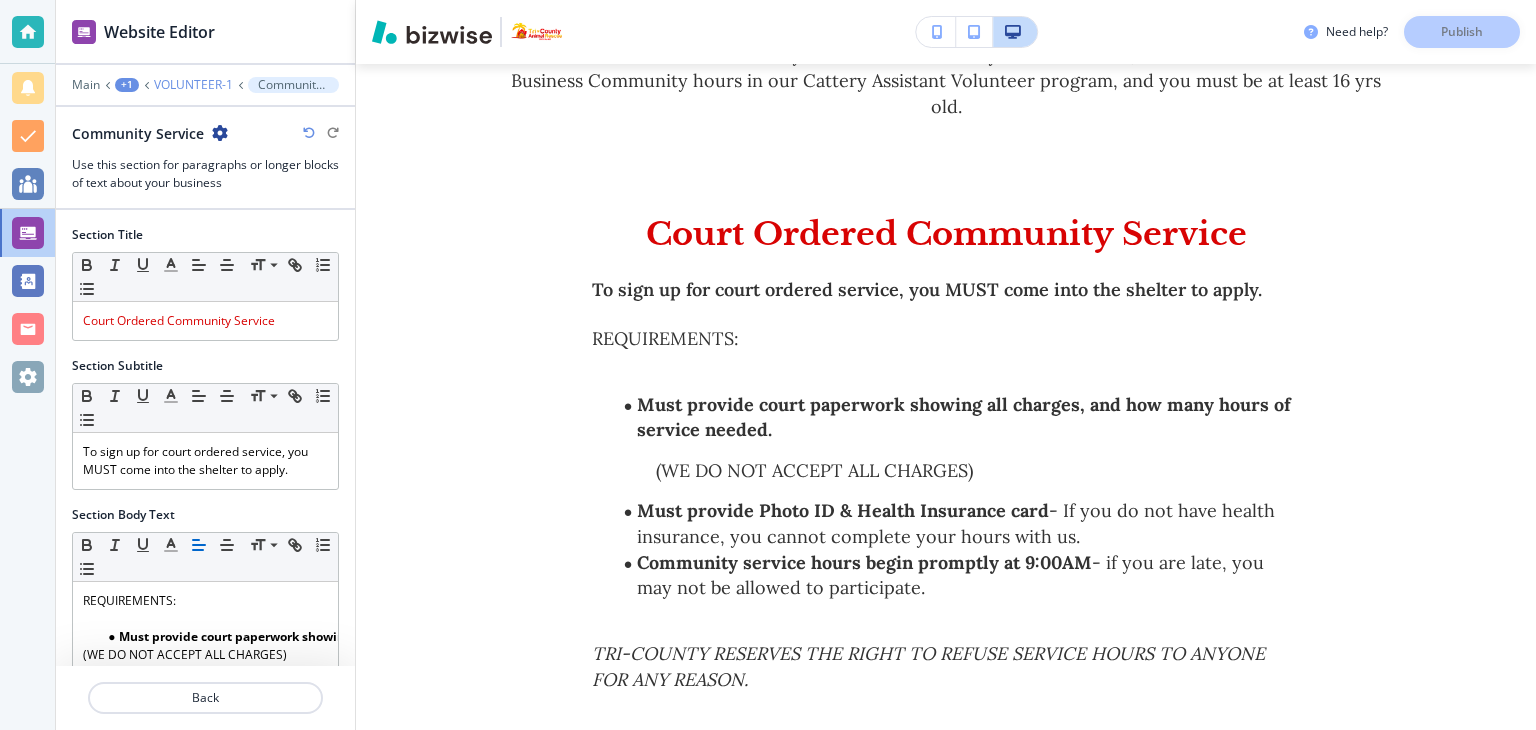 click on "VOLUNTEER-1" at bounding box center (193, 85) 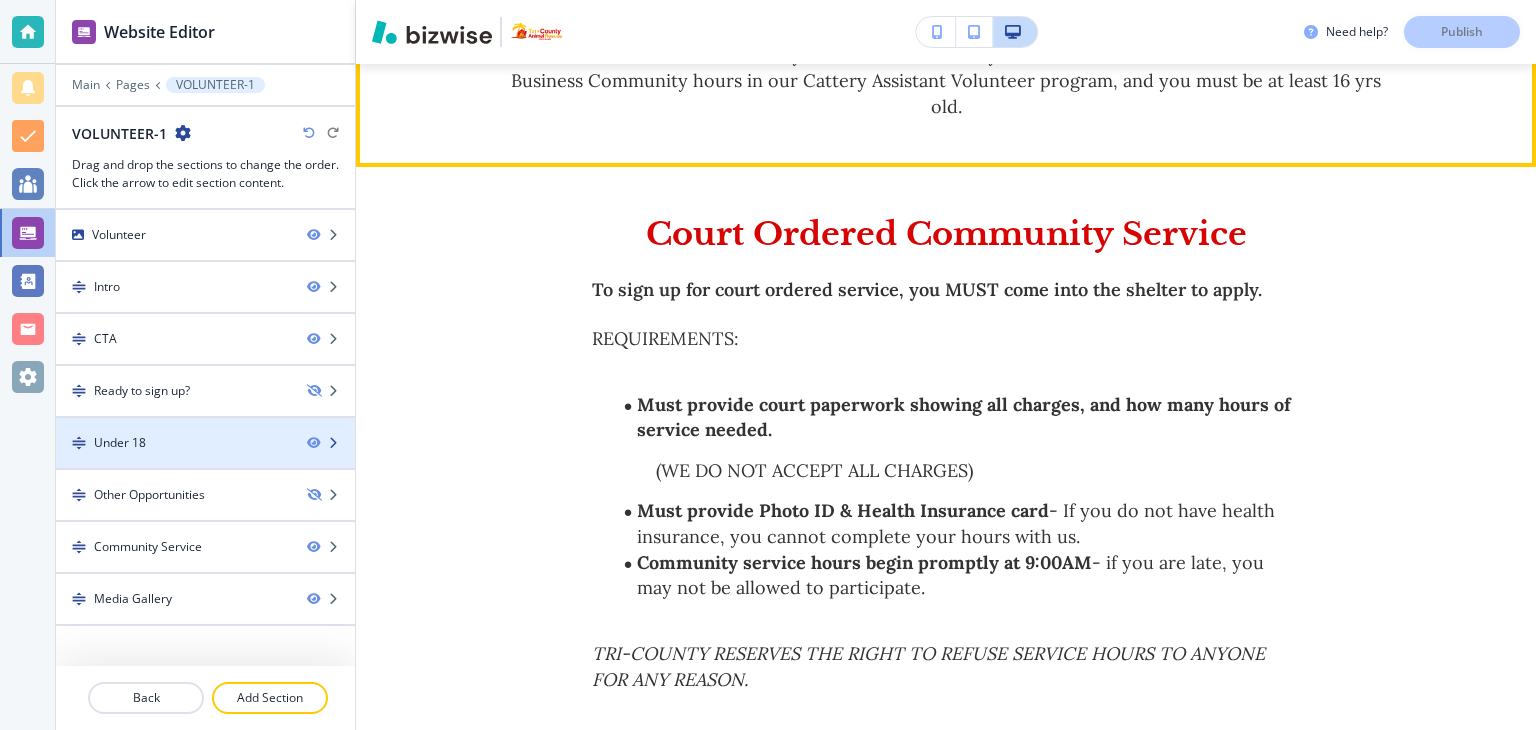 click on "Under 18" at bounding box center (120, 443) 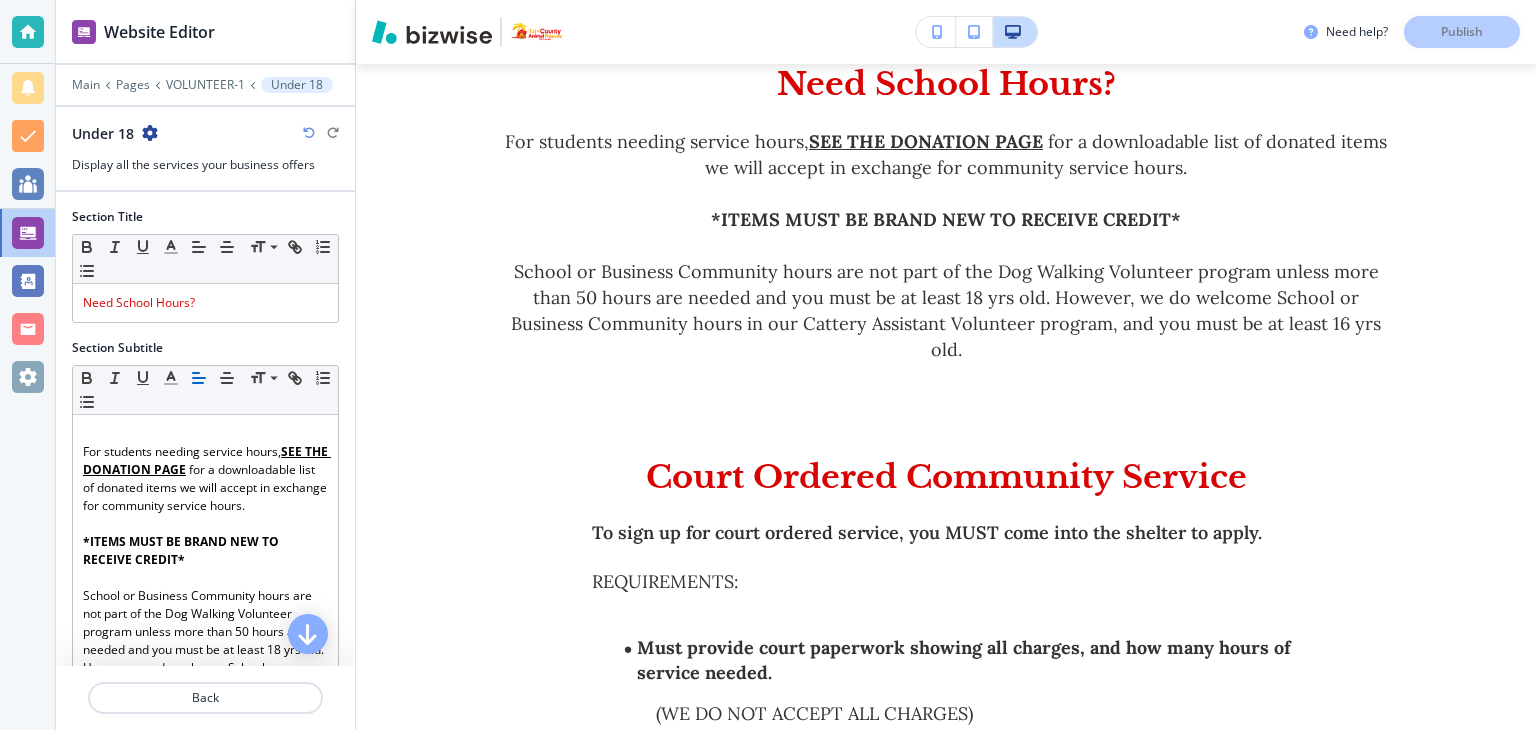 scroll, scrollTop: 2154, scrollLeft: 0, axis: vertical 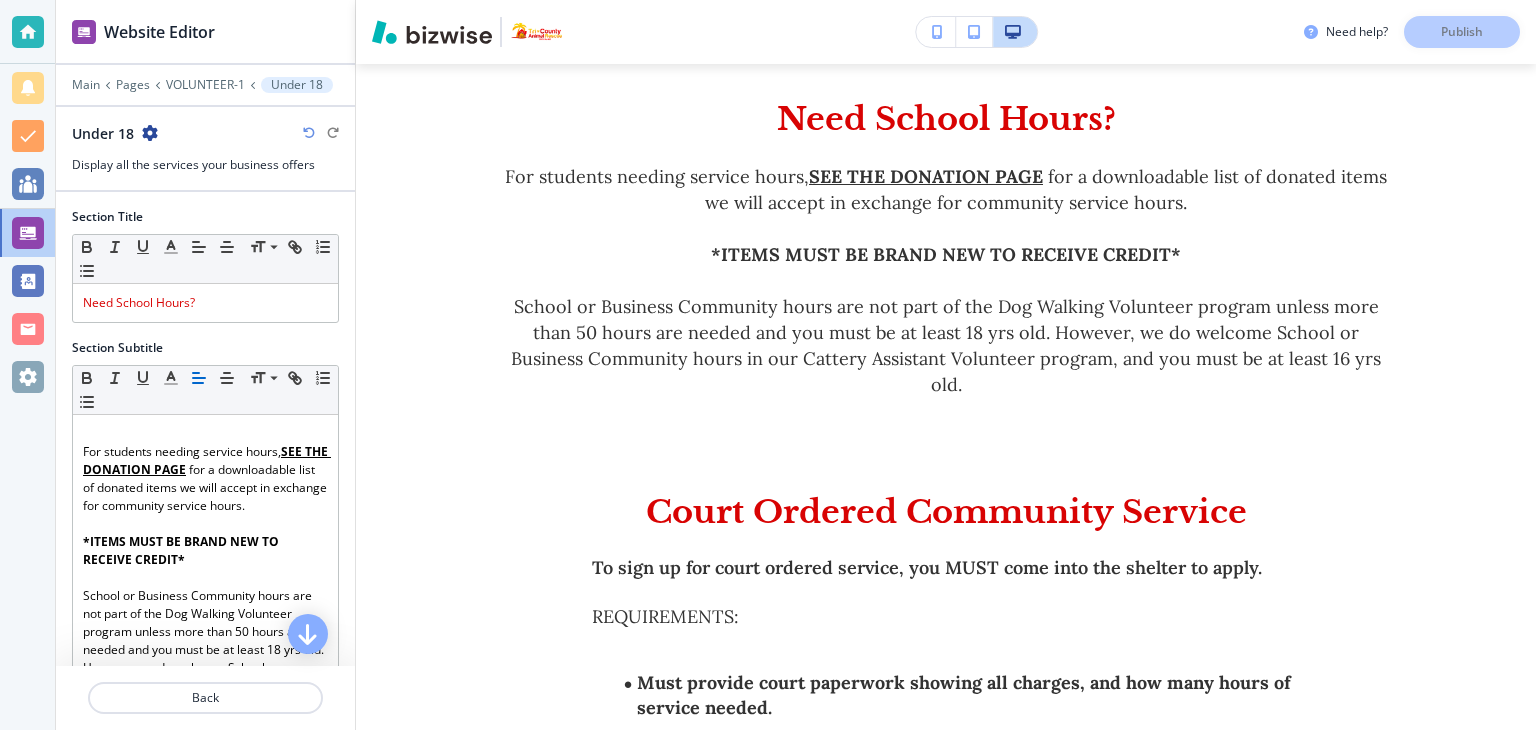 click at bounding box center [150, 133] 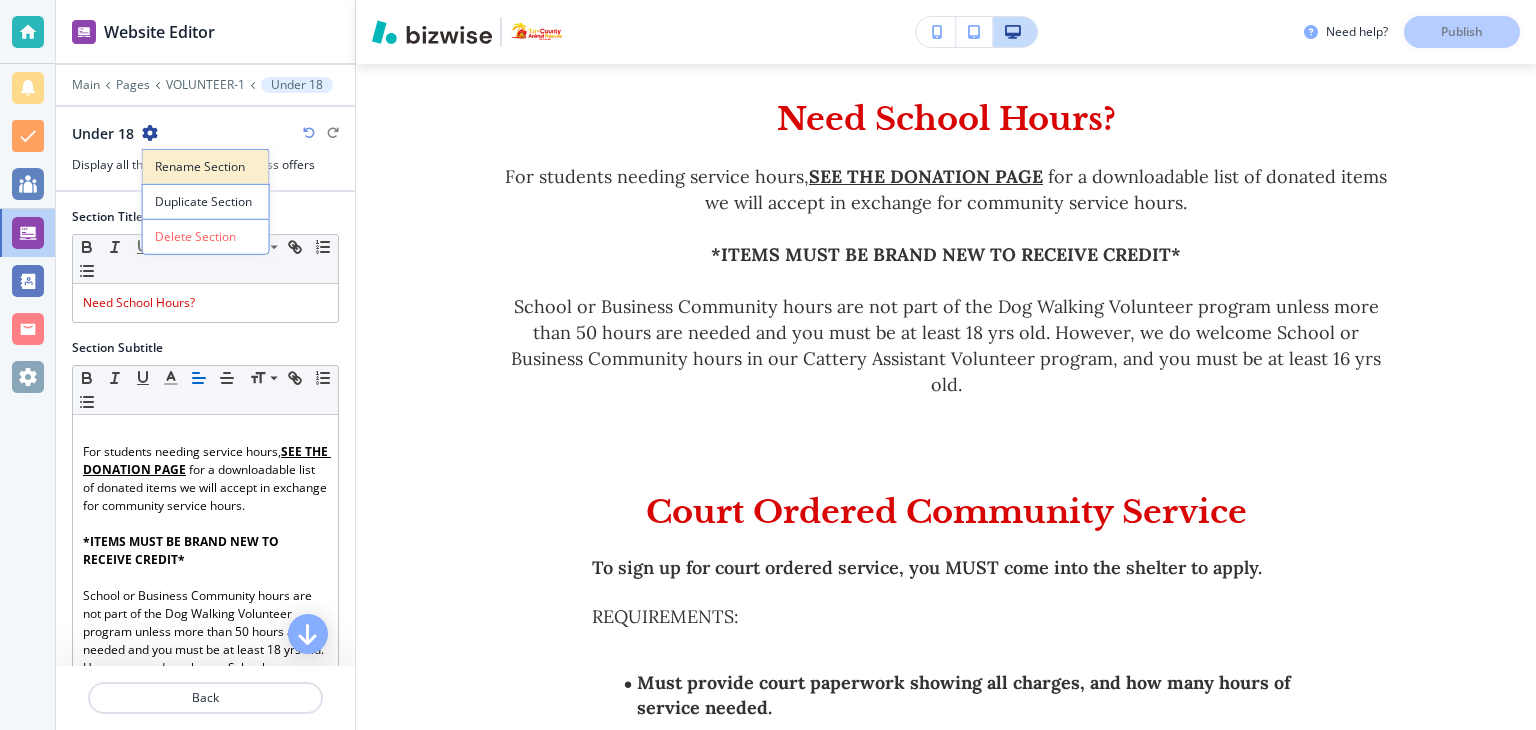 click on "Rename Section" at bounding box center [206, 167] 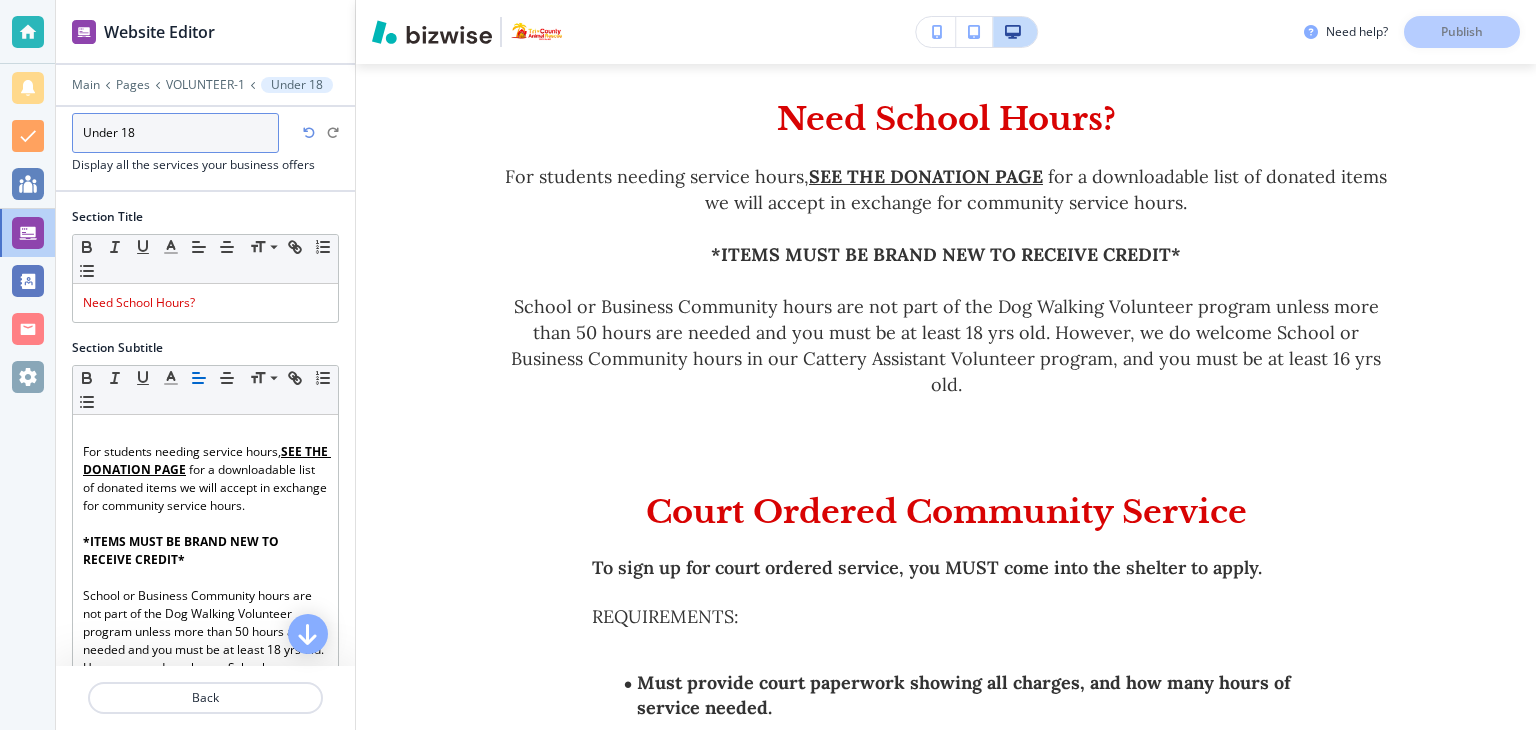 drag, startPoint x: 157, startPoint y: 129, endPoint x: 0, endPoint y: 138, distance: 157.25775 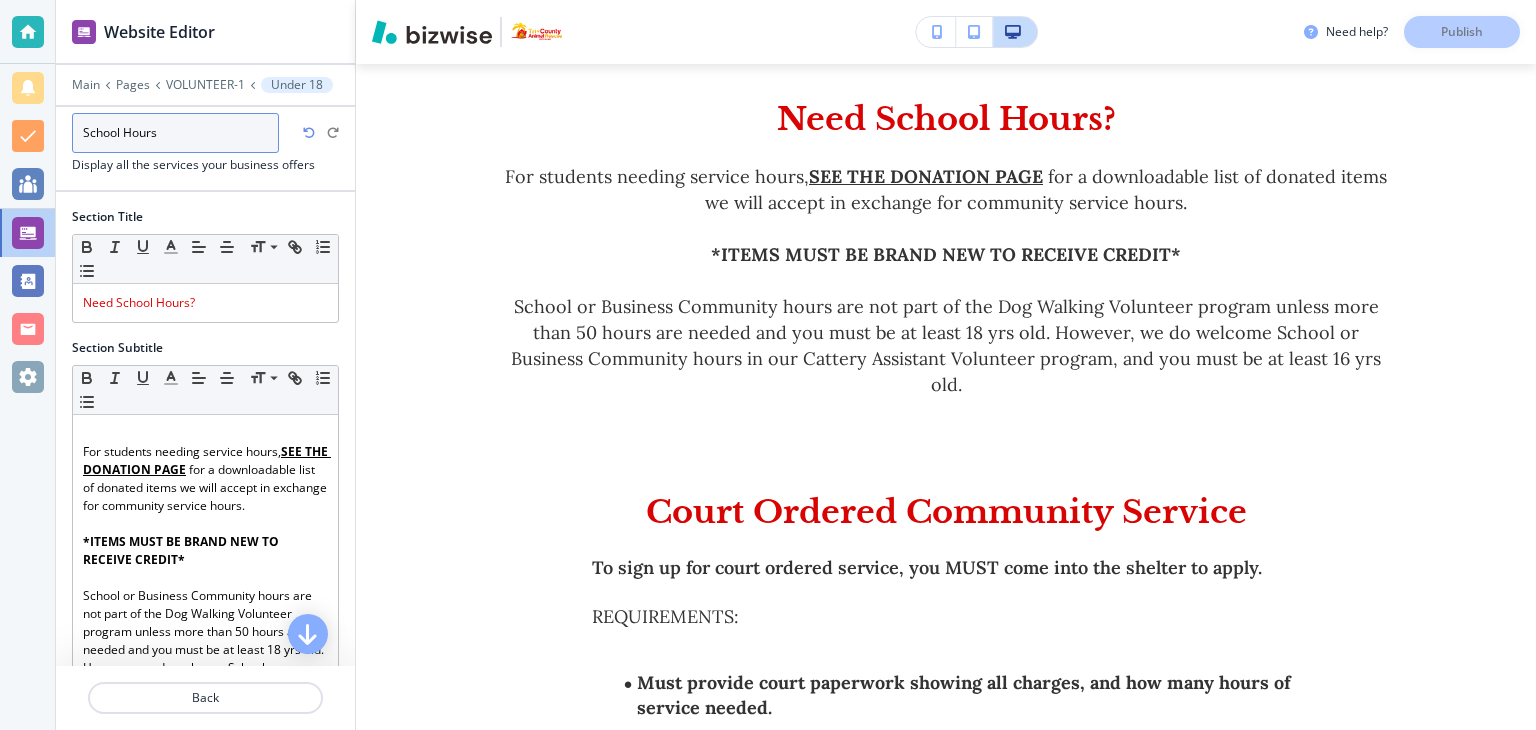 type on "School Hours" 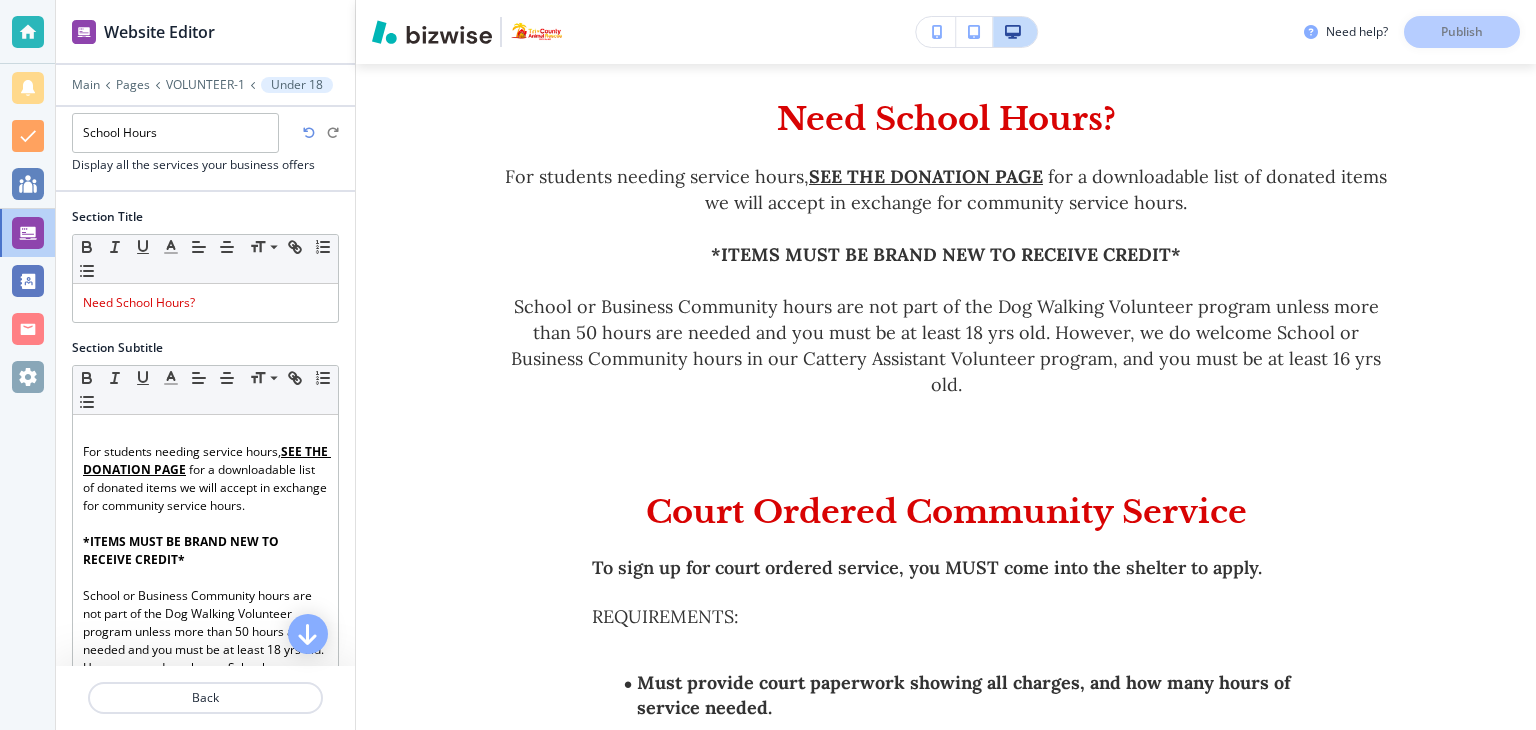 type 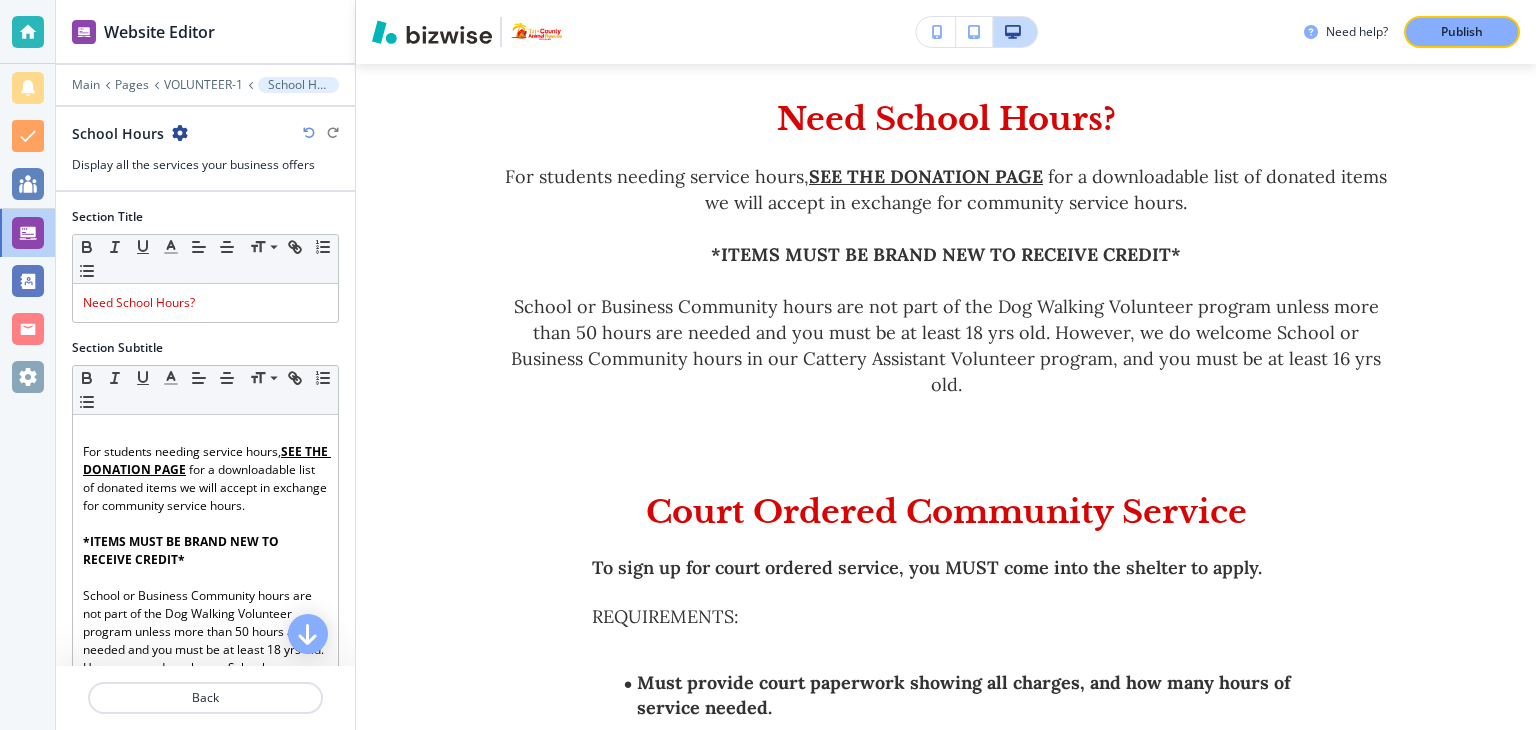 click at bounding box center [205, 331] 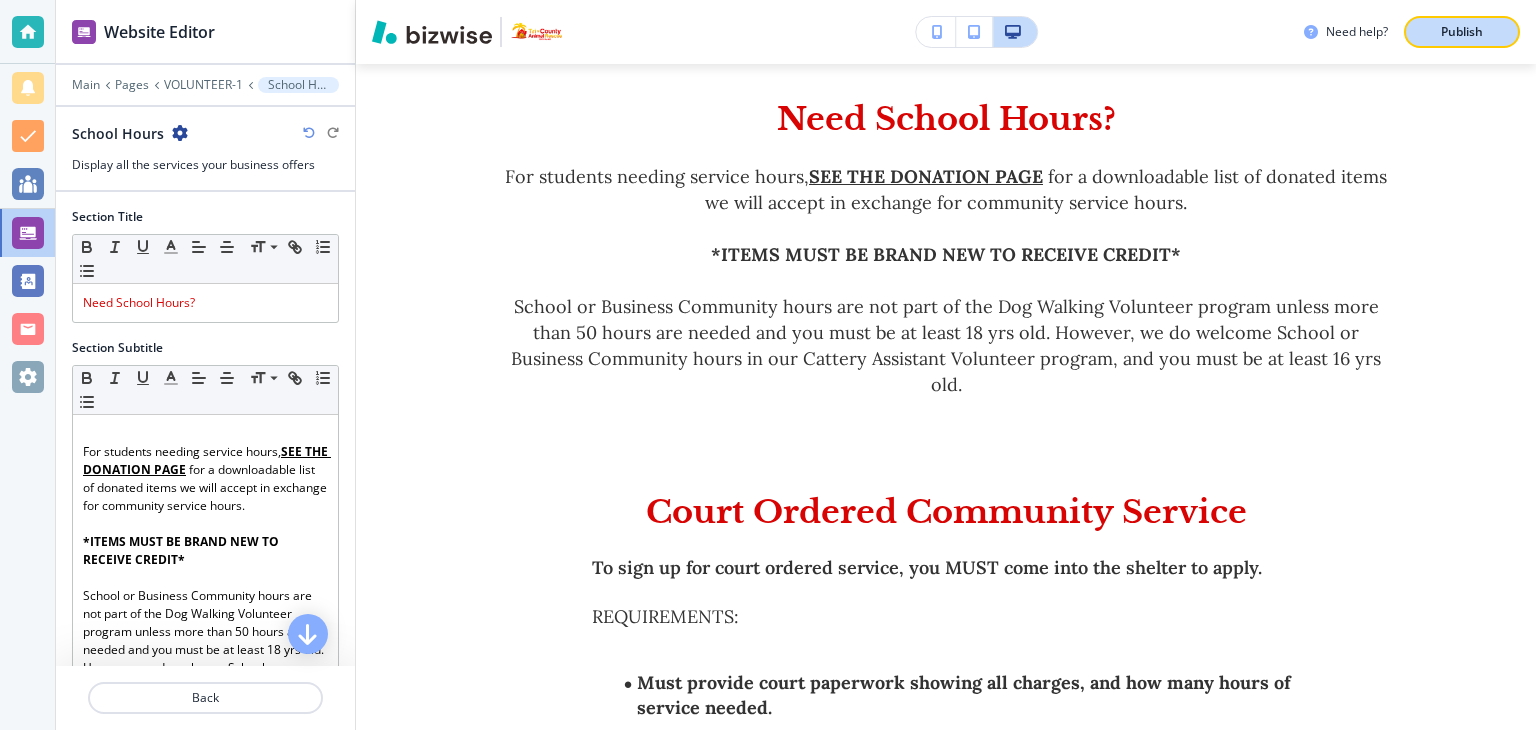 drag, startPoint x: 1475, startPoint y: 26, endPoint x: 1436, endPoint y: 57, distance: 49.819675 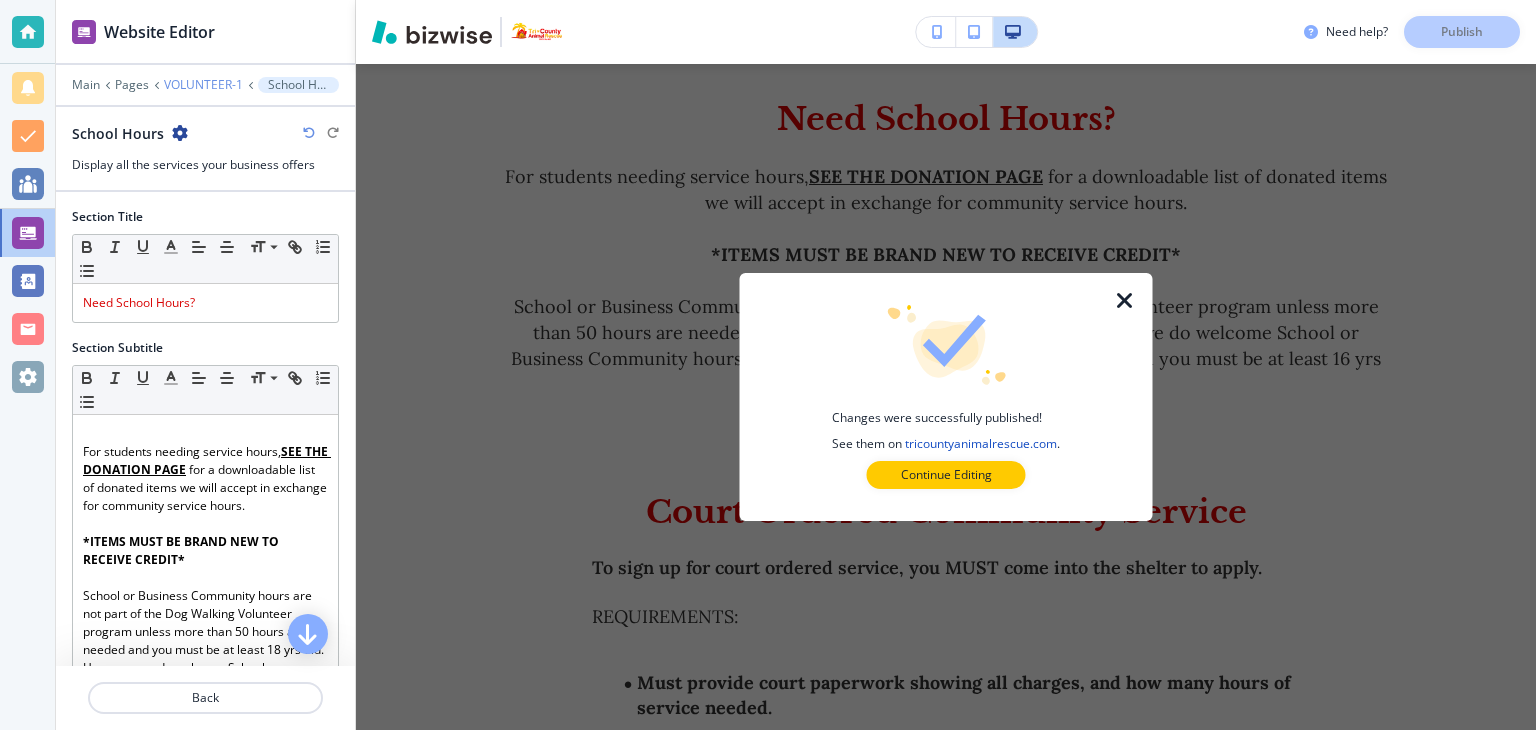 click on "VOLUNTEER-1" at bounding box center (203, 85) 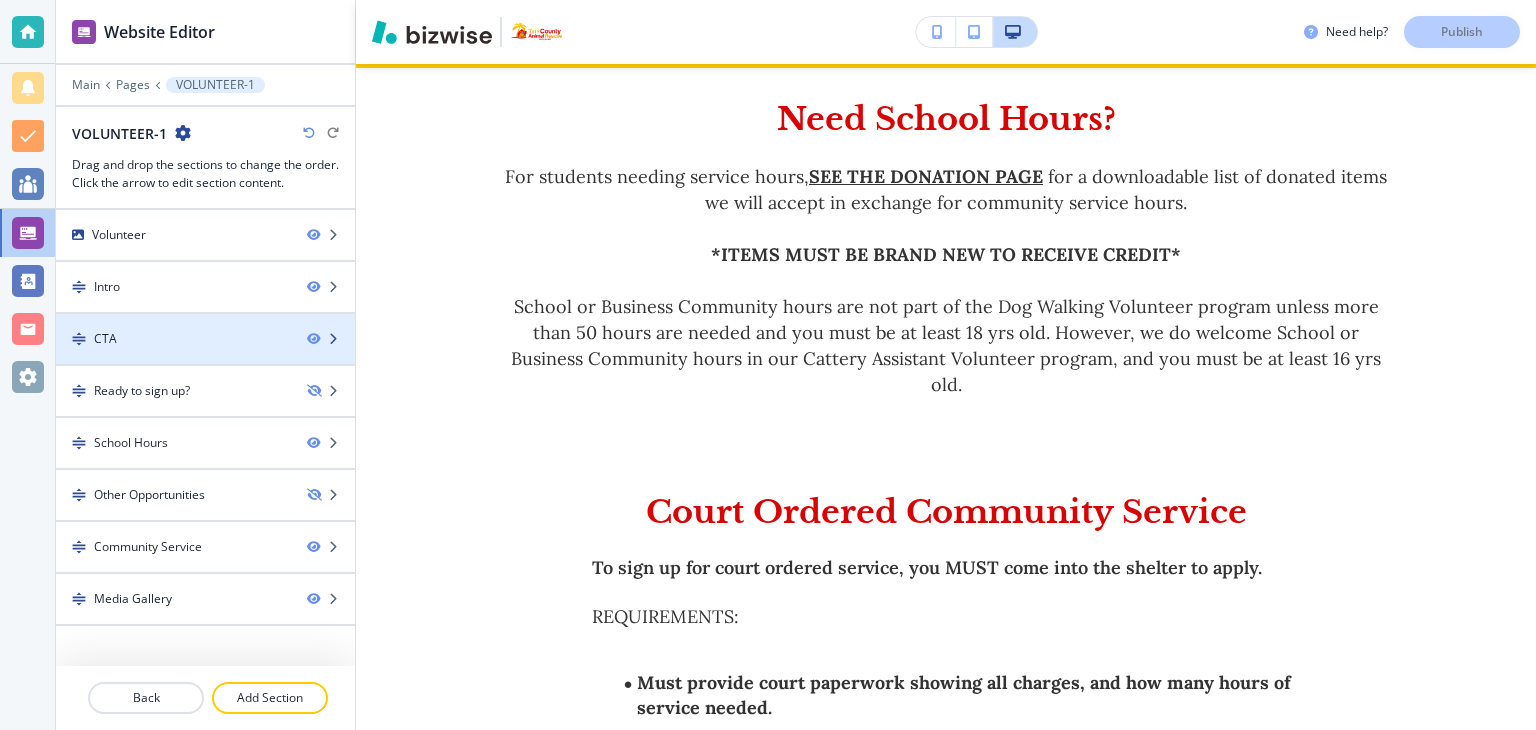 click on "CTA" at bounding box center [105, 339] 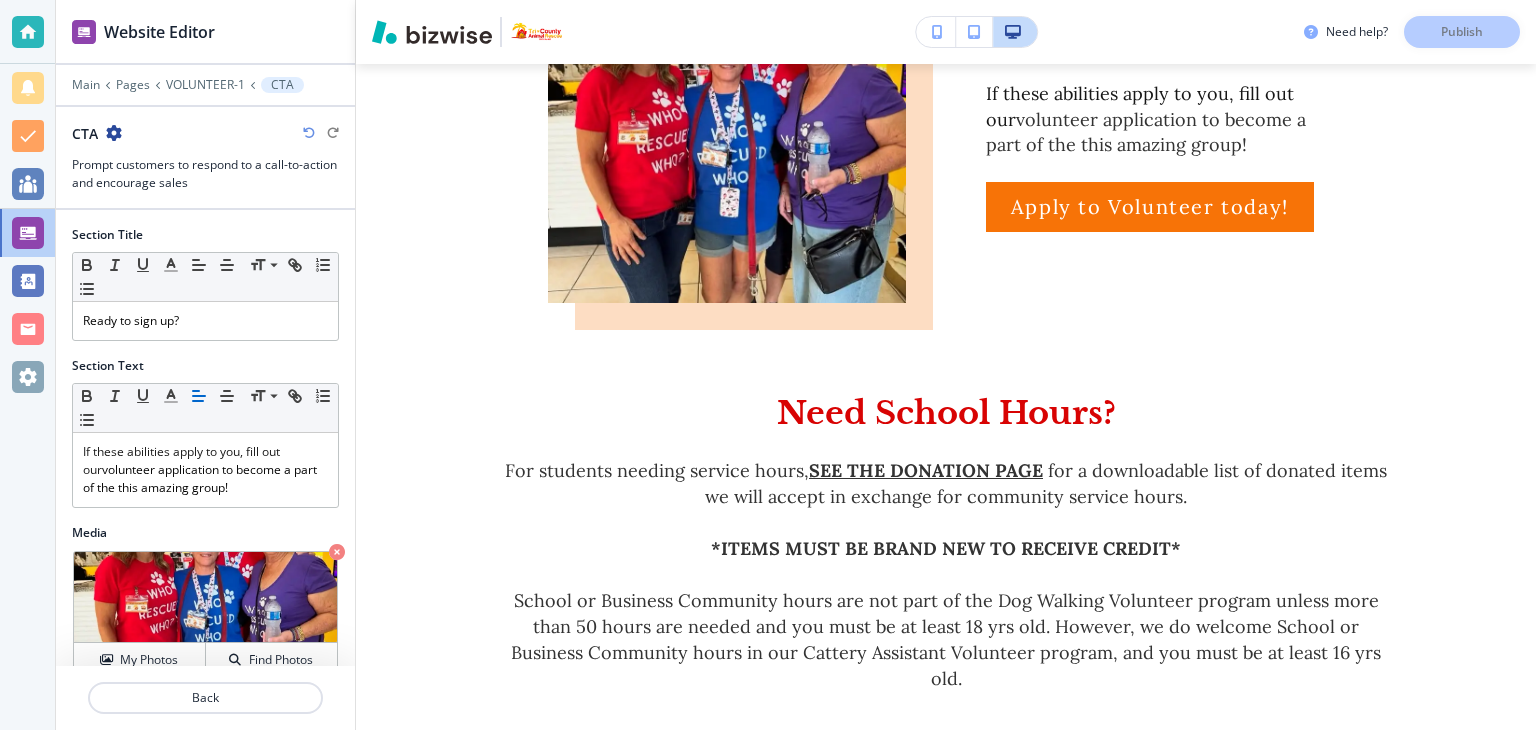 scroll, scrollTop: 1709, scrollLeft: 0, axis: vertical 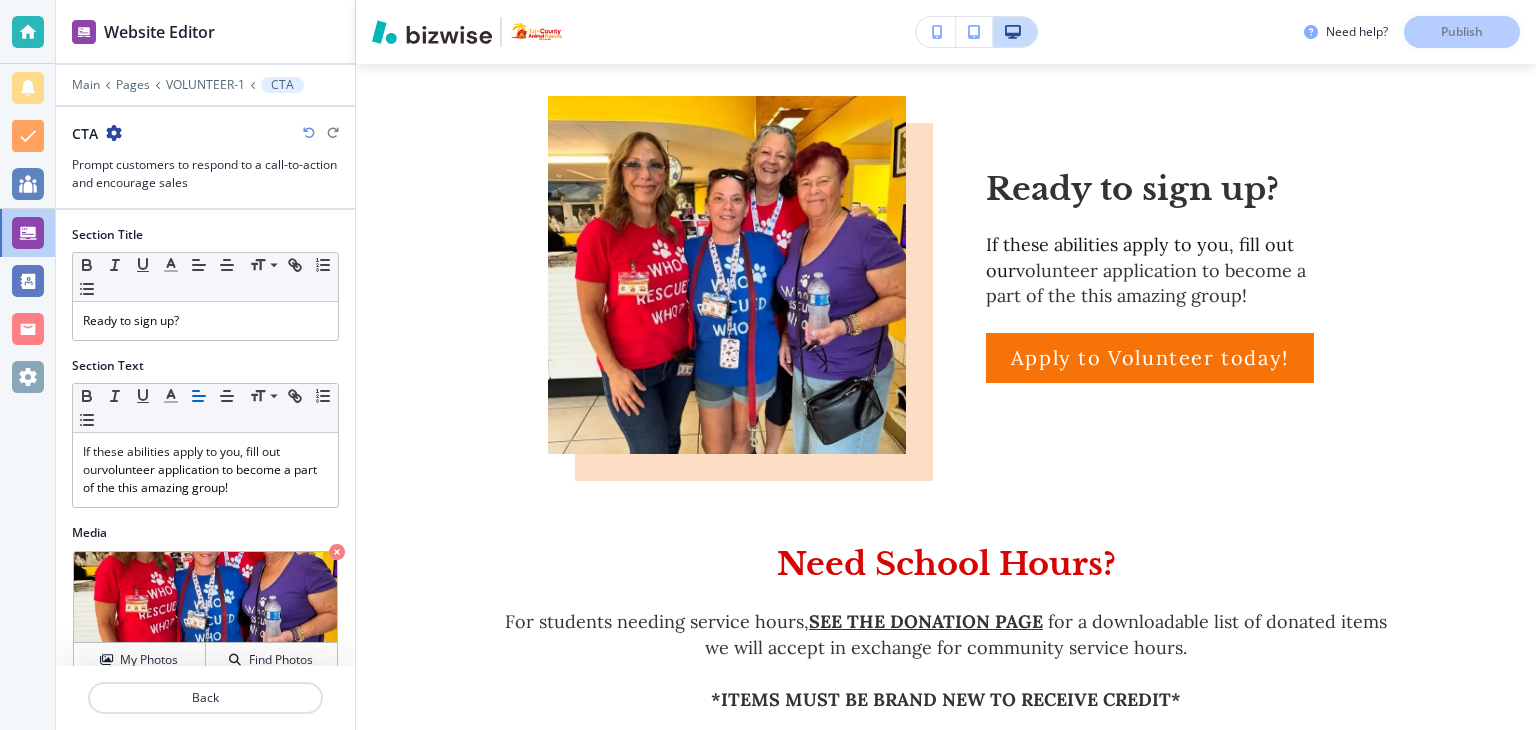 click at bounding box center (114, 133) 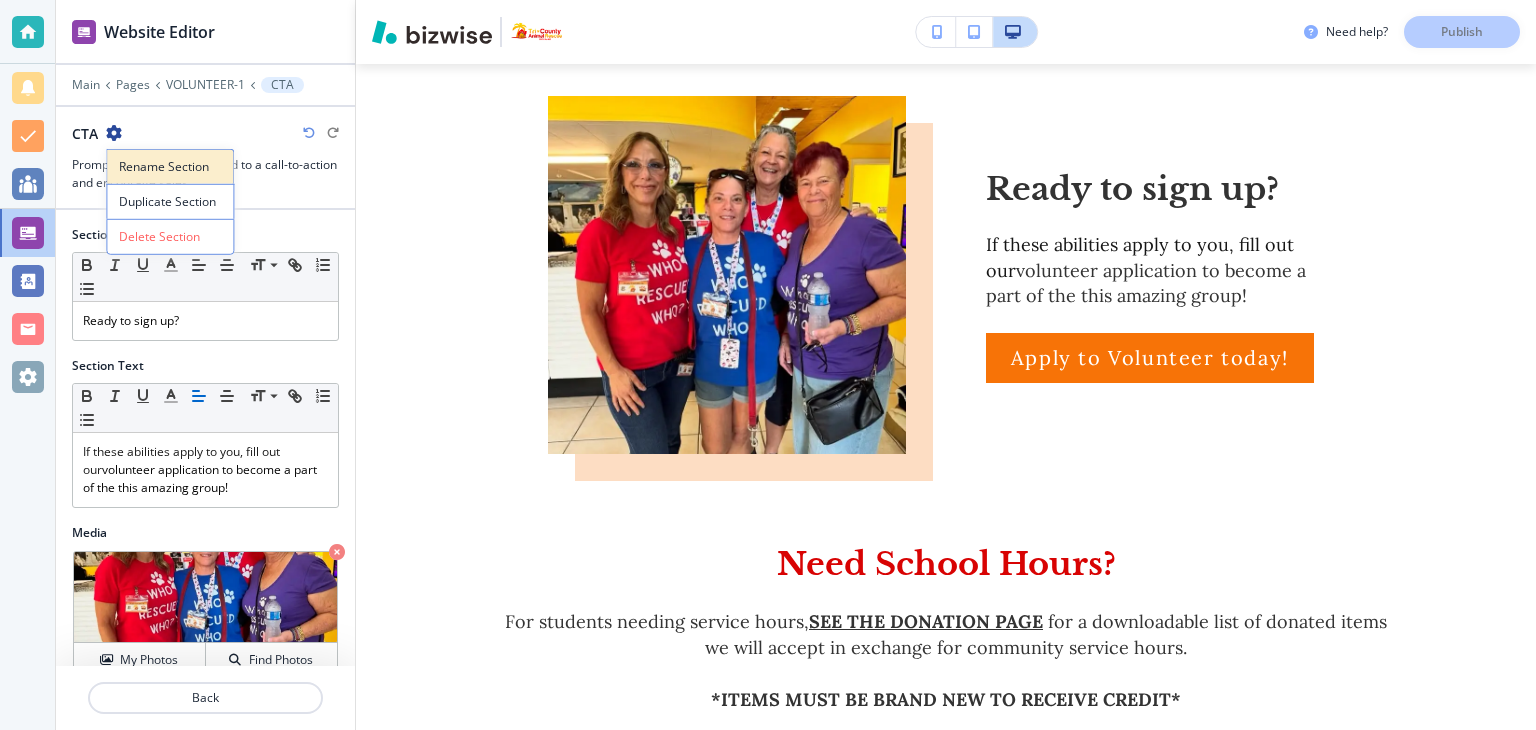 click on "Rename Section" at bounding box center (170, 167) 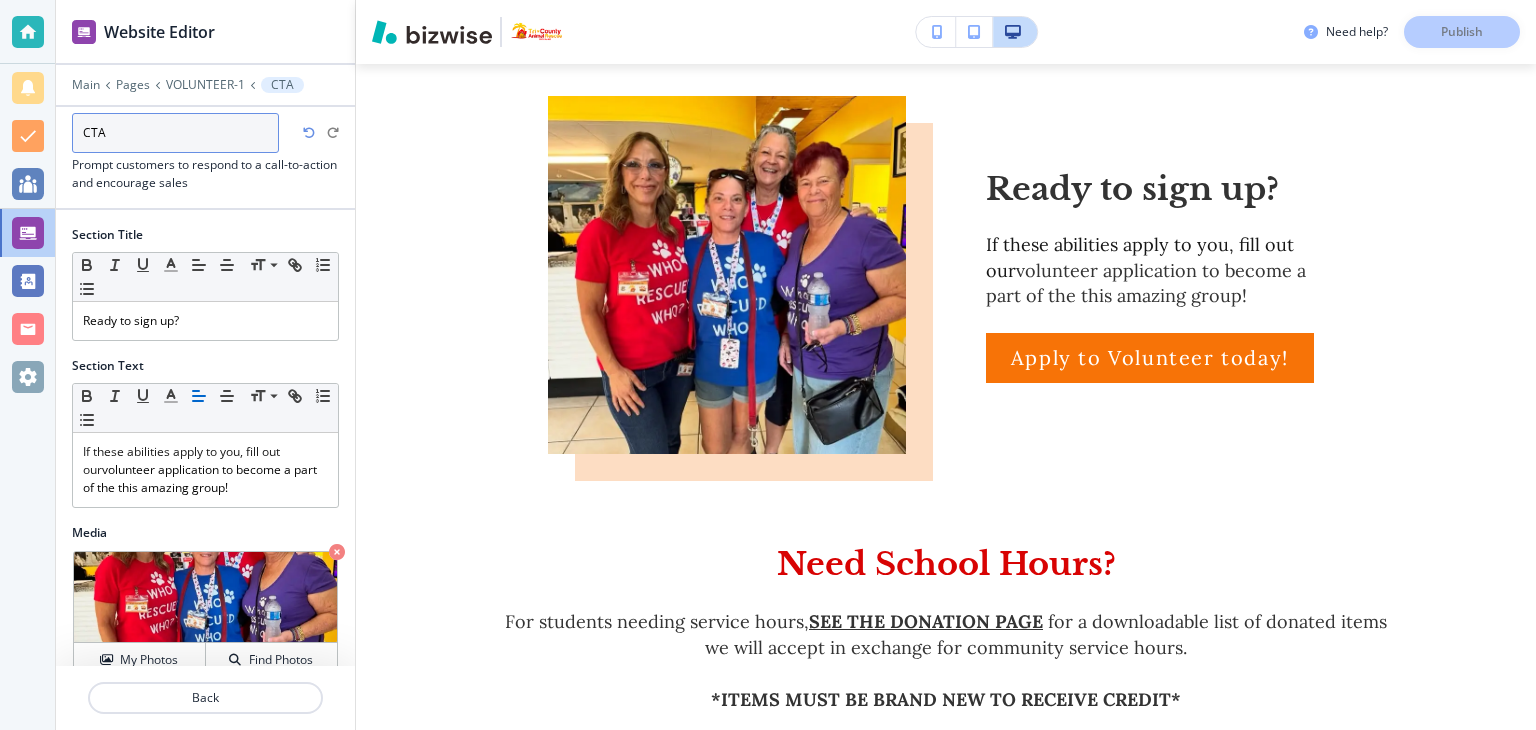 drag, startPoint x: 106, startPoint y: 126, endPoint x: 52, endPoint y: 132, distance: 54.33231 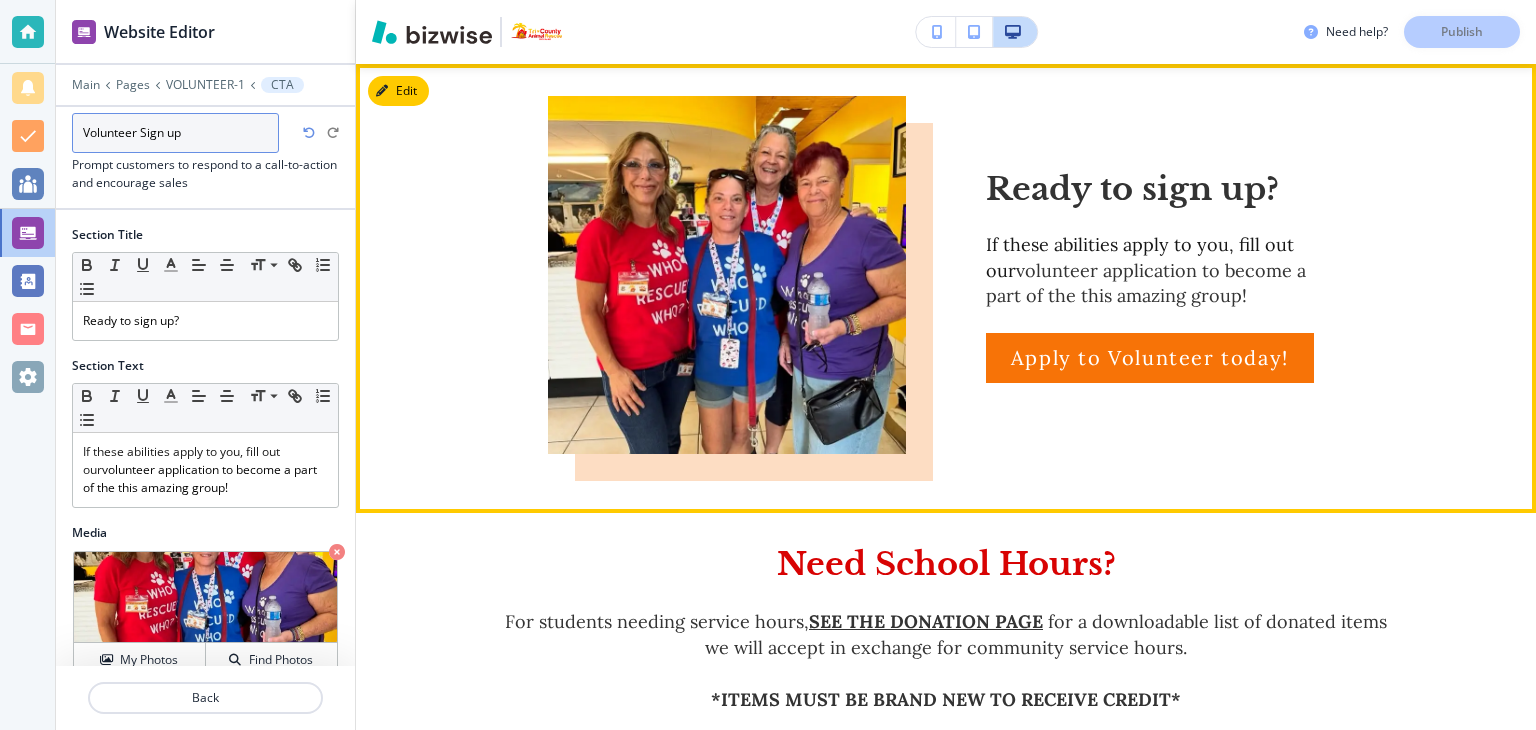 type on "Volunteer Sign up" 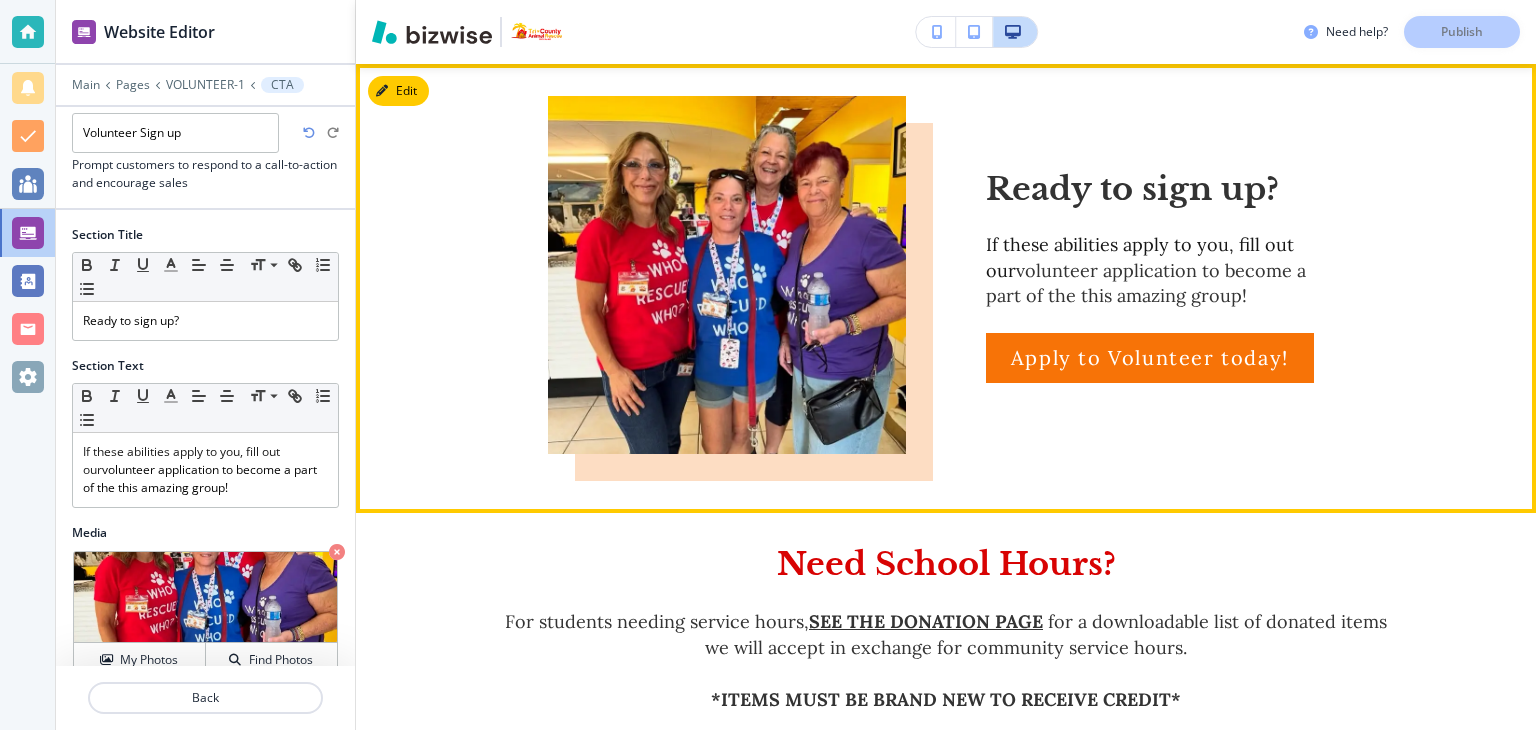 type 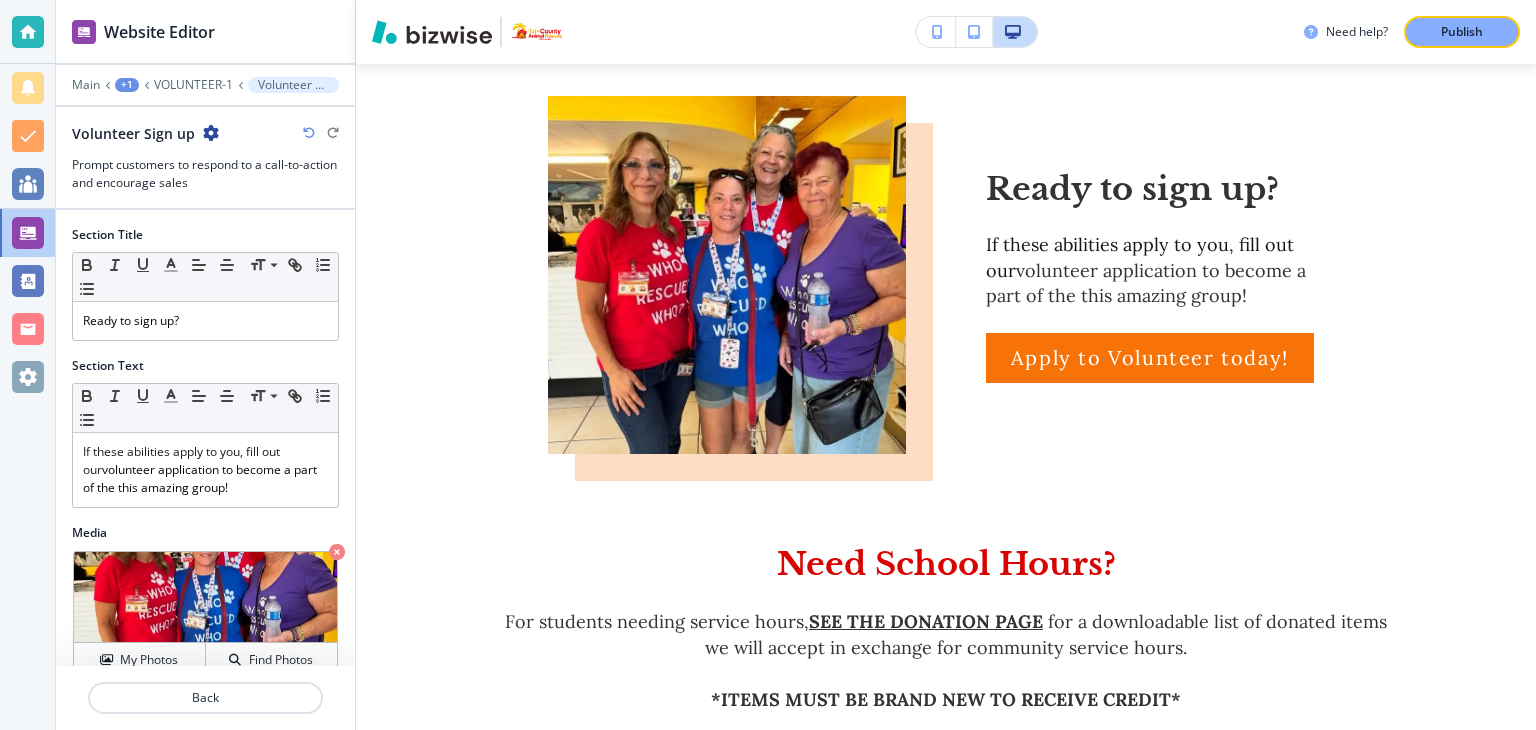 click at bounding box center [205, 200] 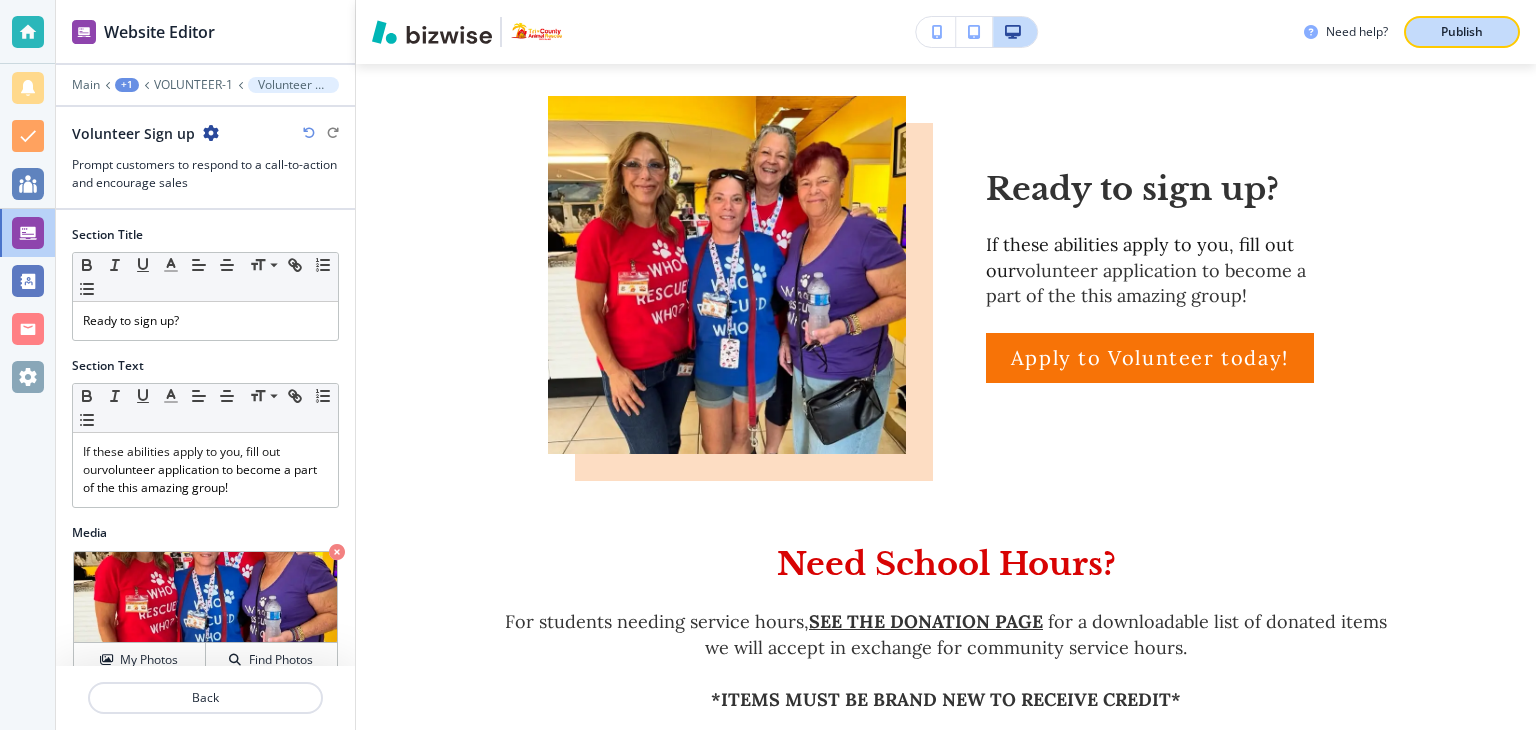 click on "Publish" at bounding box center (1462, 32) 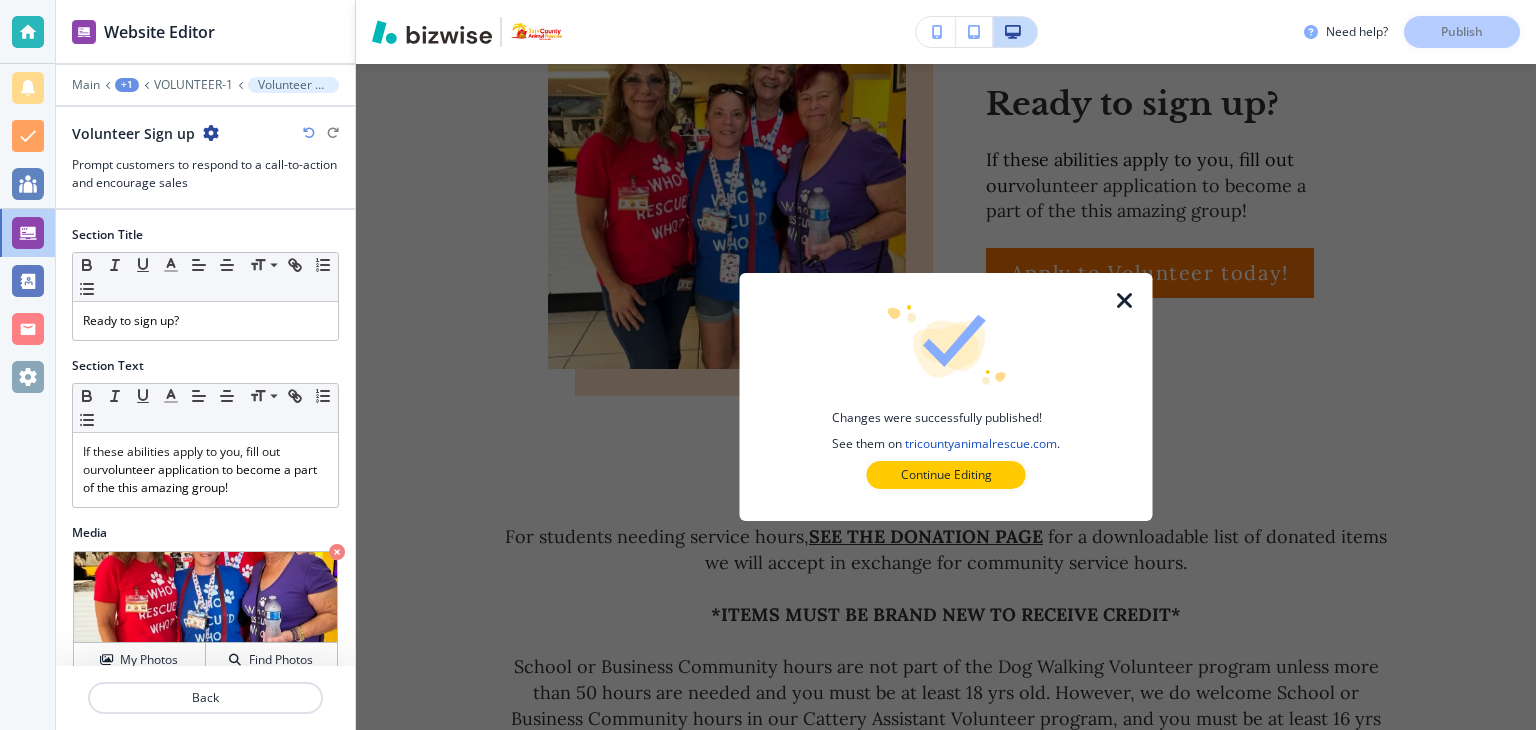 scroll, scrollTop: 1909, scrollLeft: 0, axis: vertical 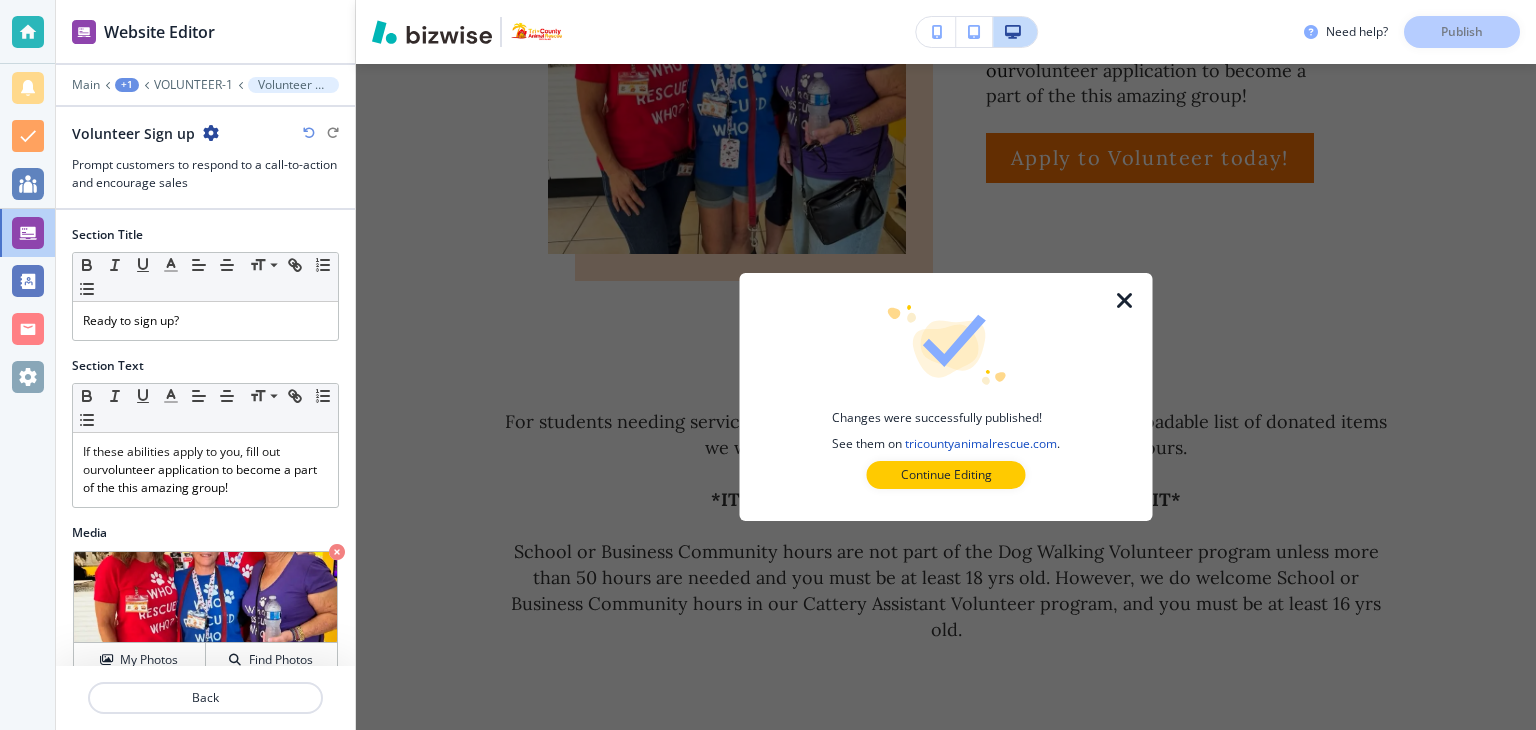 click at bounding box center (1125, 301) 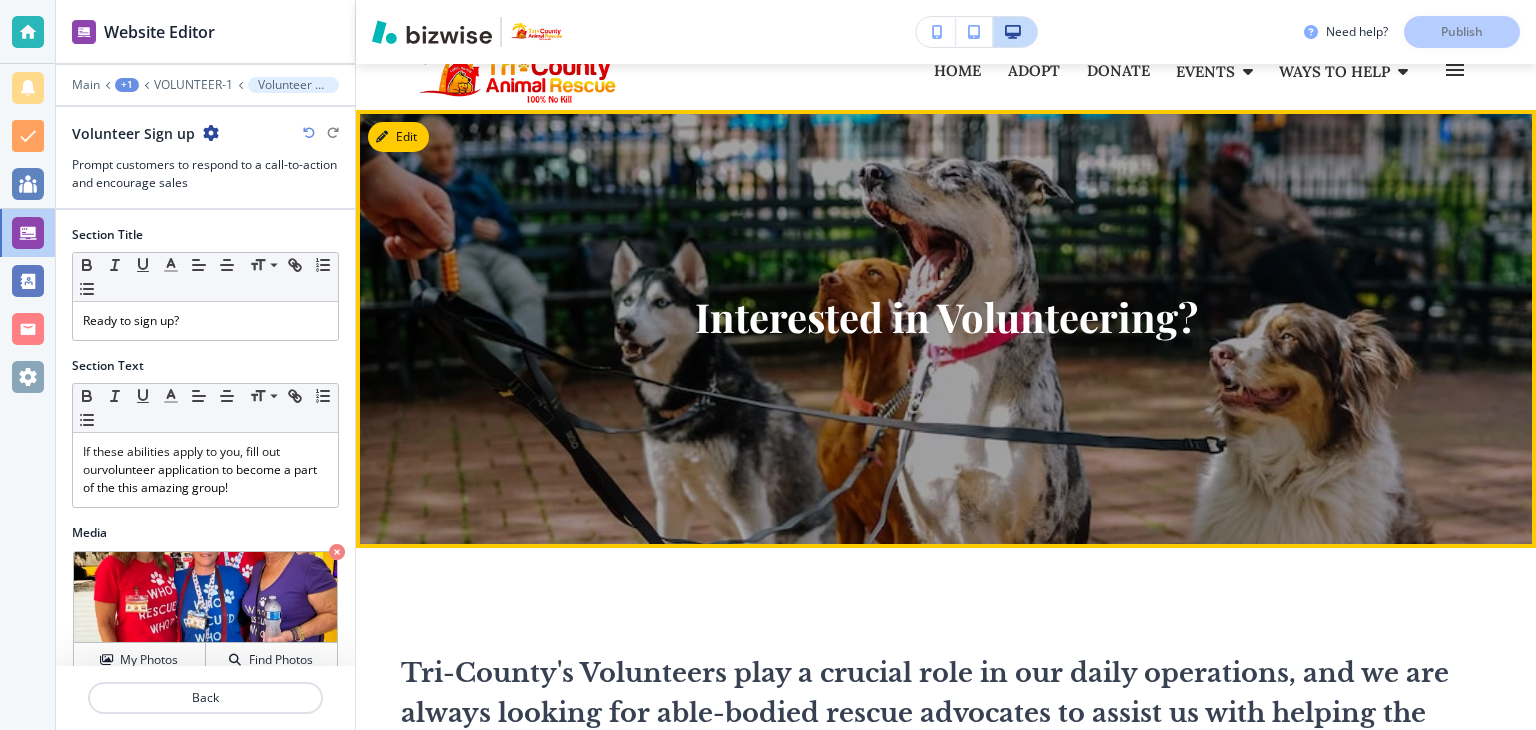 scroll, scrollTop: 0, scrollLeft: 0, axis: both 